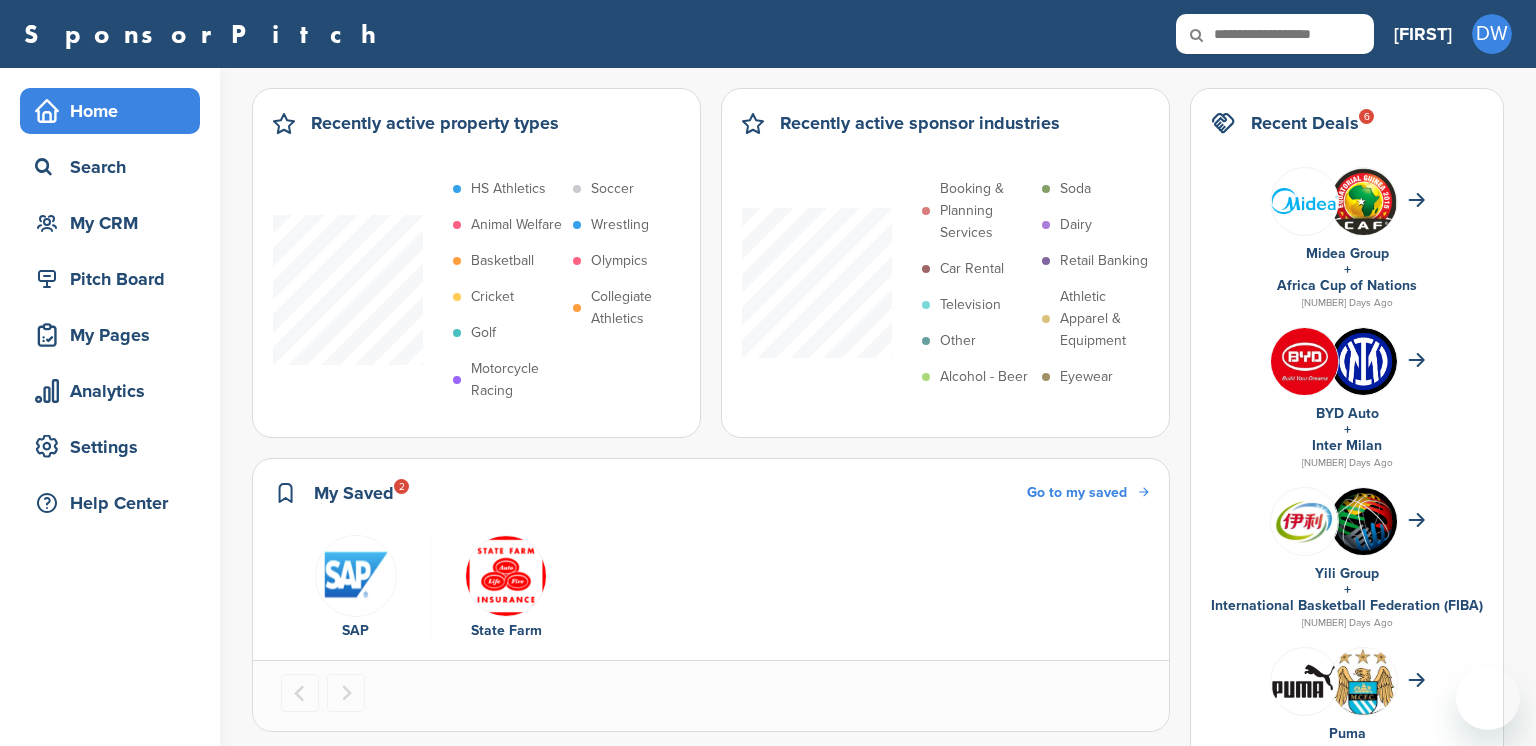 scroll, scrollTop: 0, scrollLeft: 0, axis: both 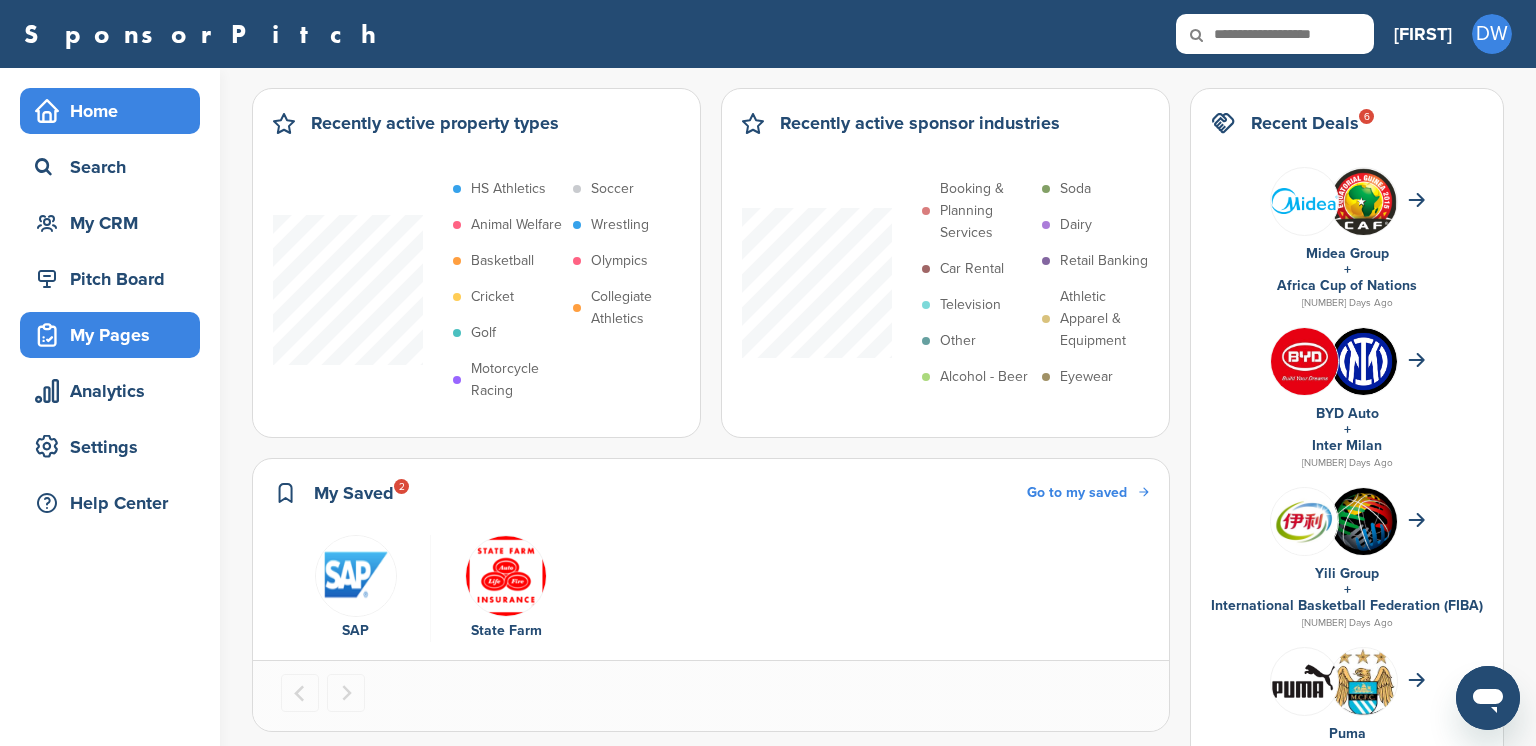 click on "My Pages" at bounding box center [115, 335] 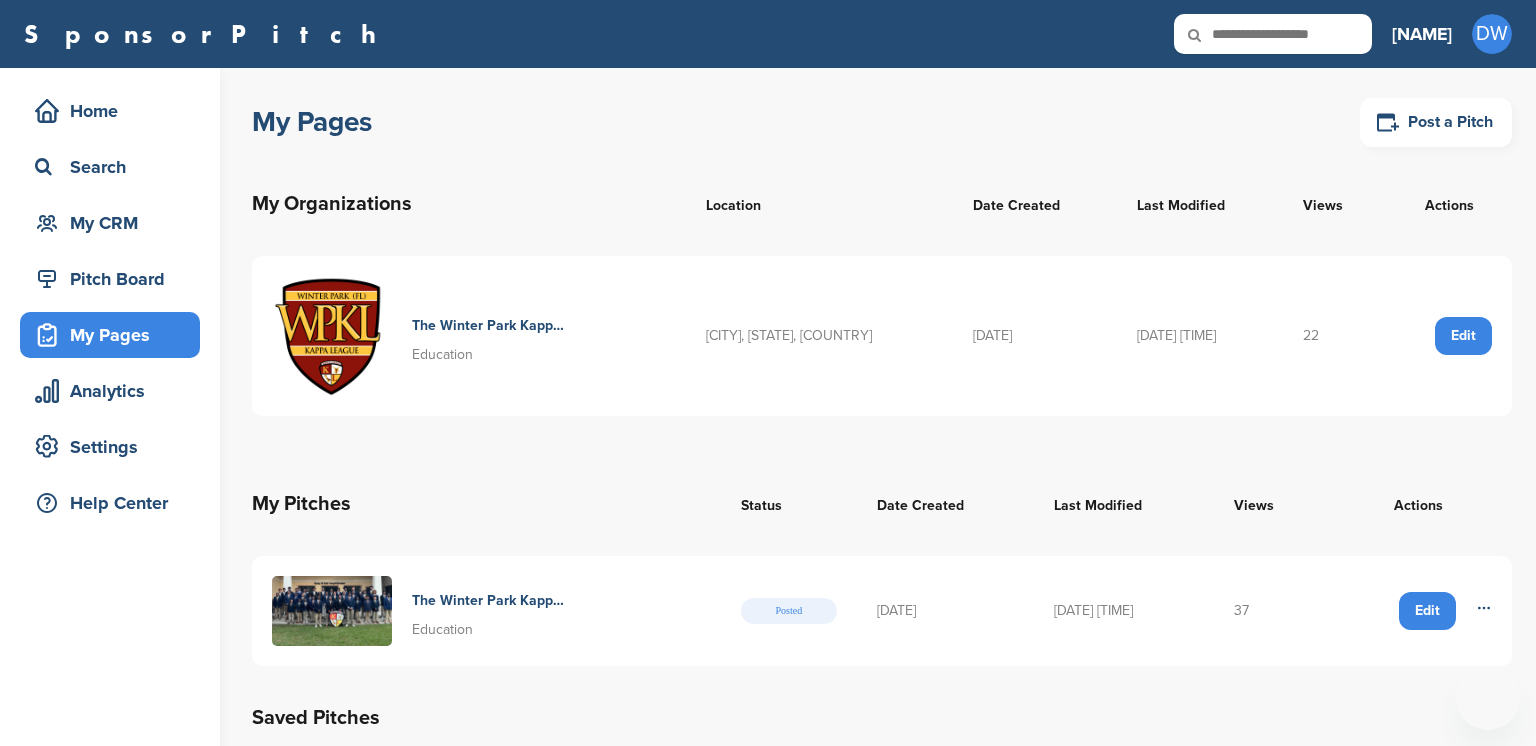 scroll, scrollTop: 0, scrollLeft: 0, axis: both 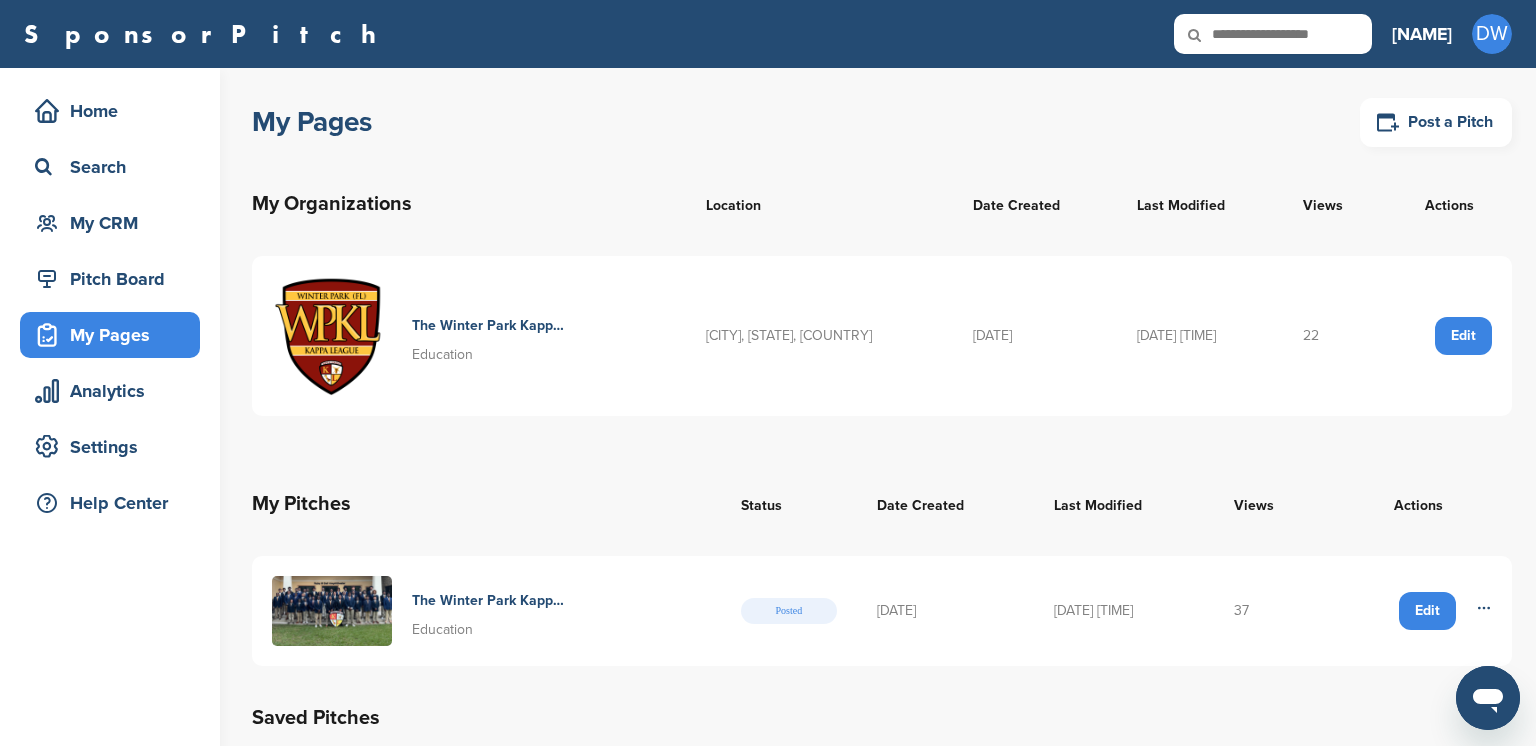 click on "The Winter Park Kappa League 2025 Induction Ceremony
Education" at bounding box center (489, 611) 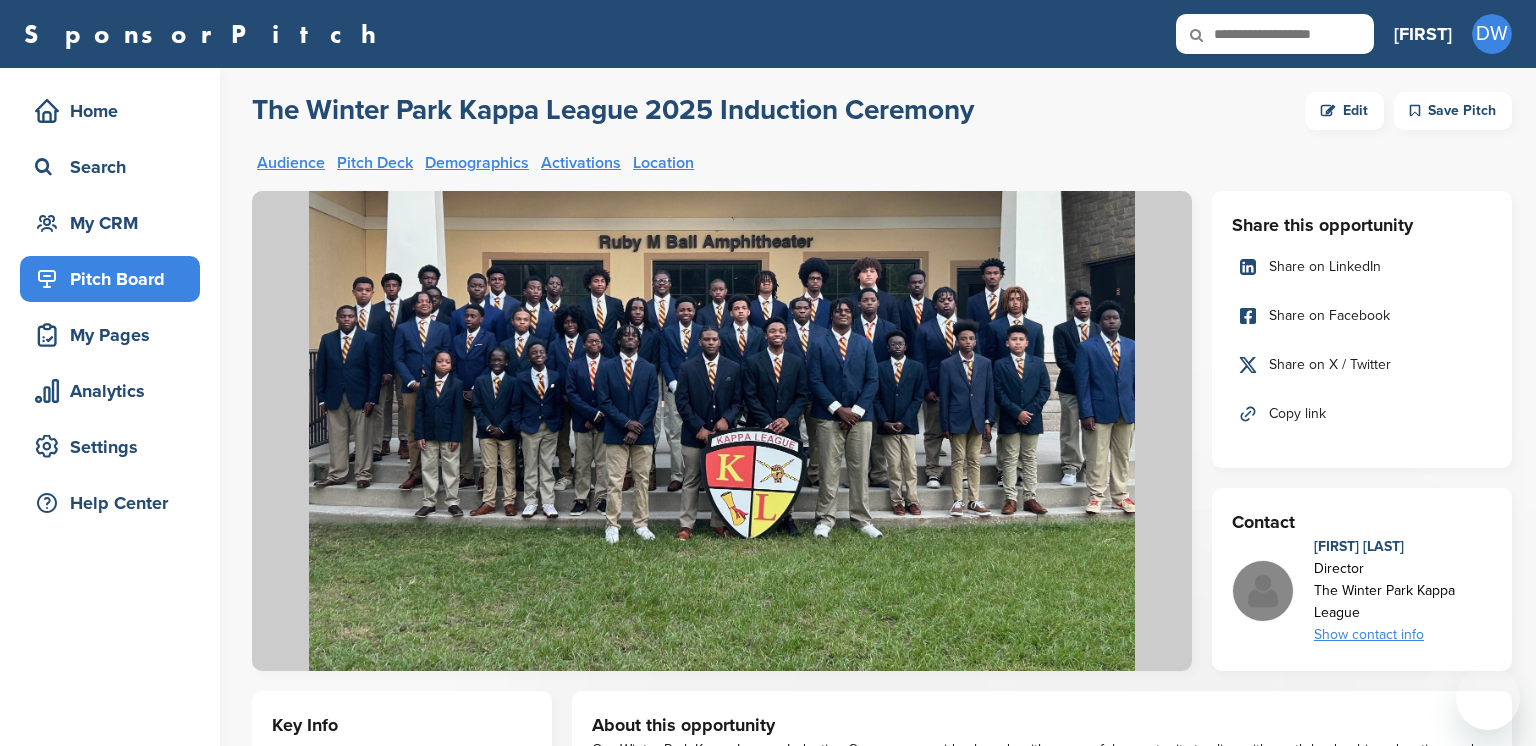 scroll, scrollTop: 0, scrollLeft: 0, axis: both 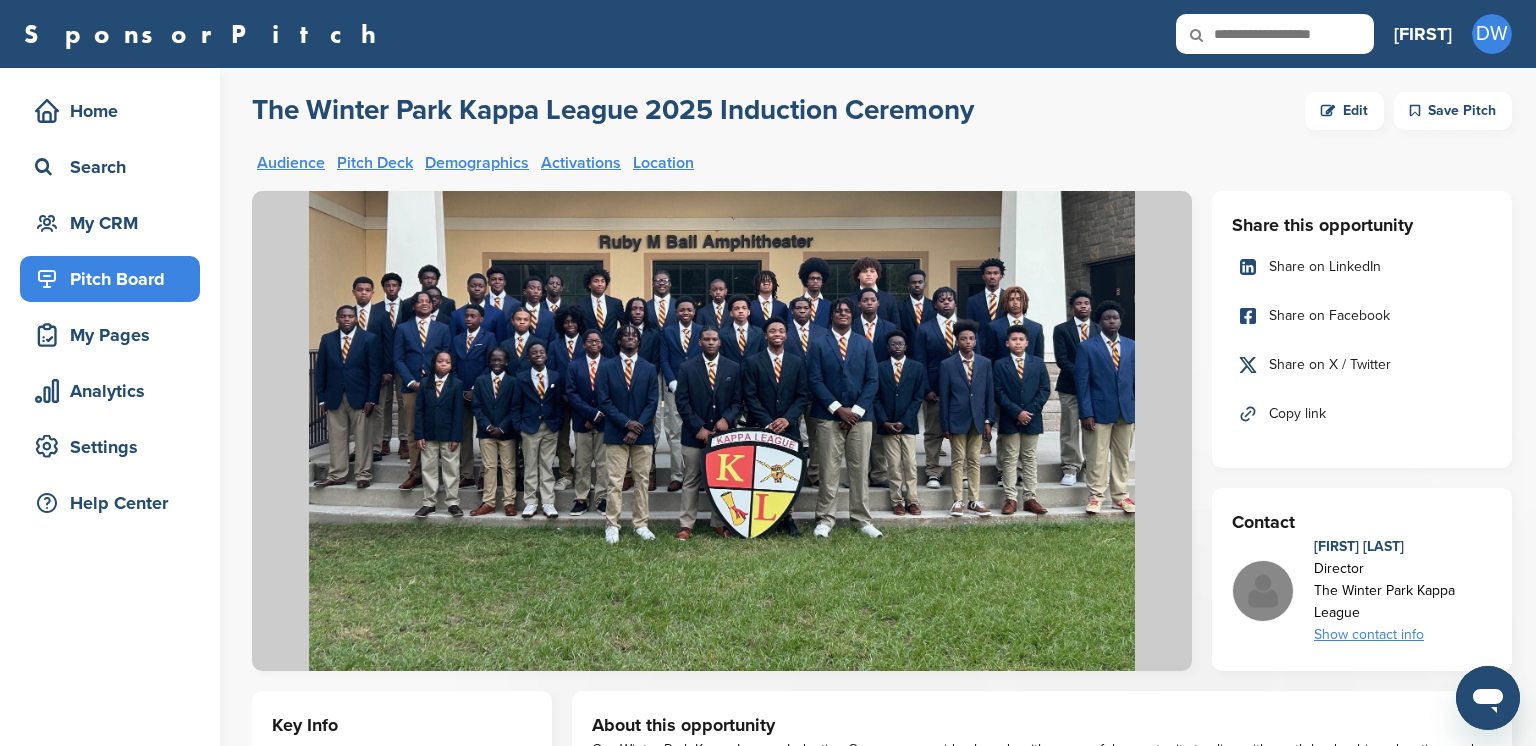 click at bounding box center (722, 431) 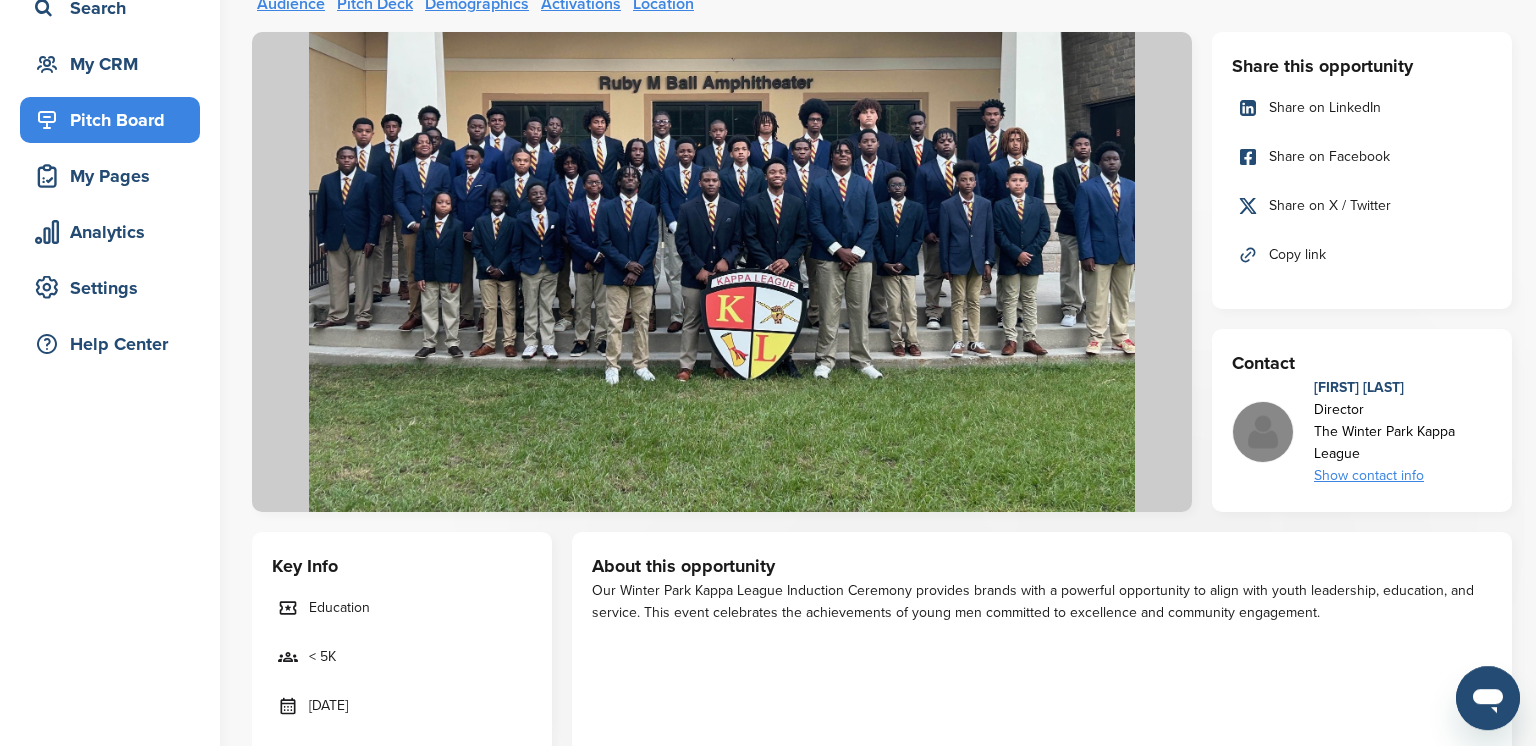 scroll, scrollTop: 0, scrollLeft: 0, axis: both 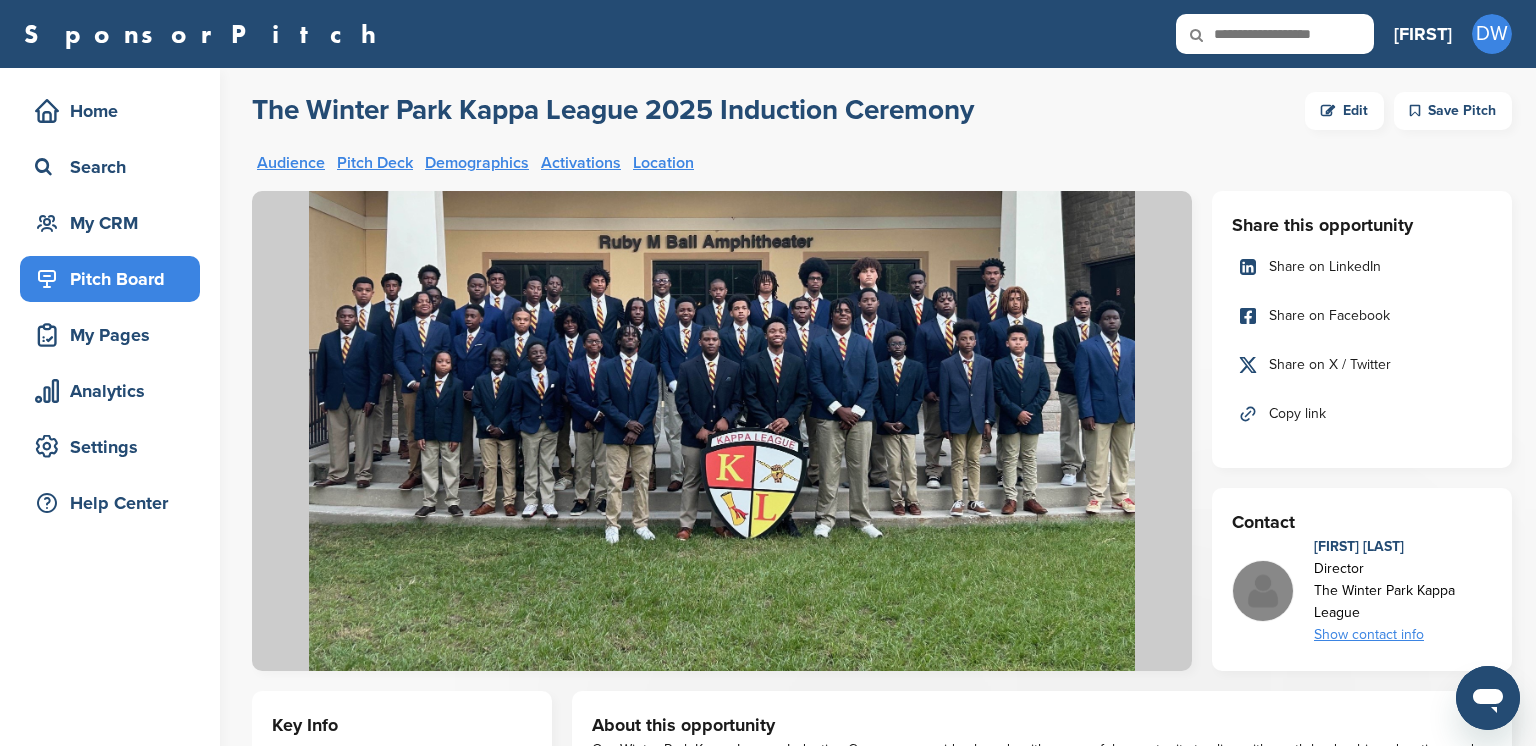 click at bounding box center (1210, 35) 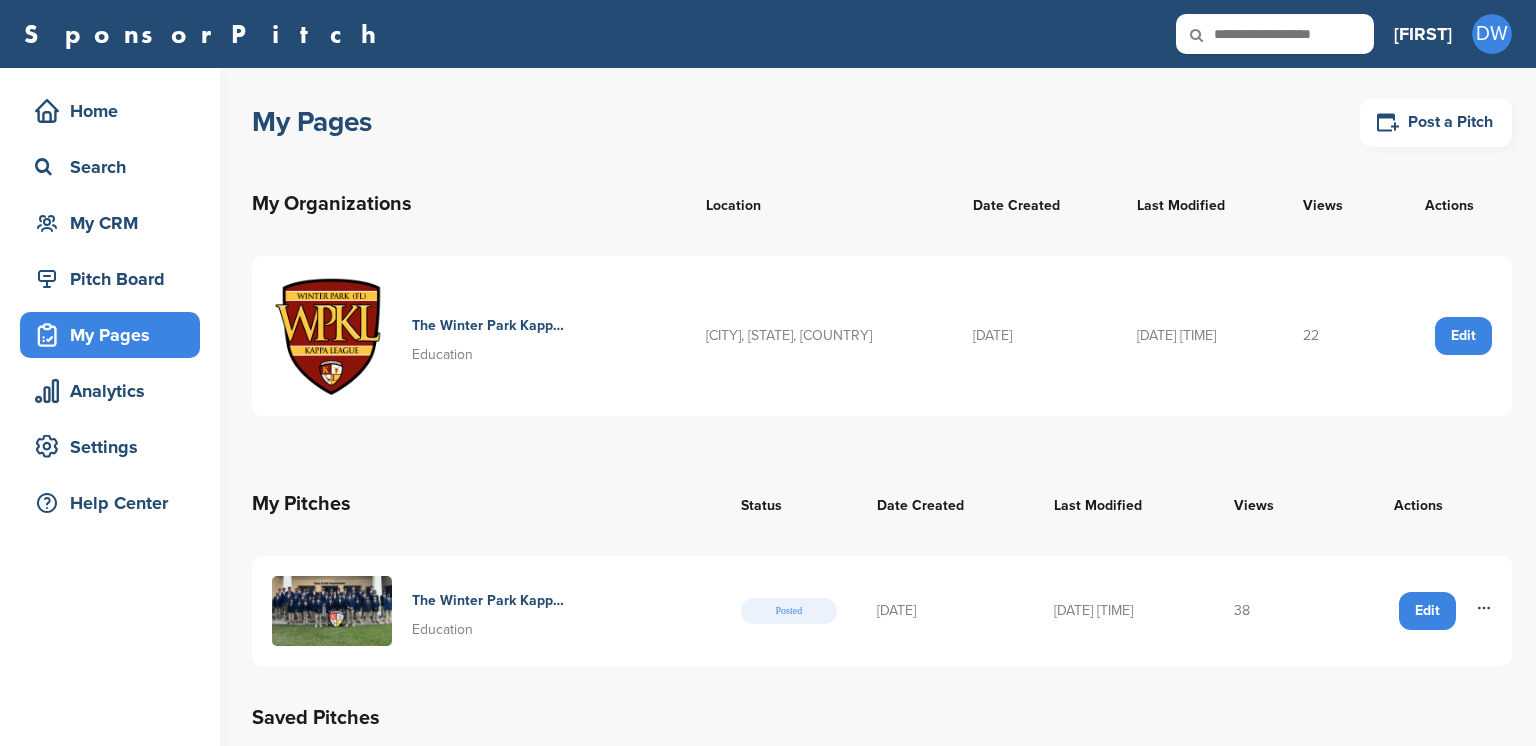 scroll, scrollTop: 0, scrollLeft: 0, axis: both 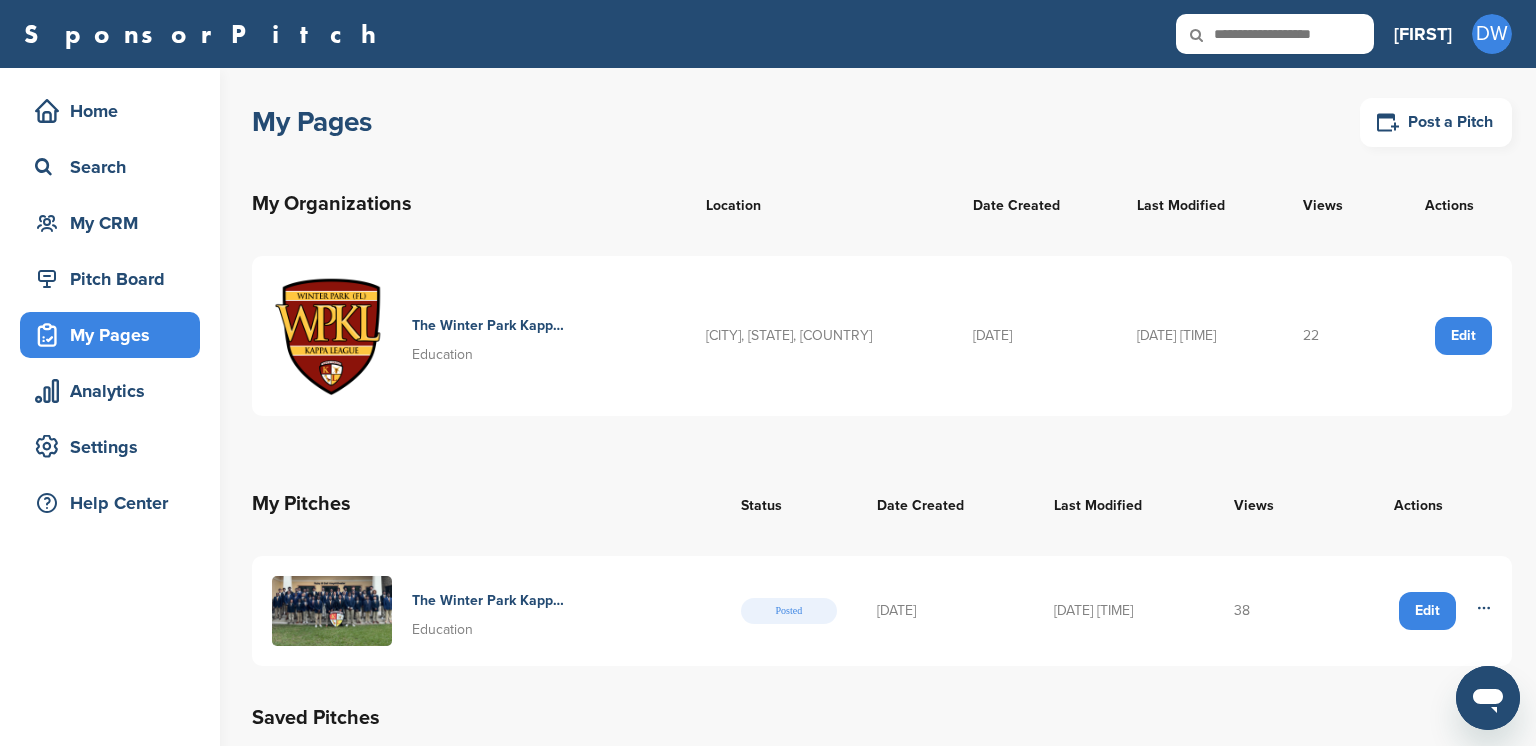 click at bounding box center [1210, 35] 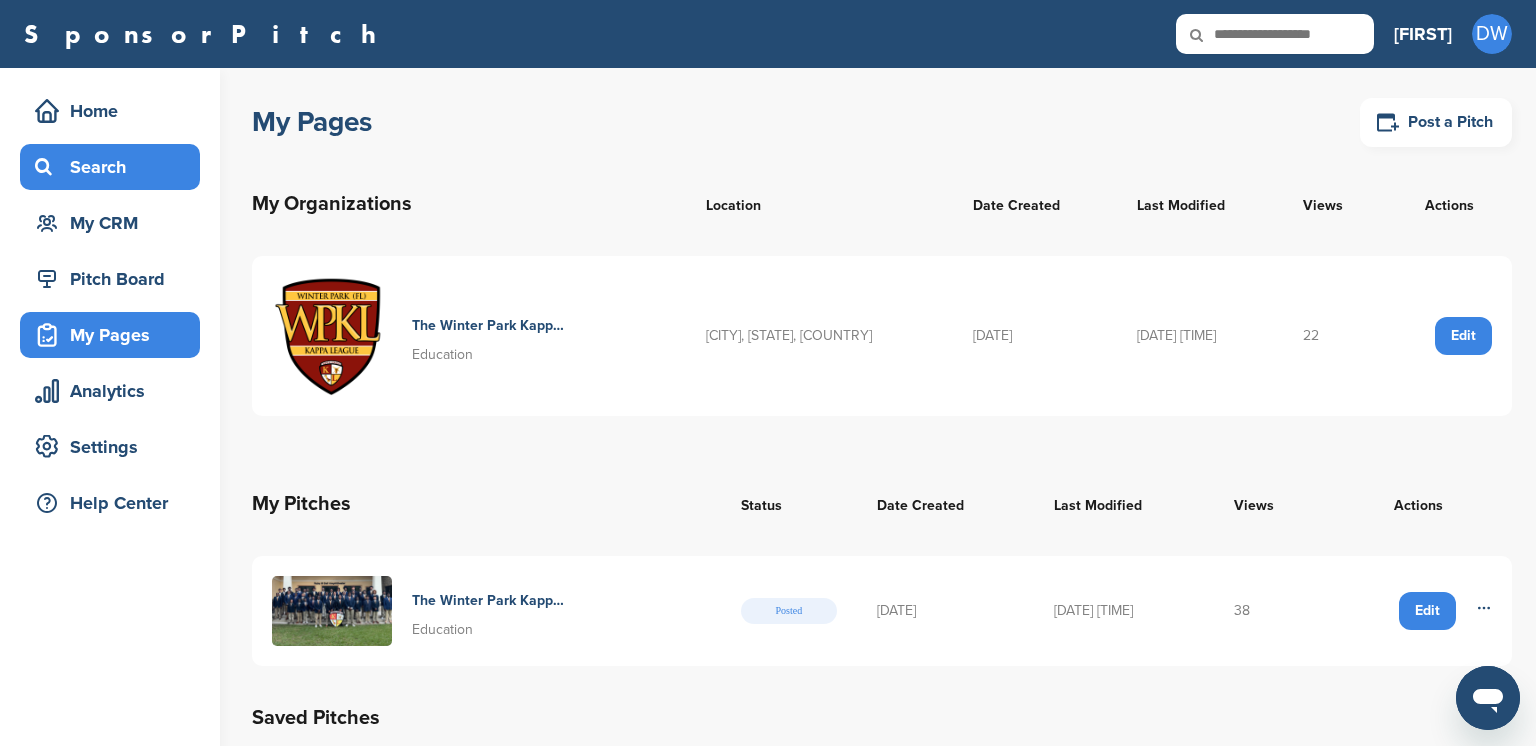 click on "Search" at bounding box center [115, 167] 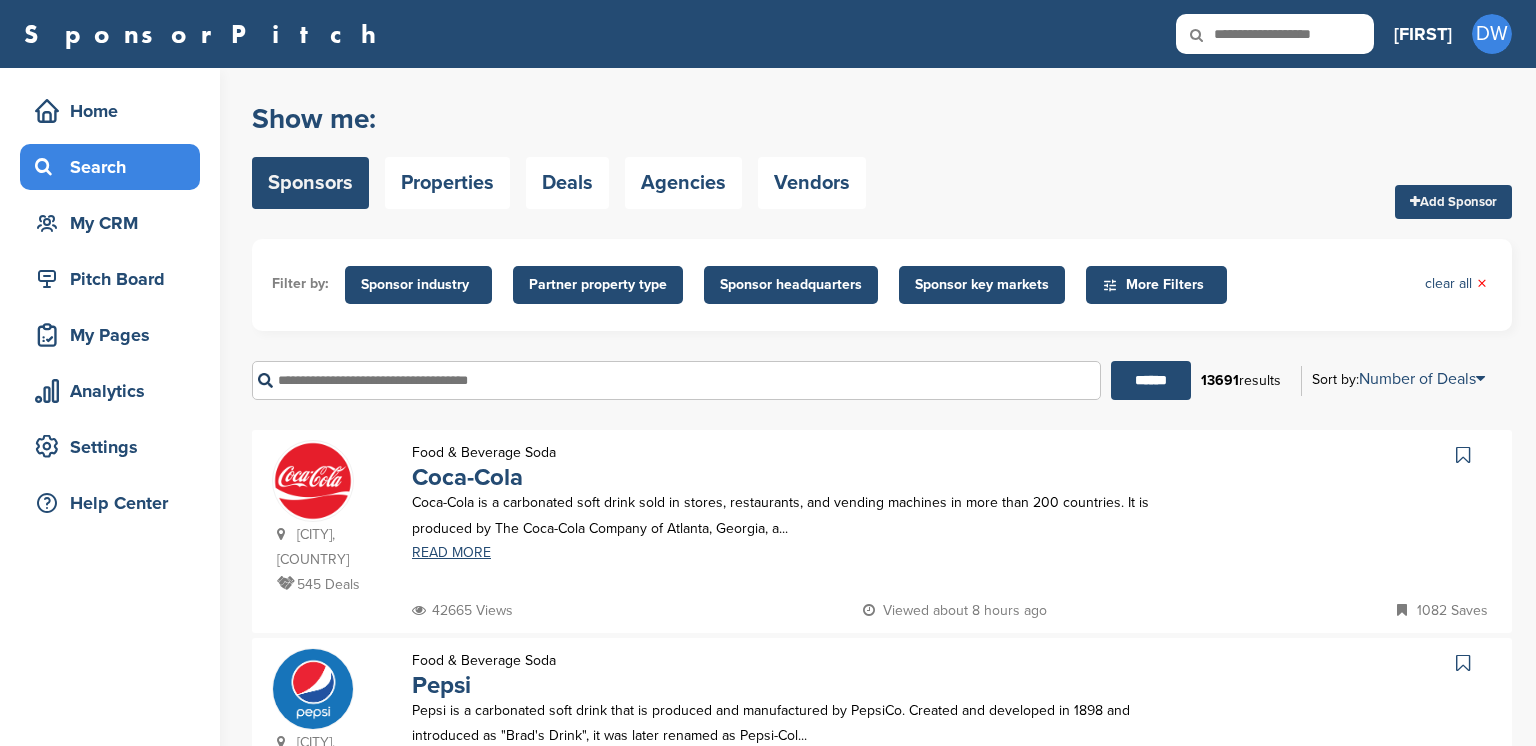 scroll, scrollTop: 0, scrollLeft: 0, axis: both 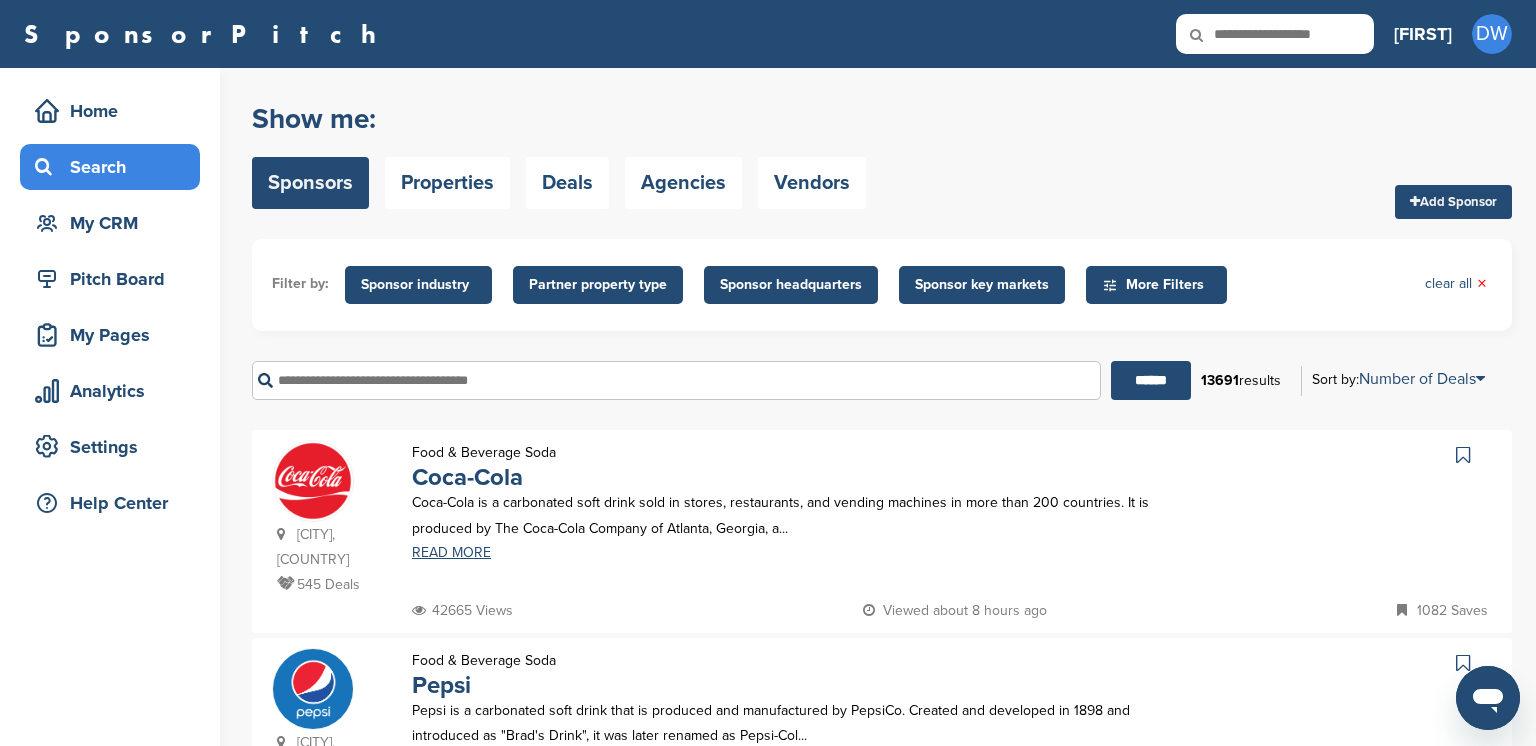 click at bounding box center [676, 380] 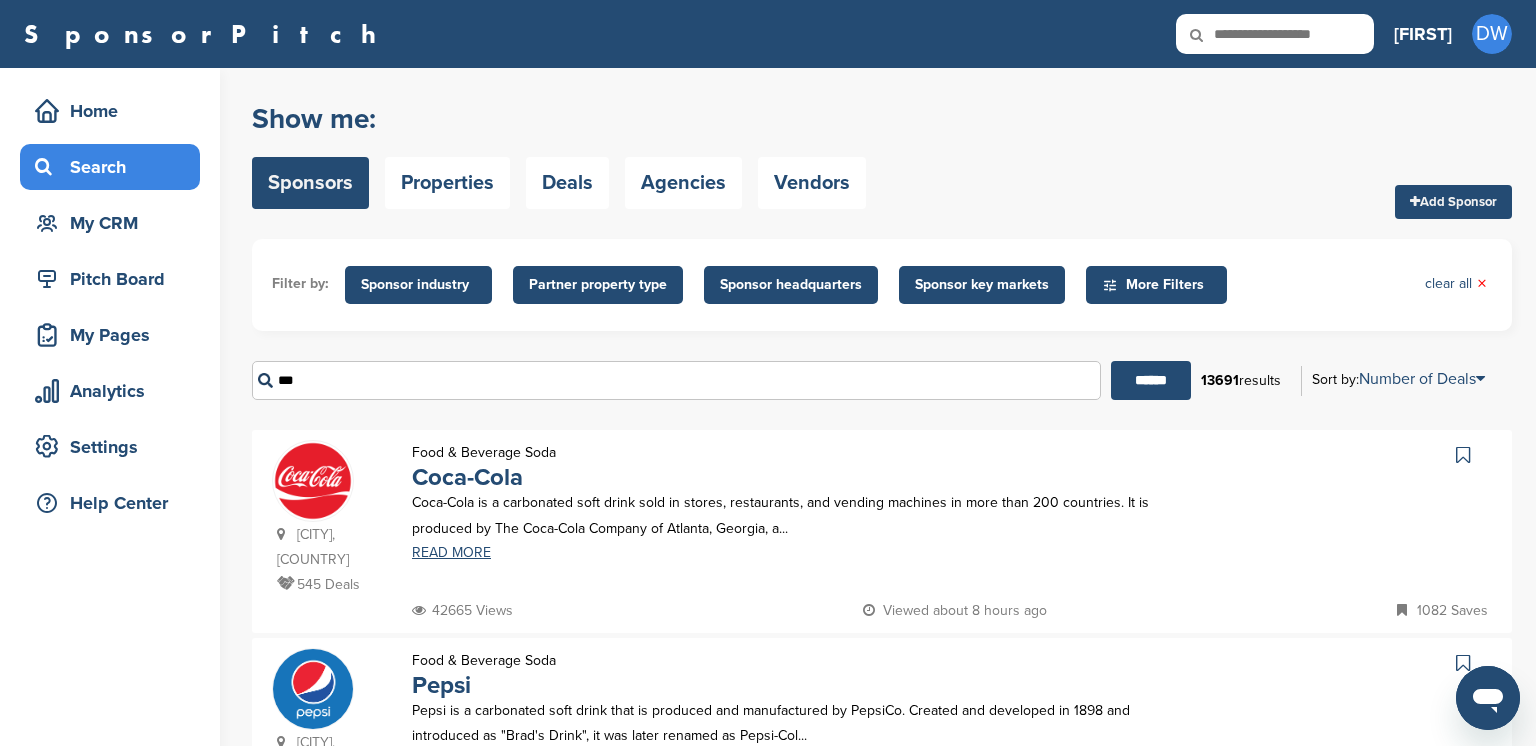 type on "***" 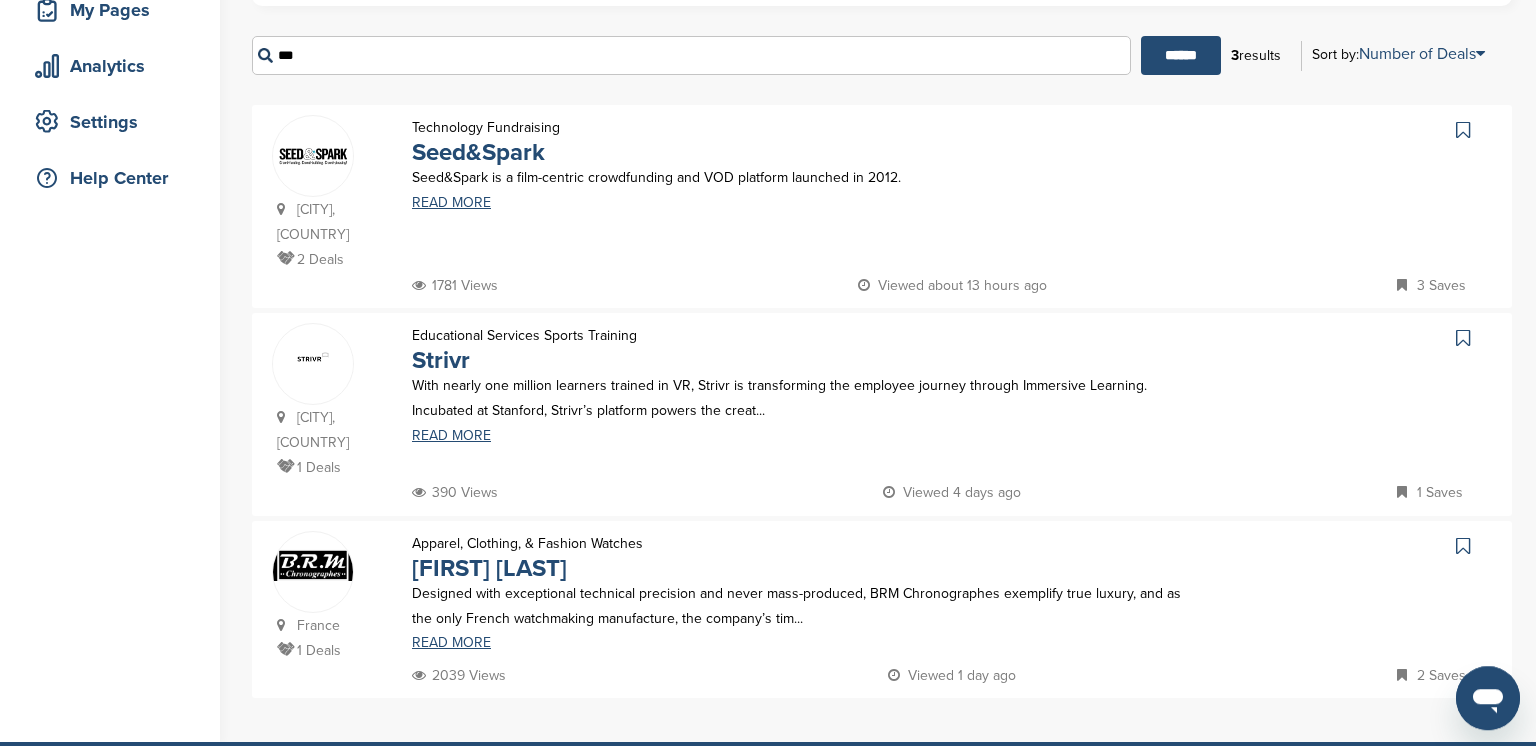 scroll, scrollTop: 327, scrollLeft: 0, axis: vertical 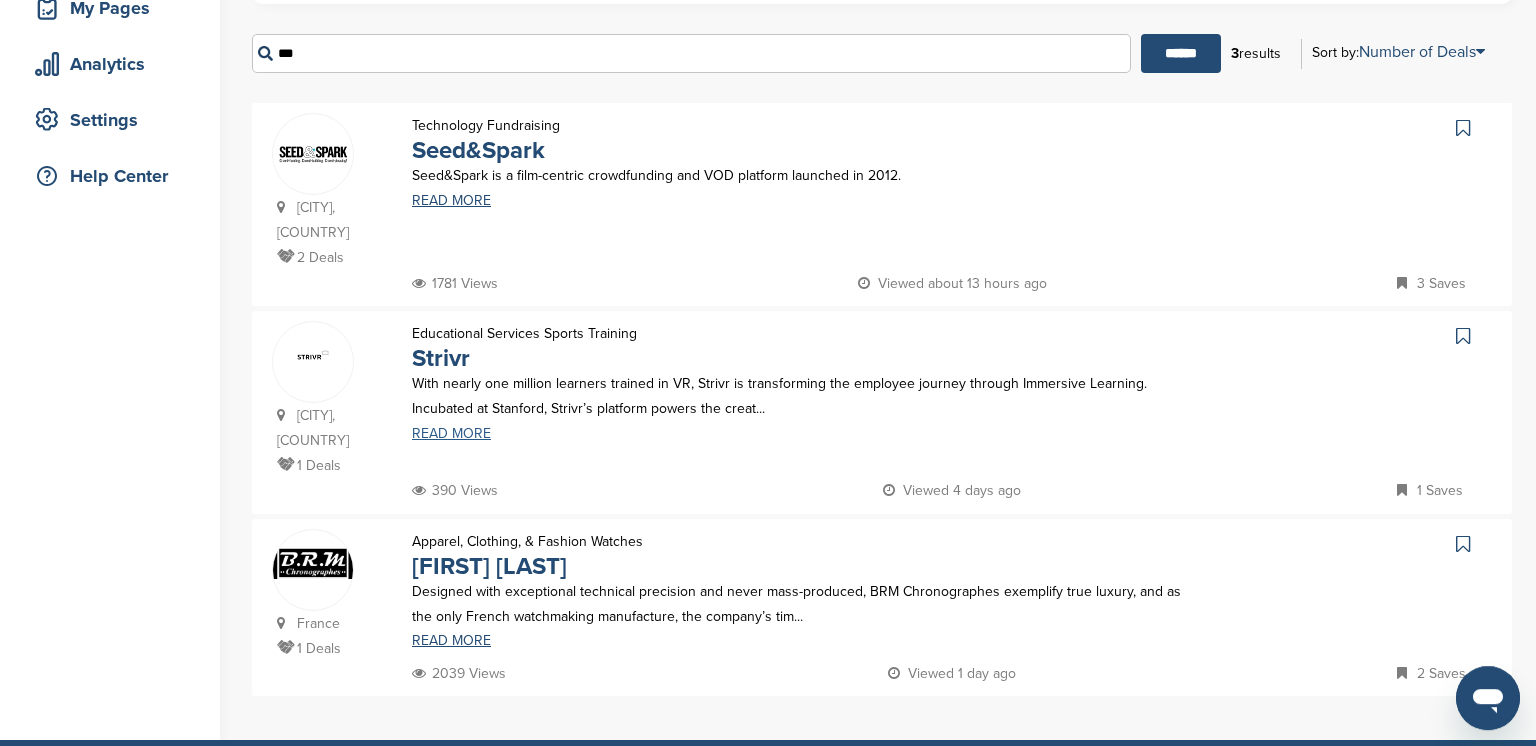 click on "READ MORE" at bounding box center (804, 434) 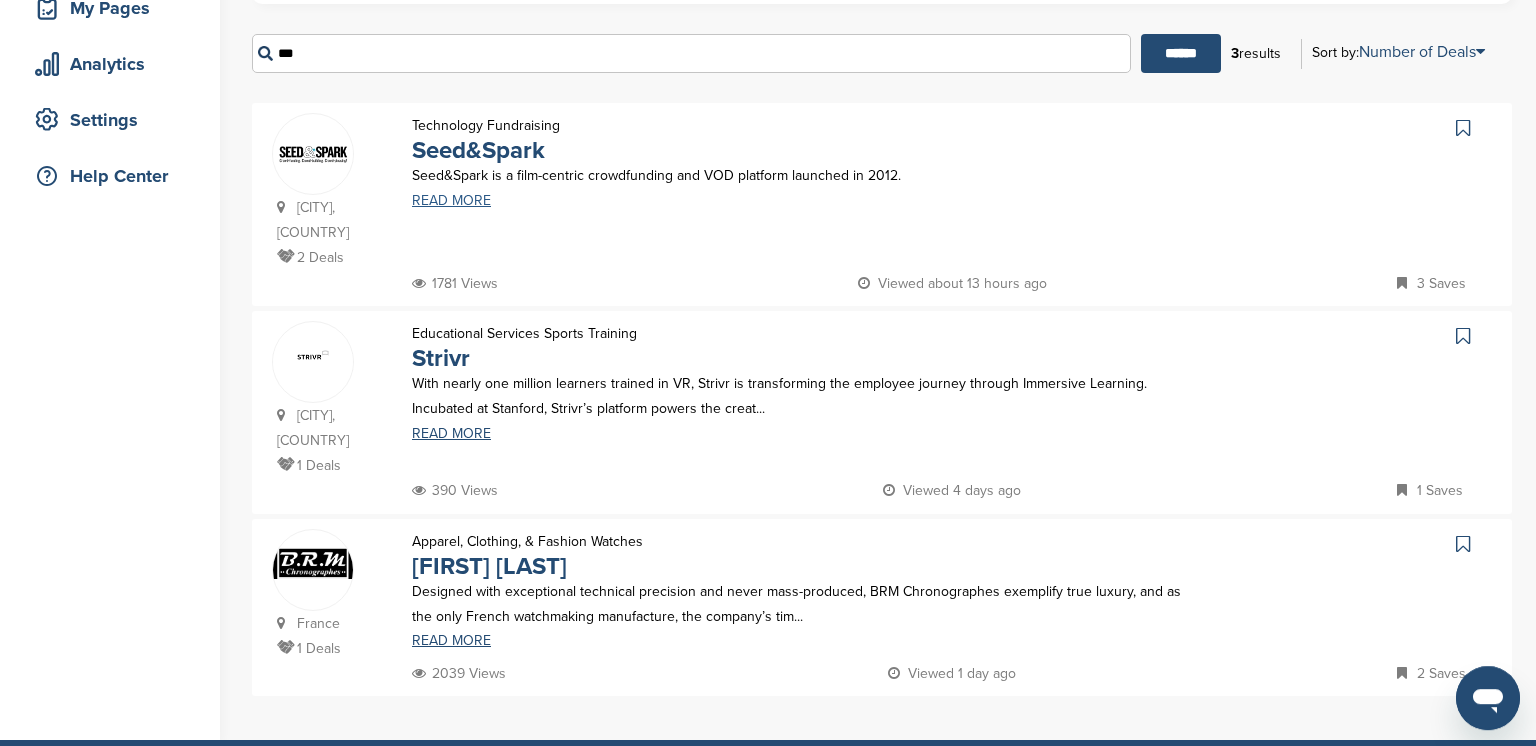 click on "READ MORE" at bounding box center (804, 201) 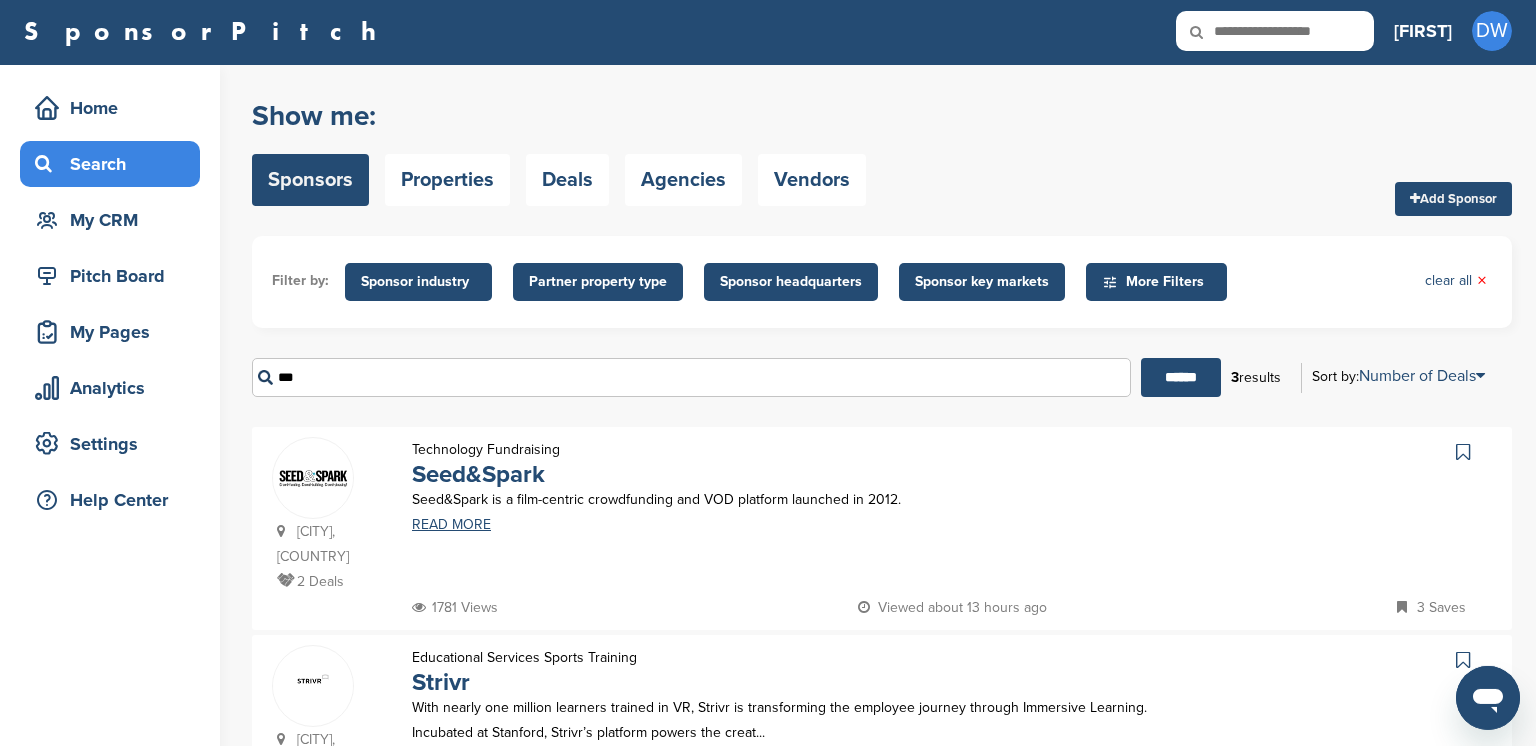 scroll, scrollTop: 0, scrollLeft: 0, axis: both 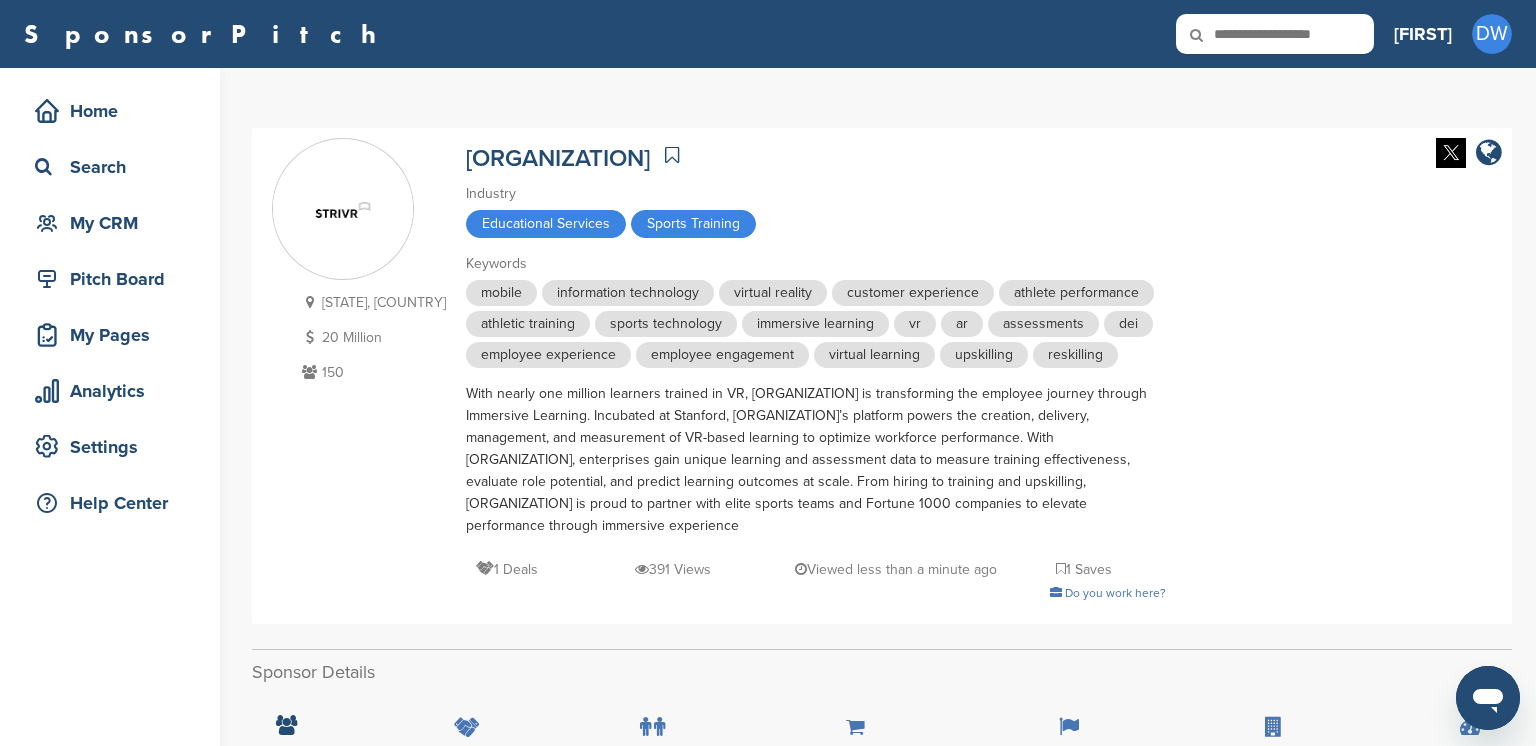 click on "With nearly one million learners trained in VR, [ORGANIZATION] is transforming the employee journey through Immersive Learning. Incubated at Stanford, [ORGANIZATION]’s platform powers the creation, delivery, management, and measurement of VR-based learning to optimize workforce performance. With [ORGANIZATION], enterprises gain unique learning and assessment data to measure training effectiveness, evaluate role potential, and predict learning outcomes at scale. From hiring to training and upskilling, [ORGANIZATION] is proud to partner with elite sports teams and Fortune 1000 companies to elevate performance through immersive experience" at bounding box center [816, 460] 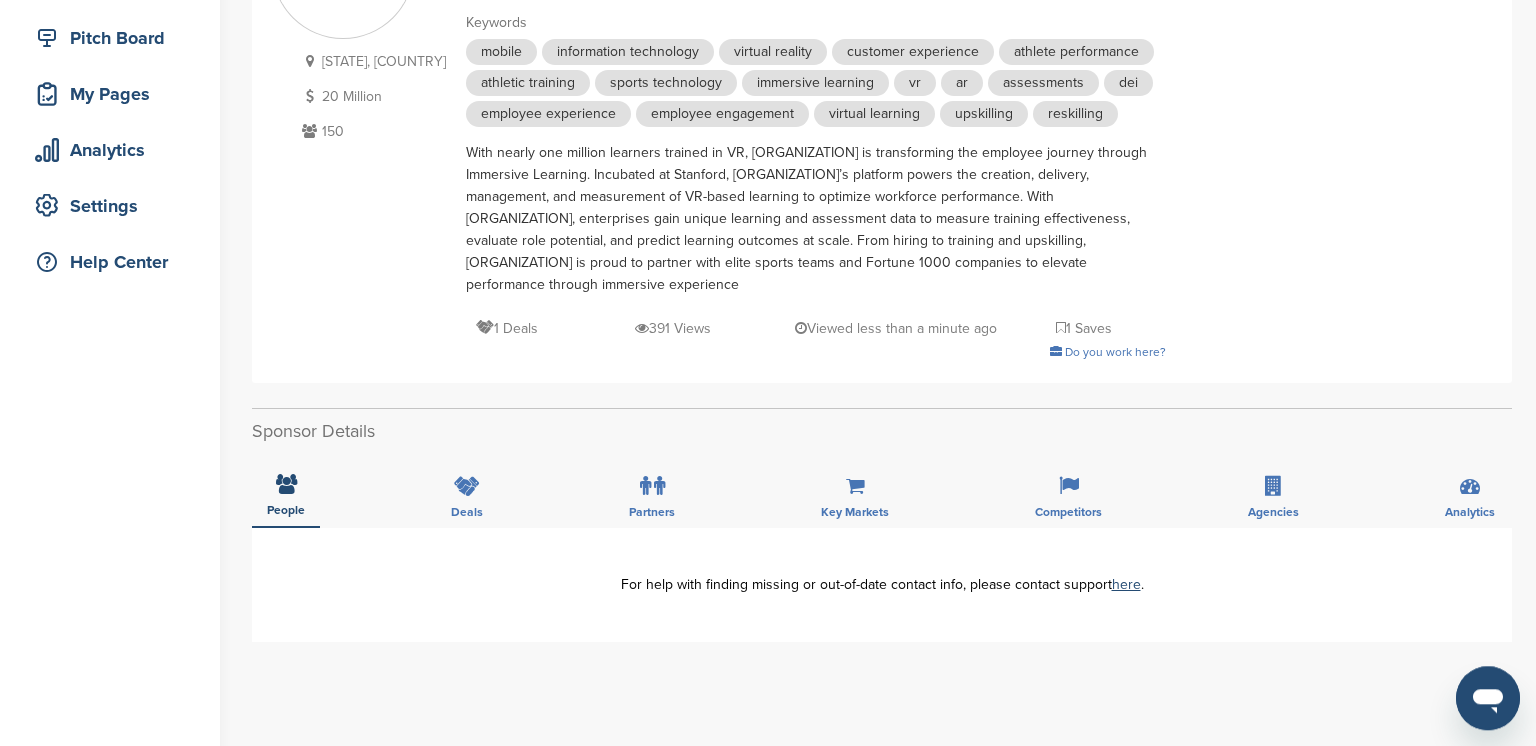 scroll, scrollTop: 236, scrollLeft: 0, axis: vertical 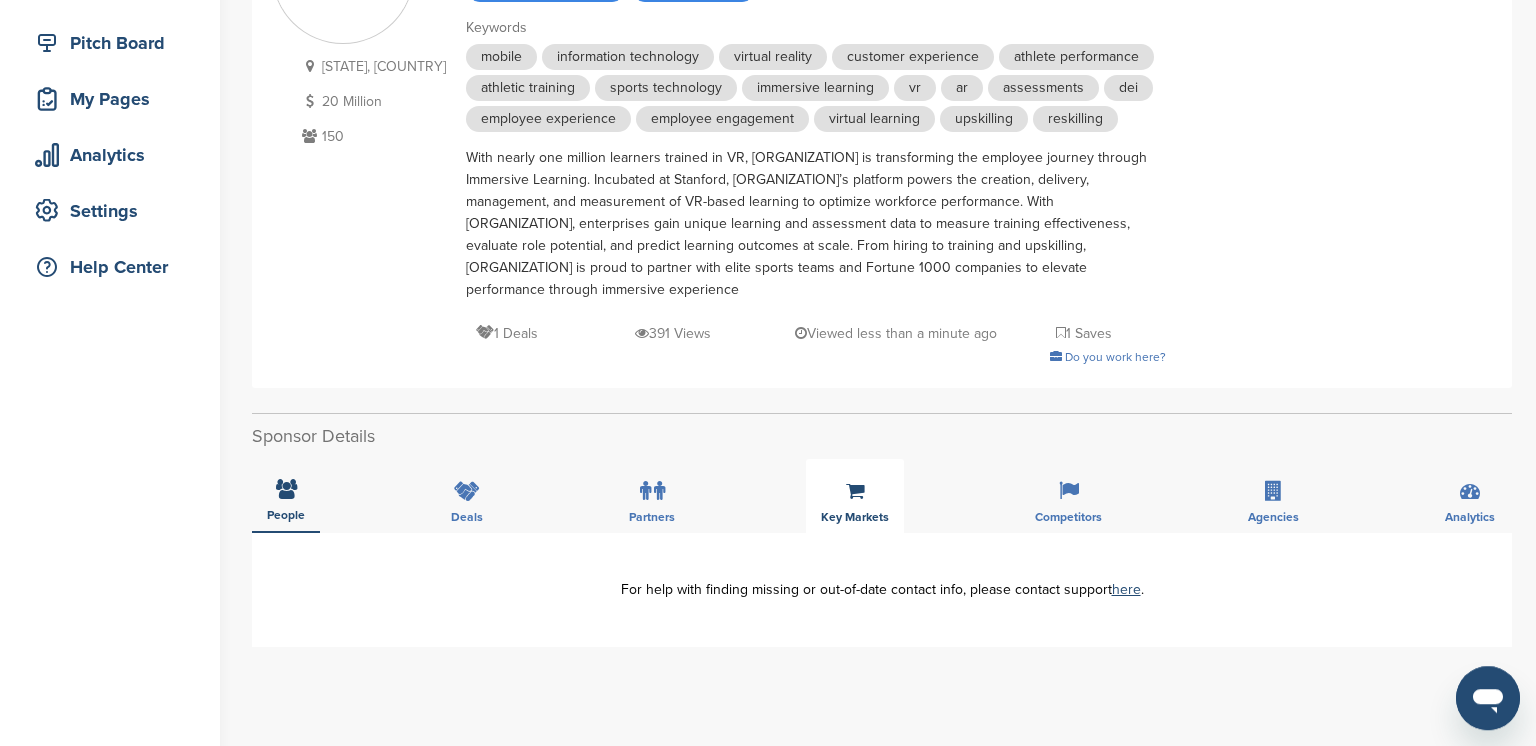 click on "Key Markets" at bounding box center [855, 496] 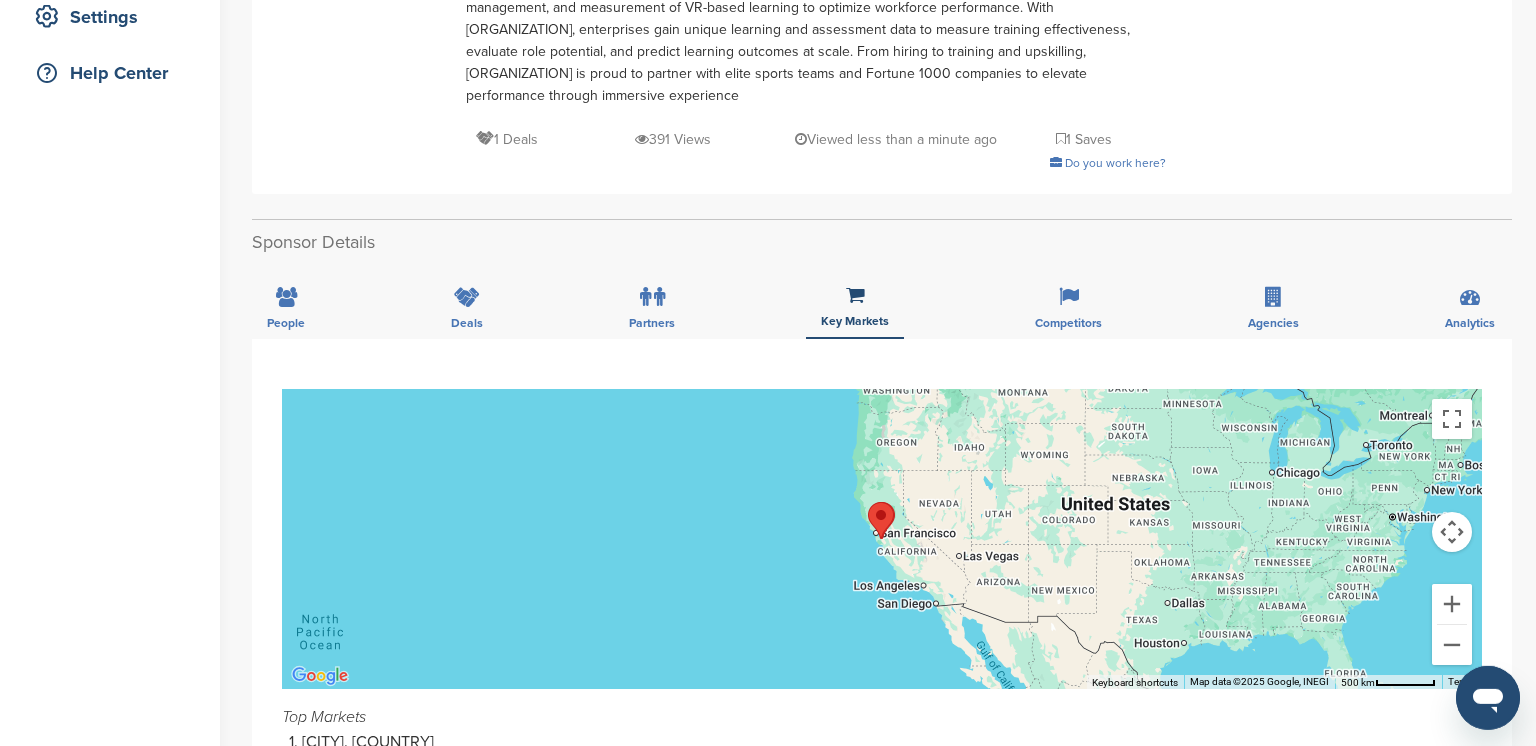 scroll, scrollTop: 104, scrollLeft: 0, axis: vertical 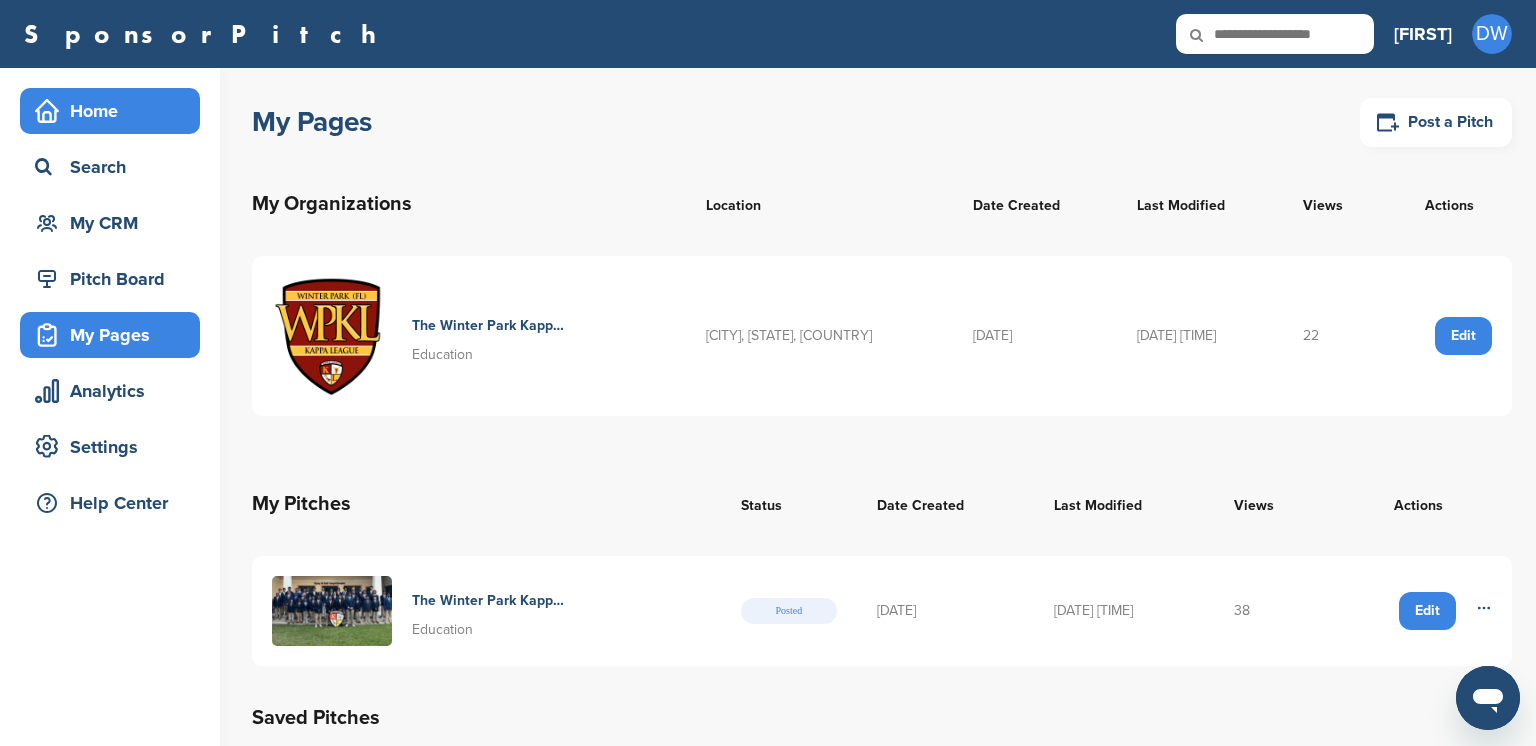 click on "Home" at bounding box center (115, 111) 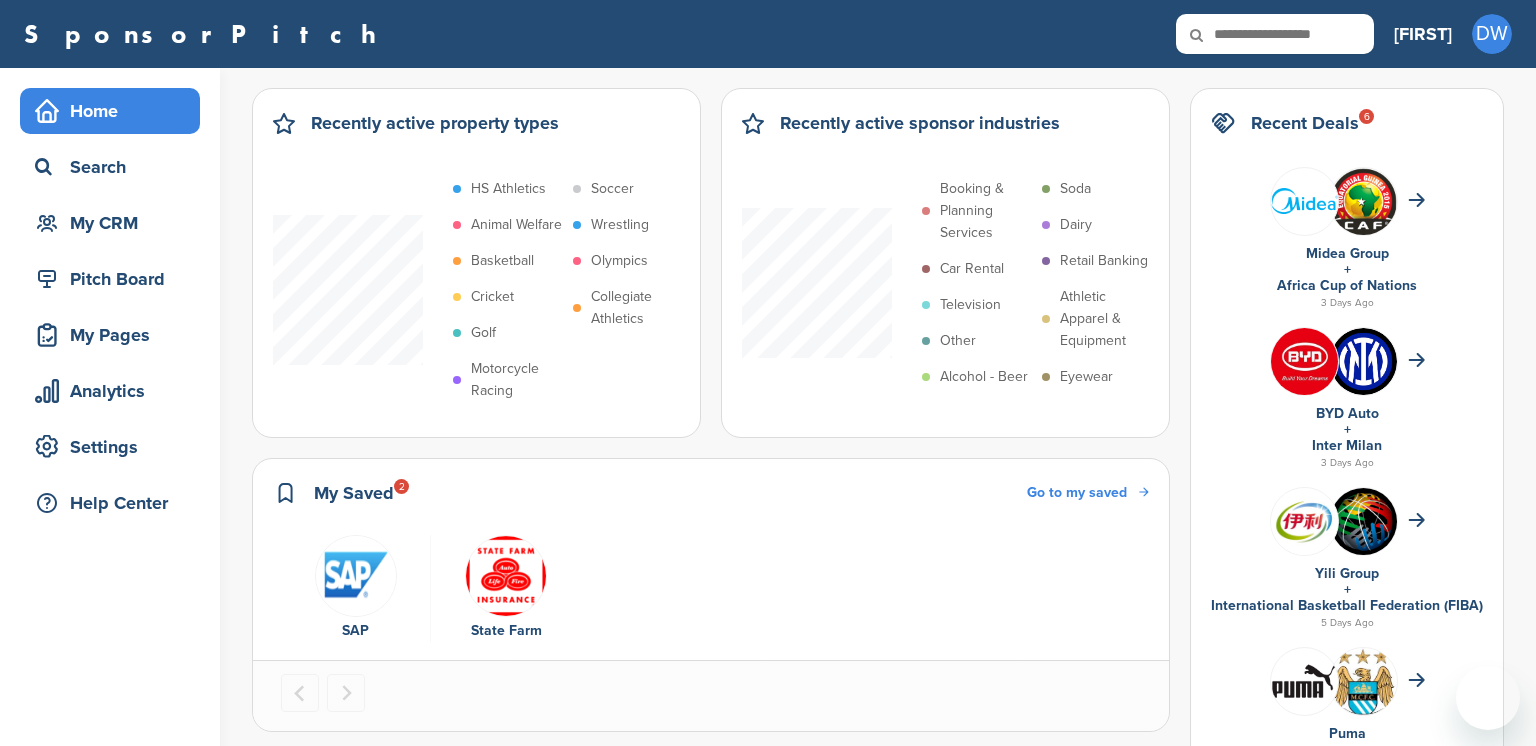 scroll, scrollTop: 0, scrollLeft: 0, axis: both 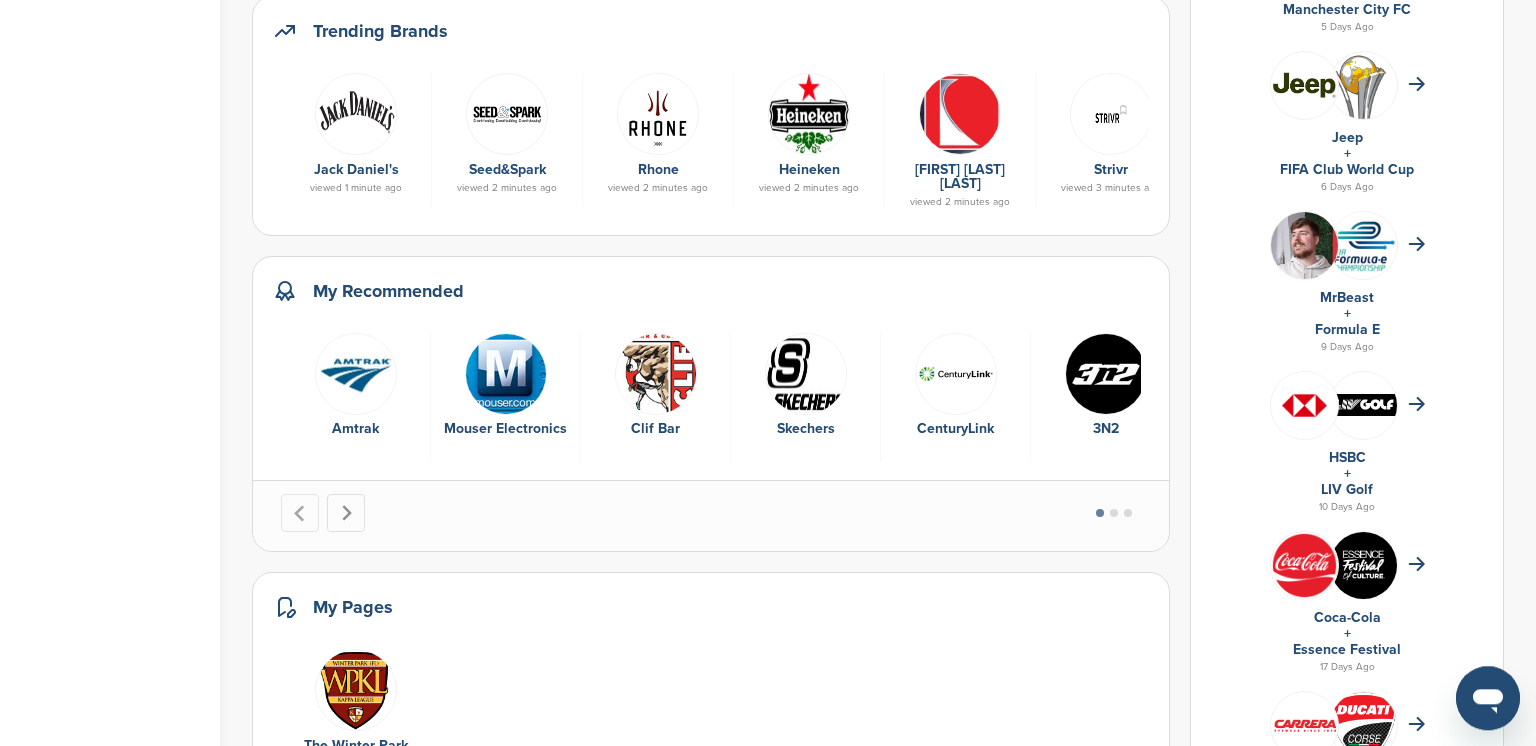 click 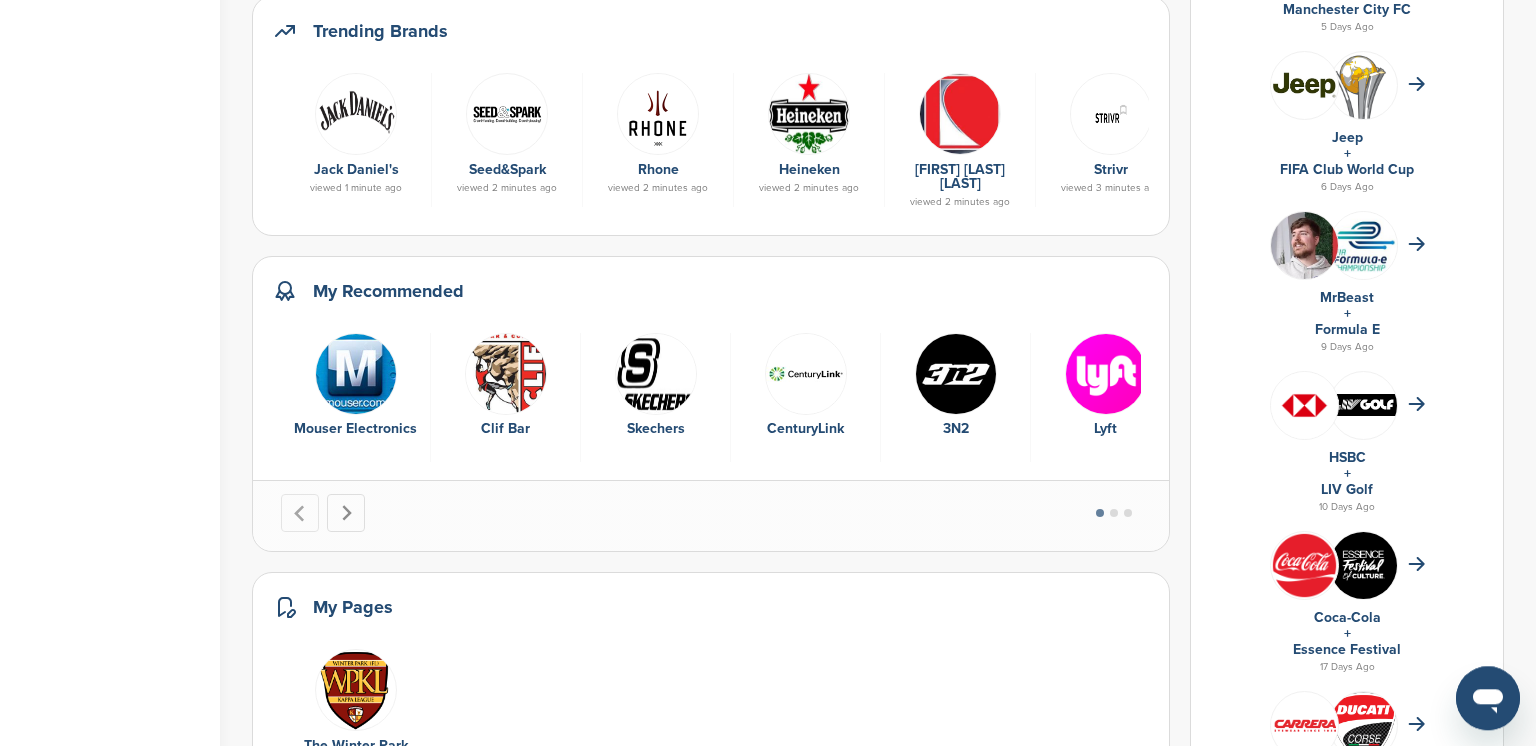 click 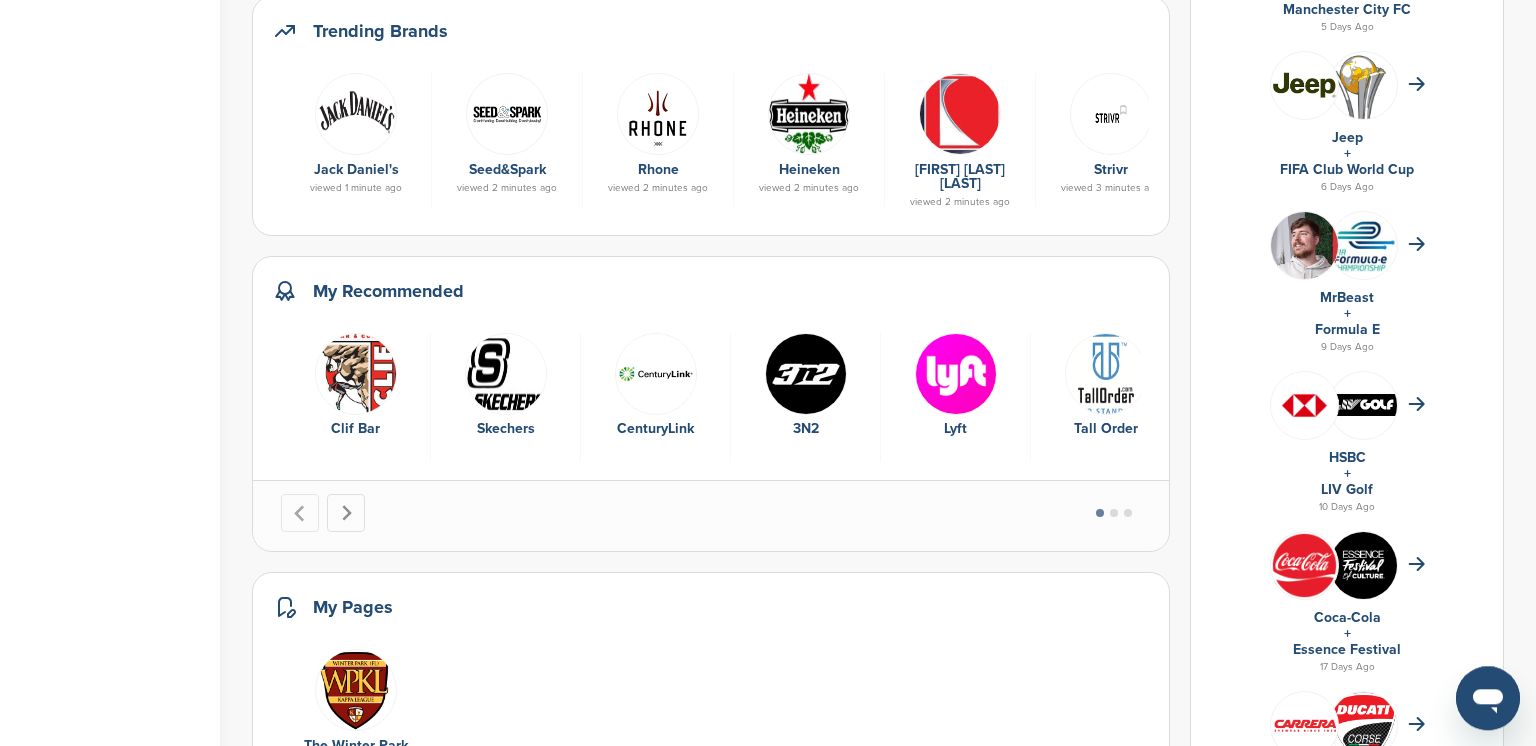 click at bounding box center (346, 513) 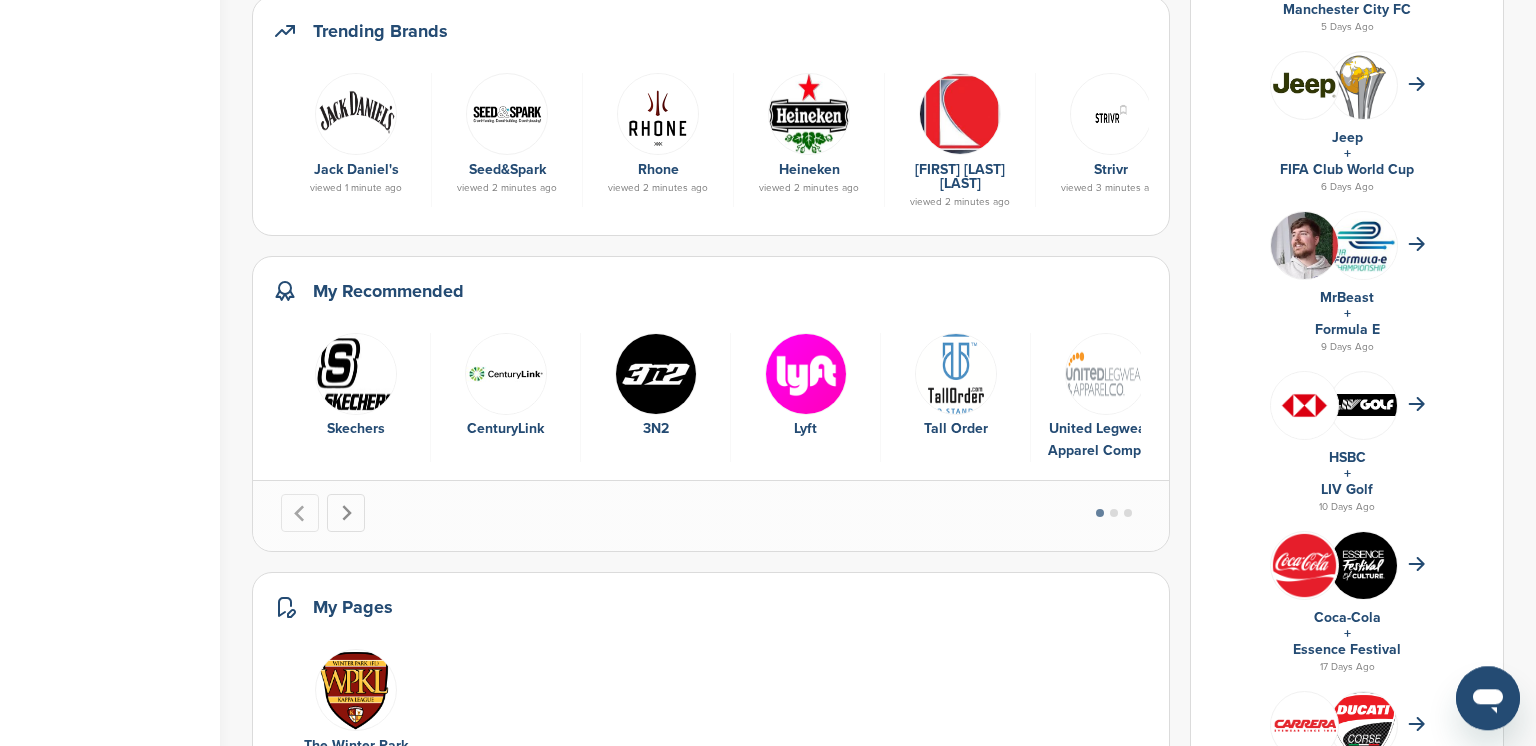 click at bounding box center (346, 513) 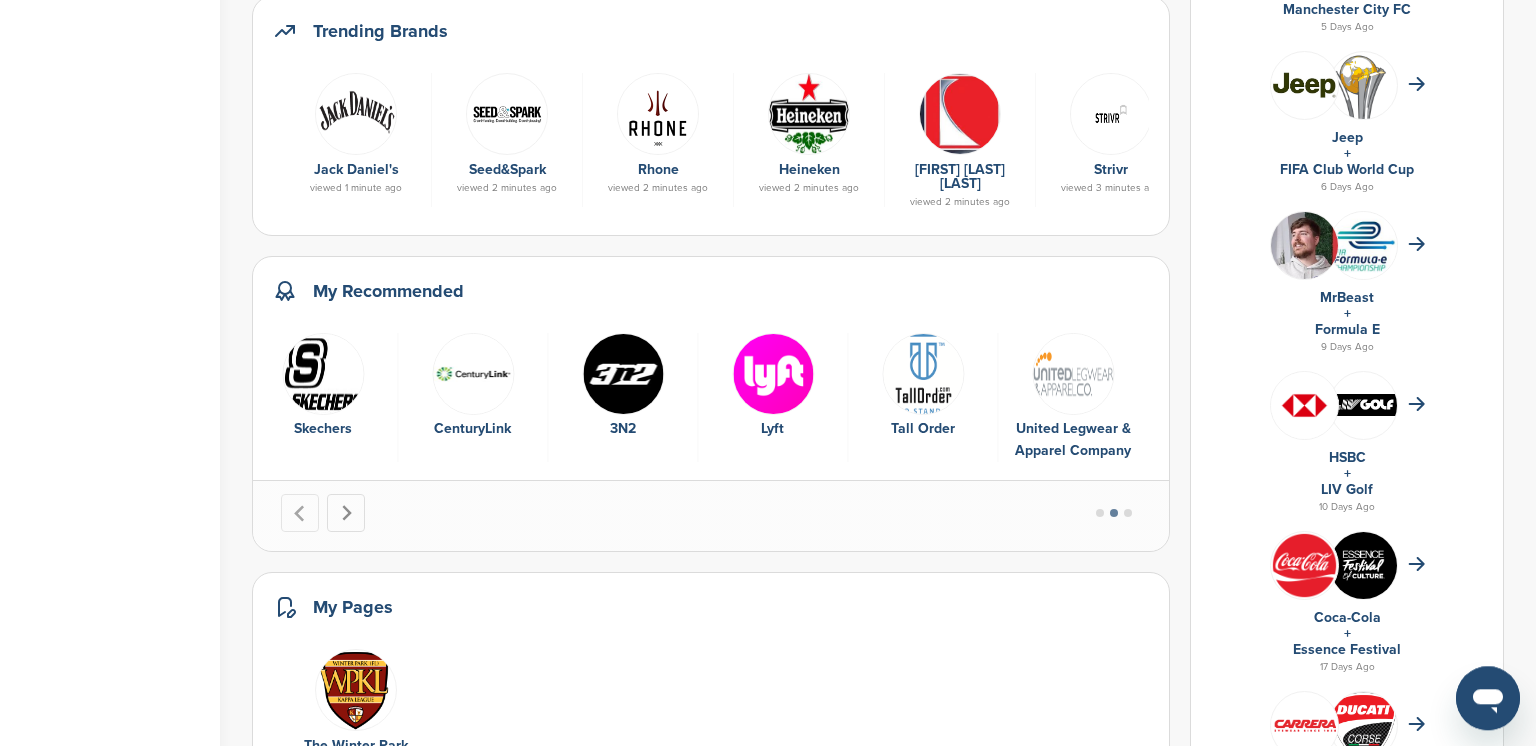 click at bounding box center (346, 513) 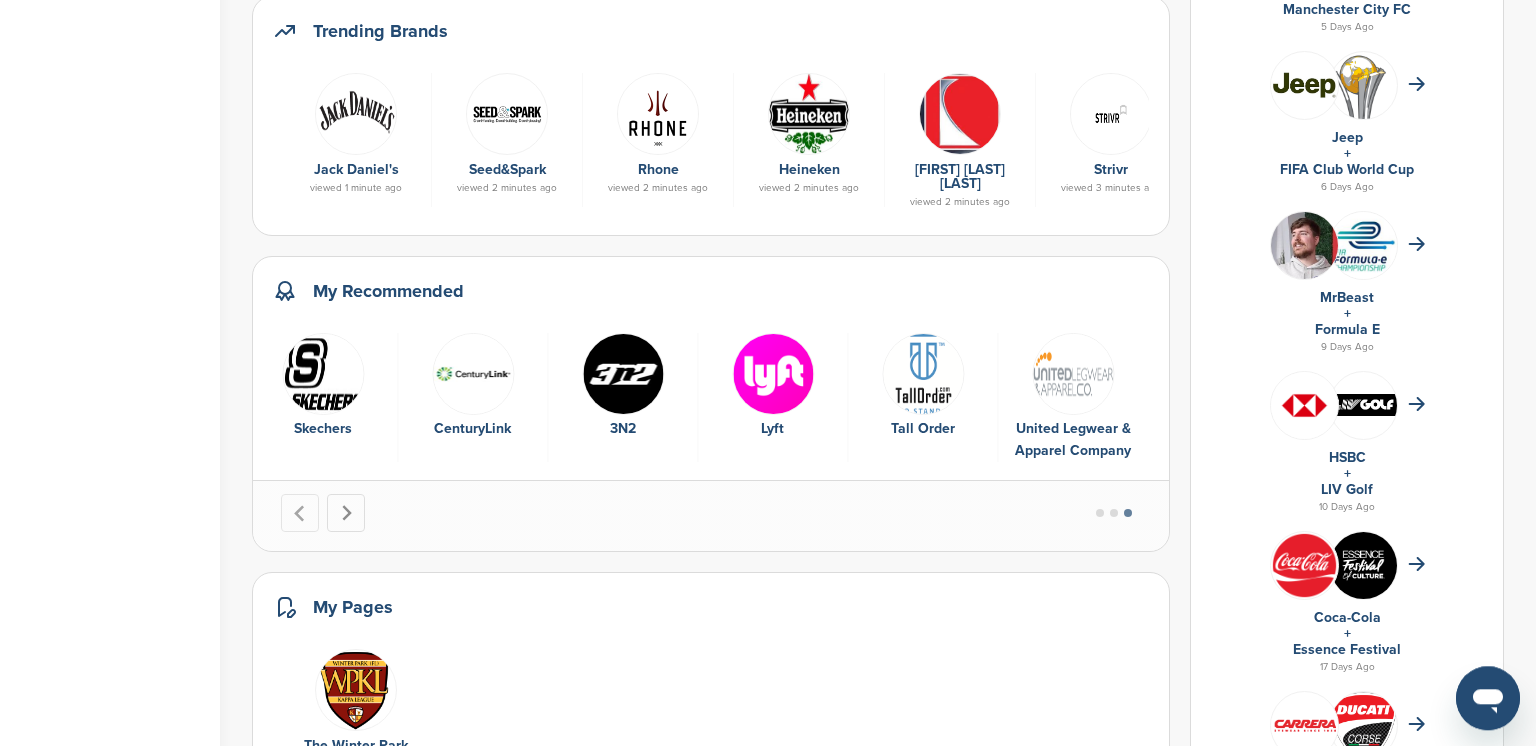click at bounding box center [346, 513] 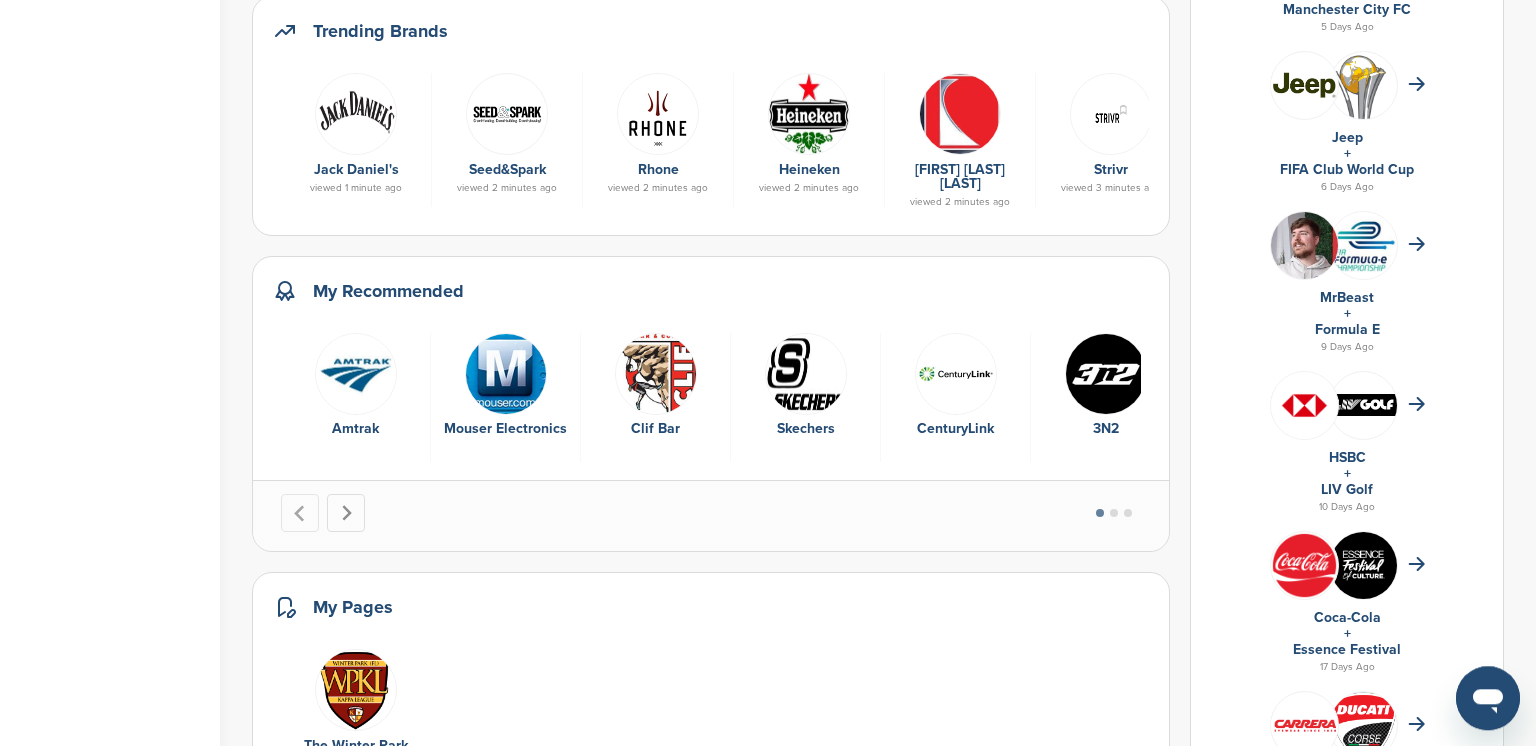 click at bounding box center (346, 513) 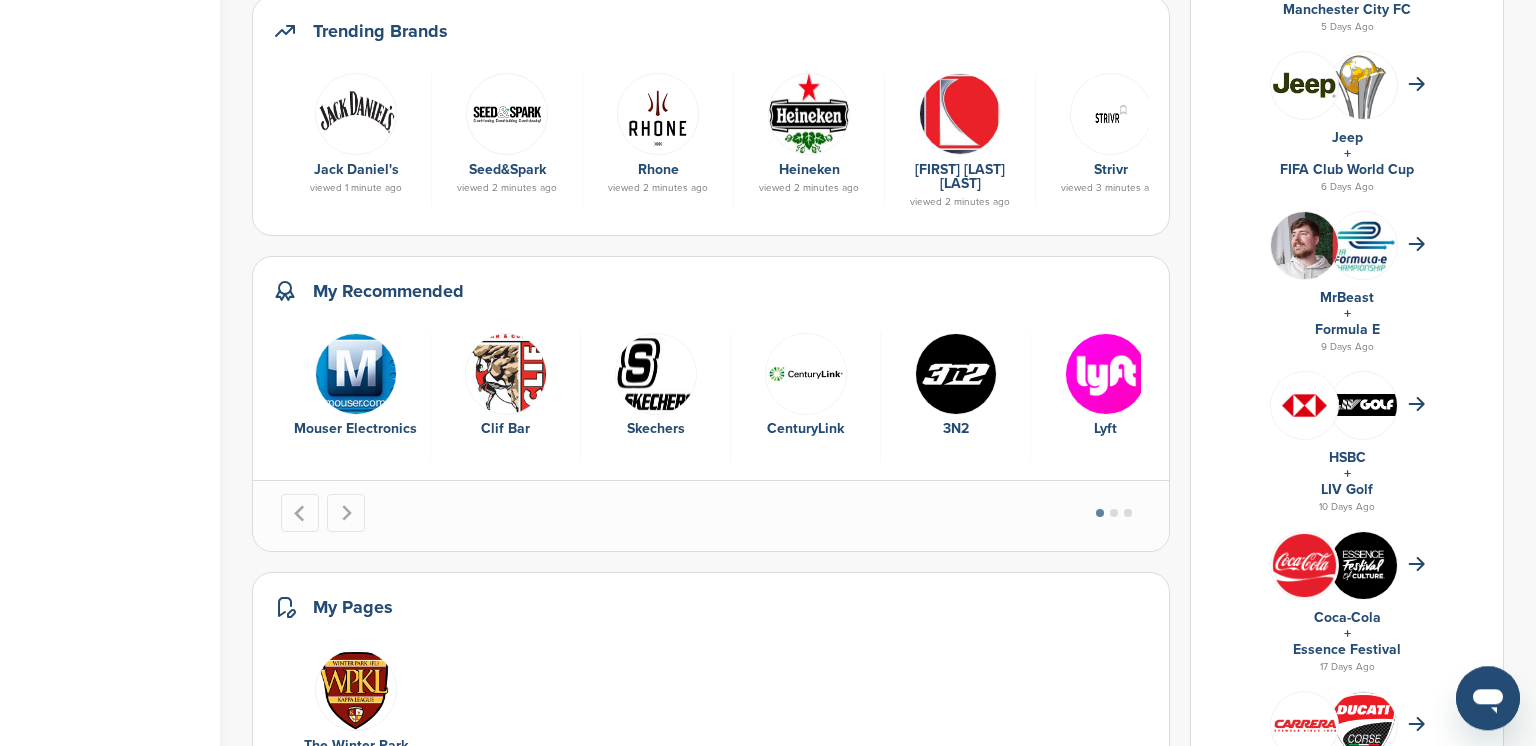 click at bounding box center (806, 374) 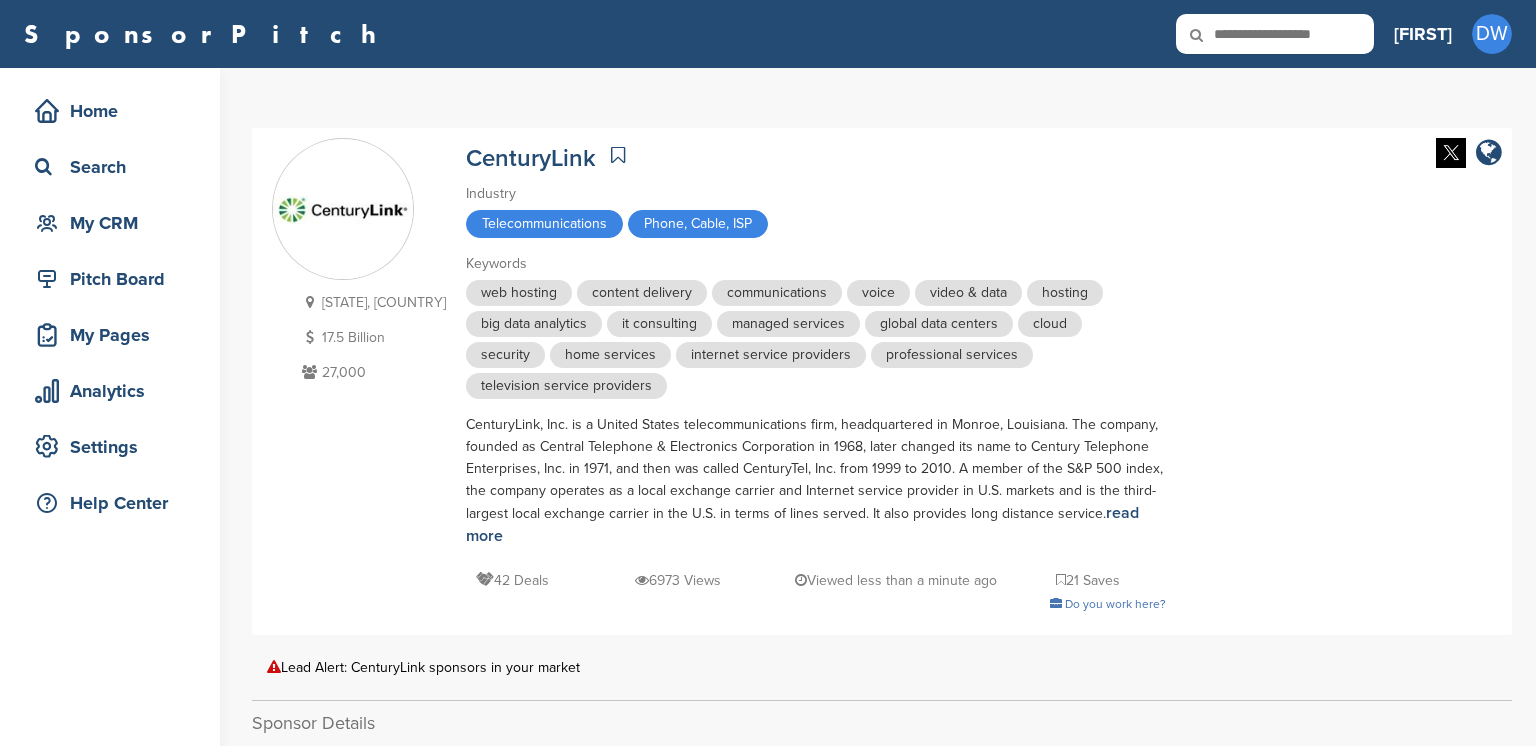 scroll, scrollTop: 0, scrollLeft: 0, axis: both 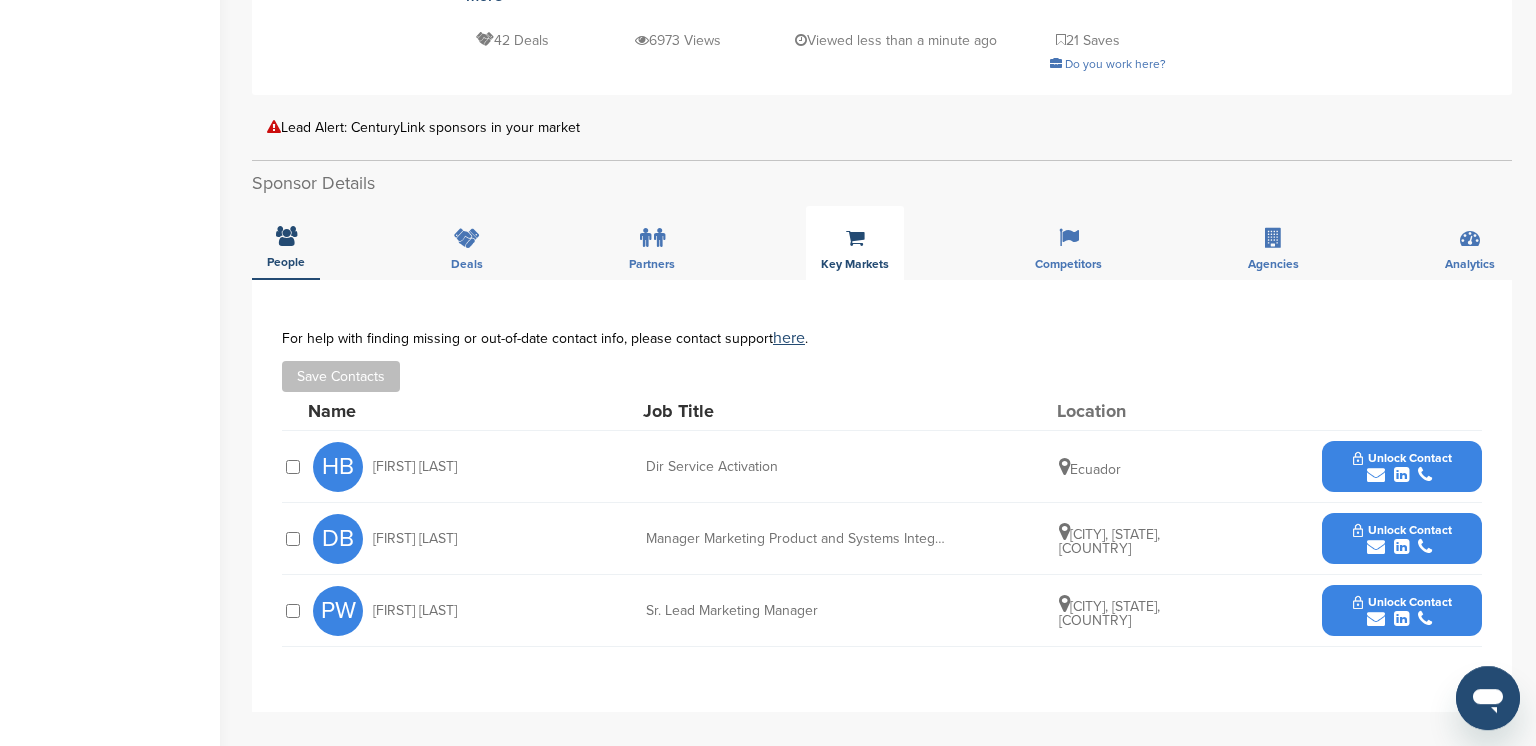 click on "Key Markets" at bounding box center [855, 243] 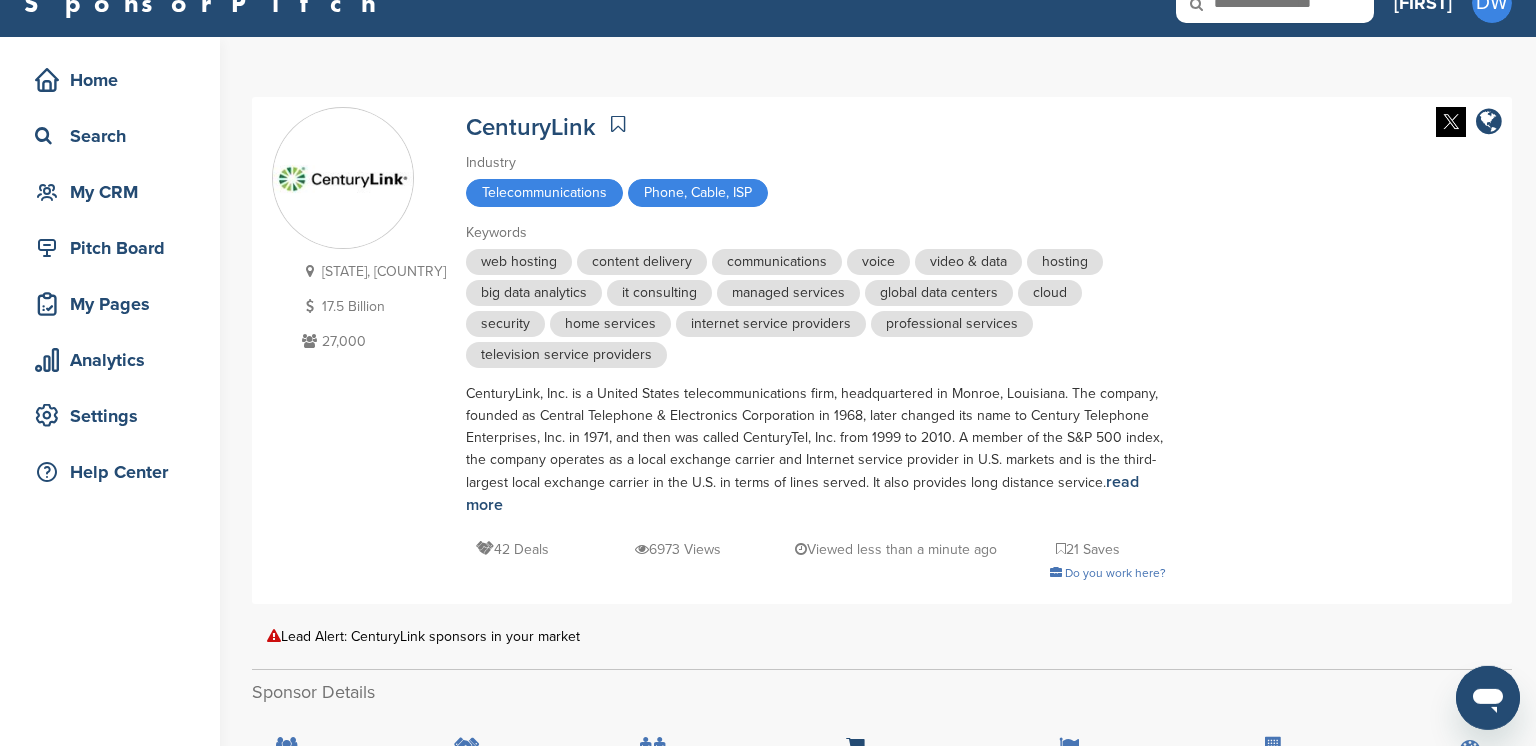 scroll, scrollTop: 0, scrollLeft: 0, axis: both 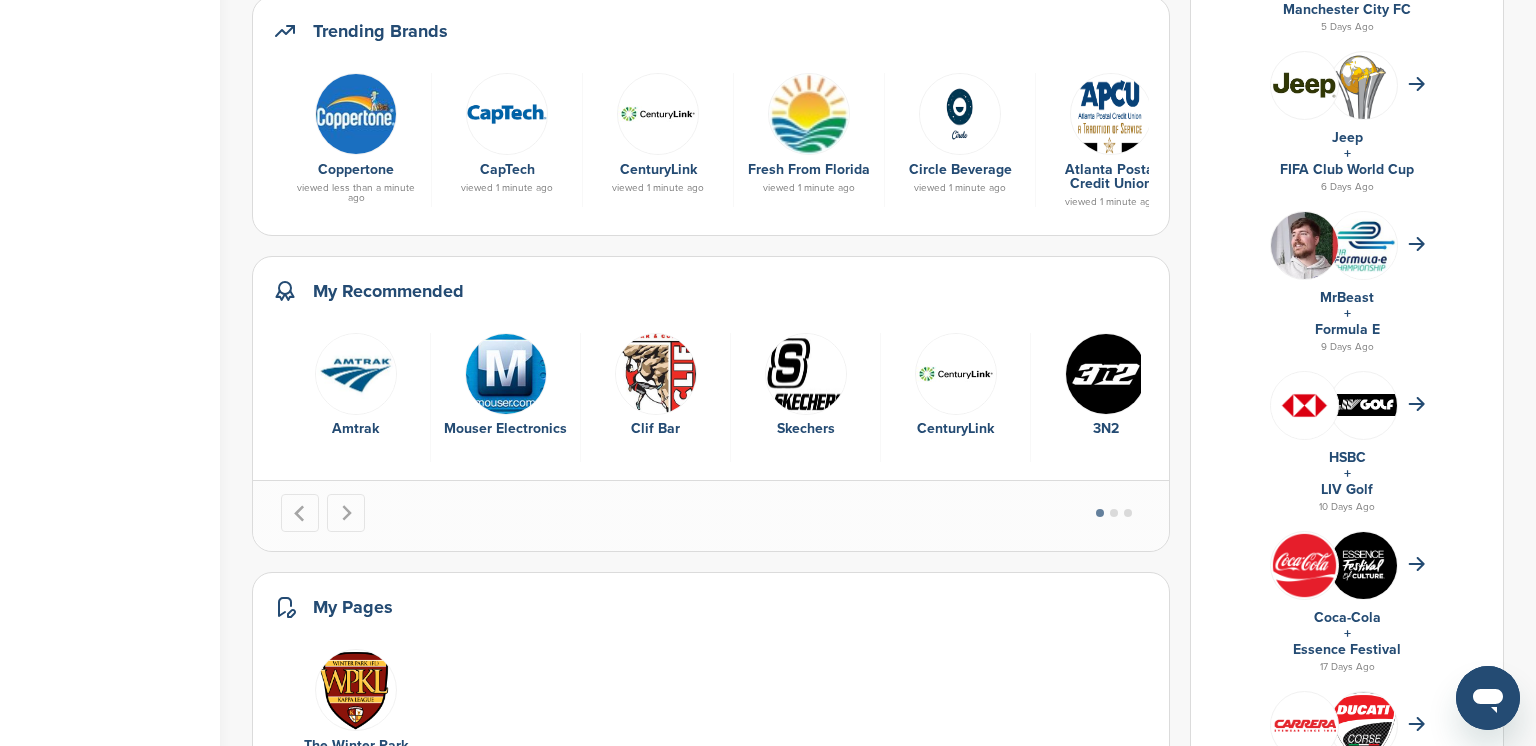 click at bounding box center [656, 374] 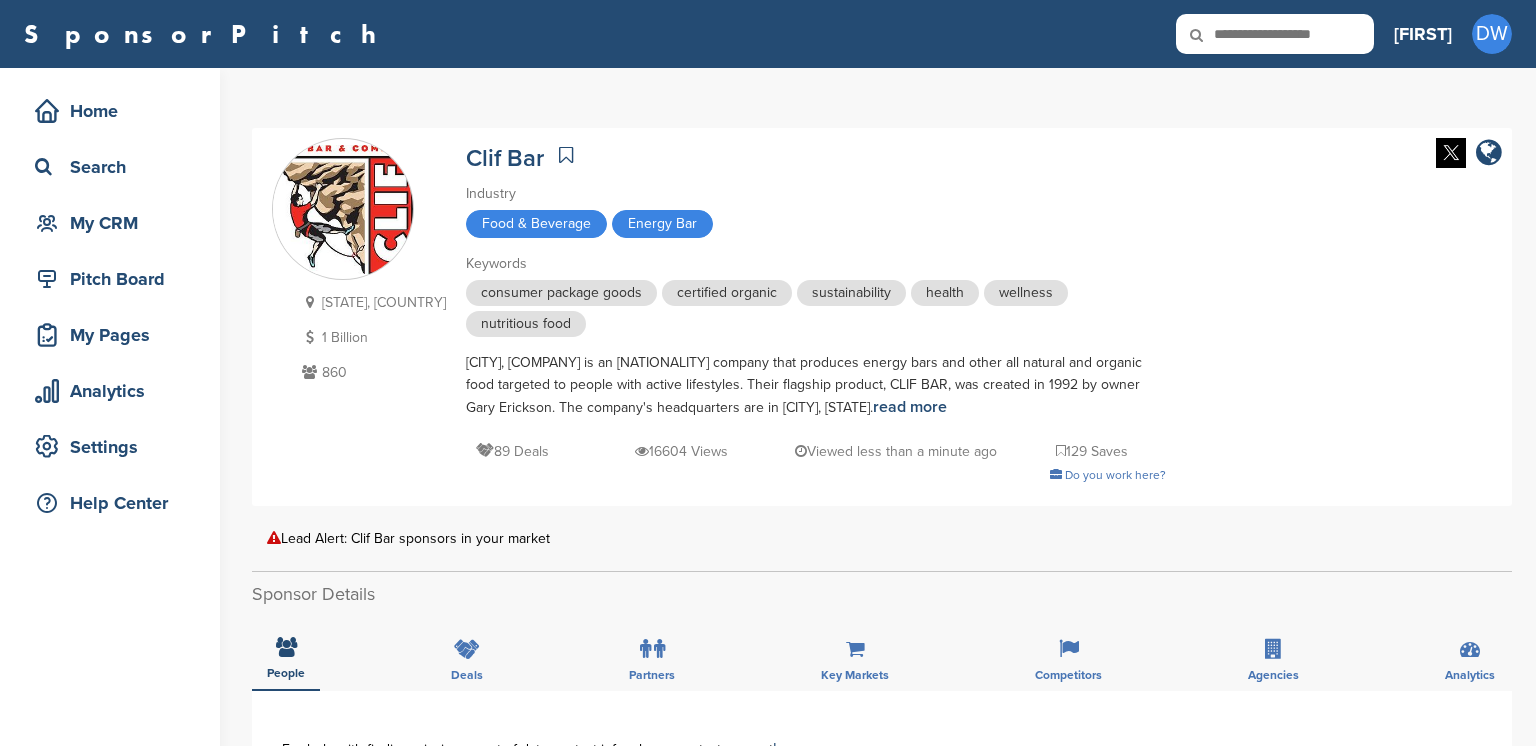 scroll, scrollTop: 0, scrollLeft: 0, axis: both 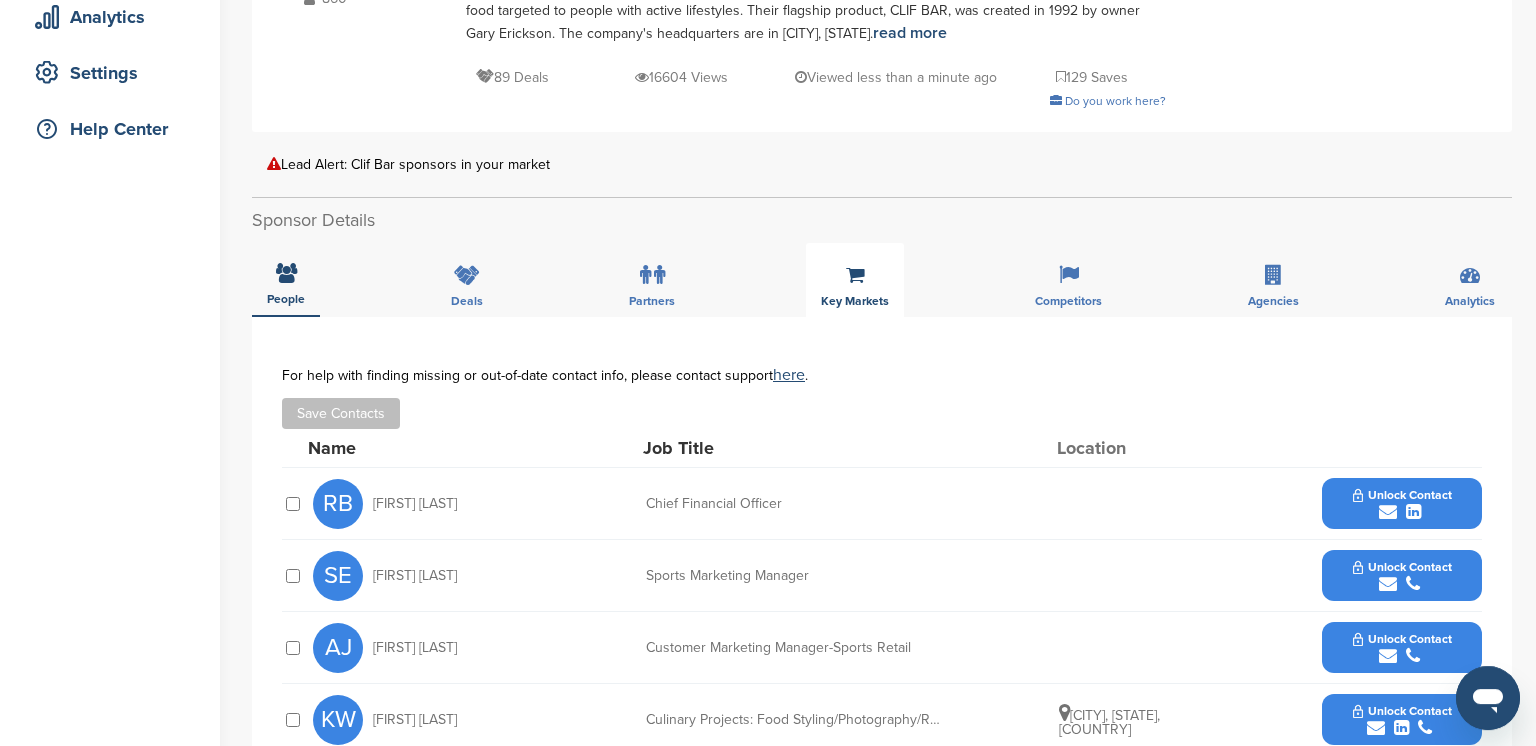 click on "Key Markets" at bounding box center [855, 280] 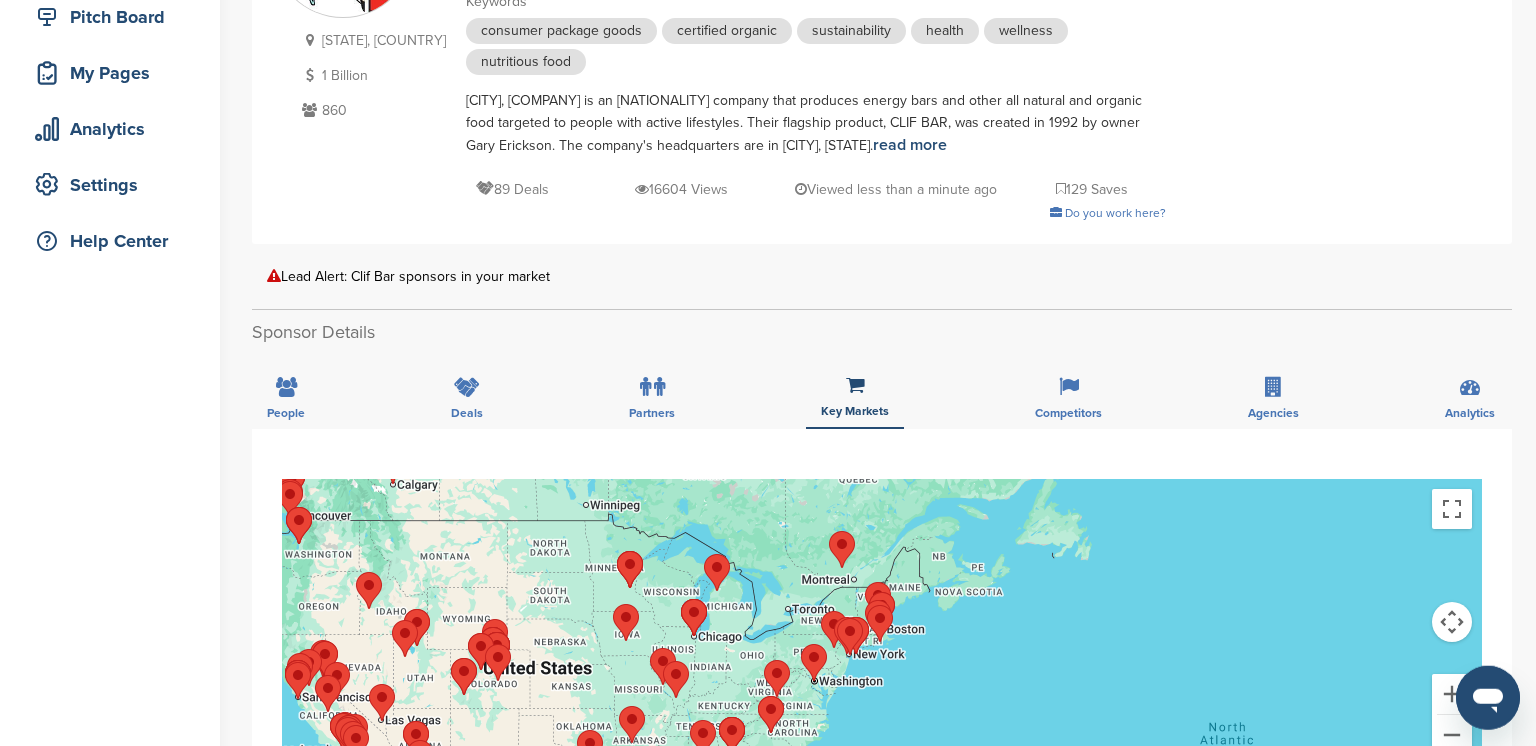 scroll, scrollTop: 258, scrollLeft: 0, axis: vertical 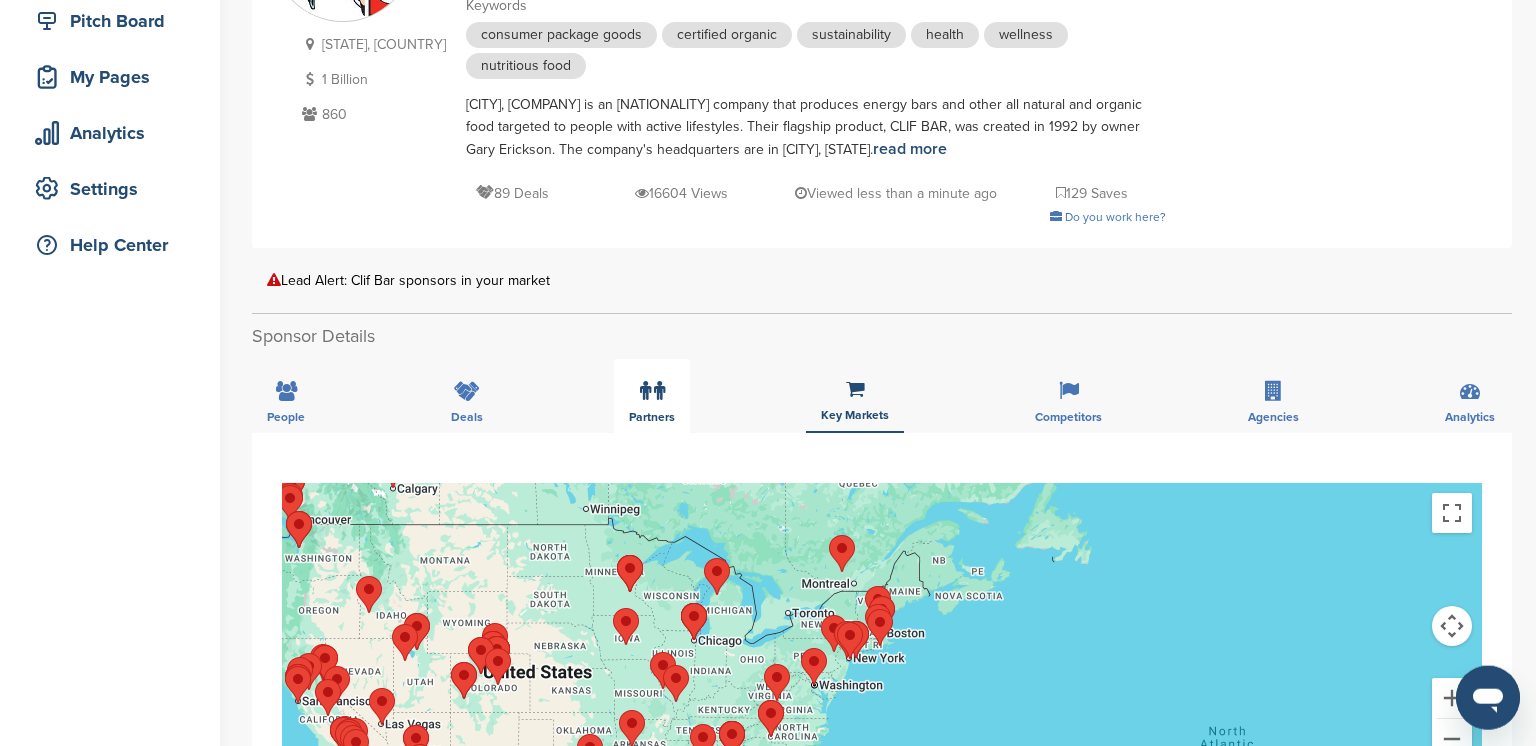 click at bounding box center (652, 391) 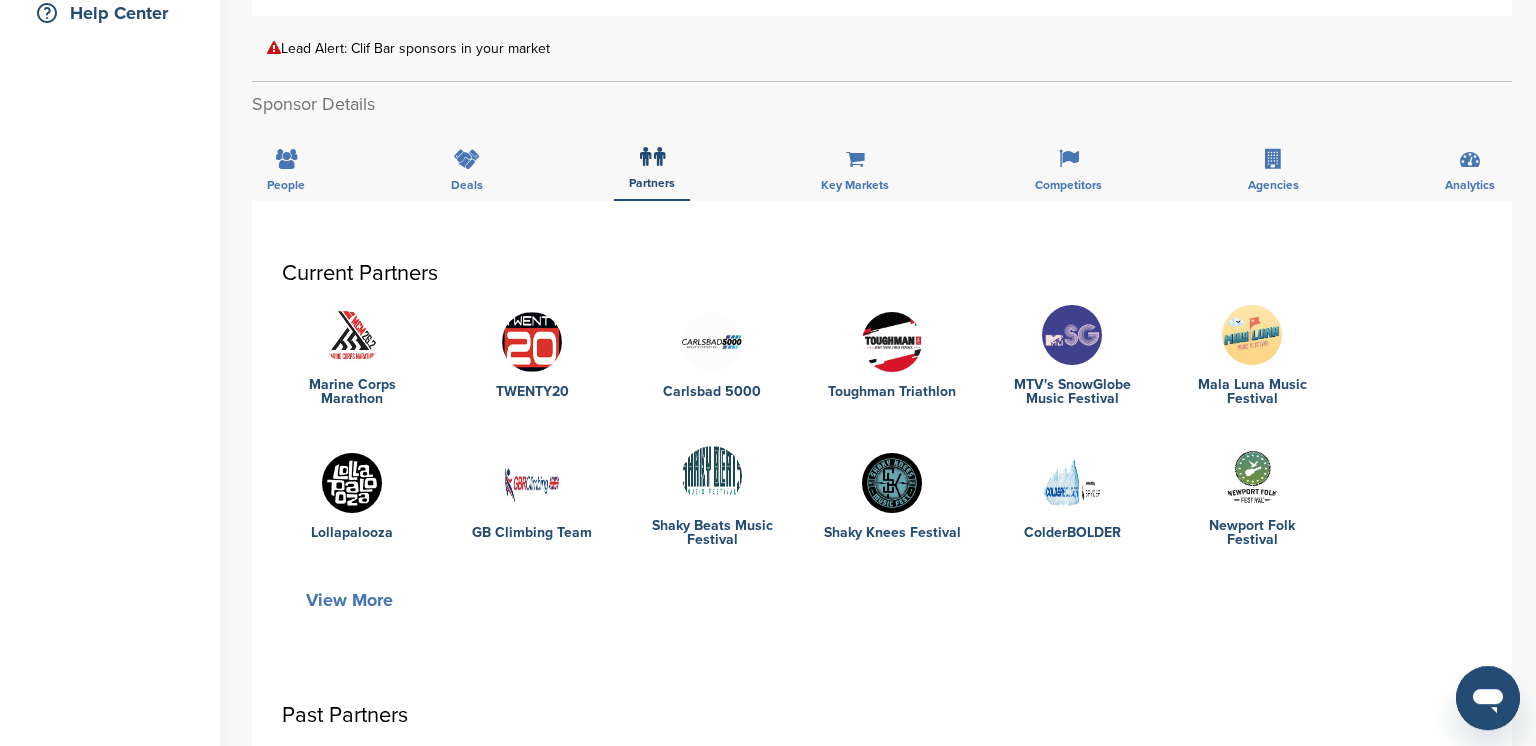 scroll, scrollTop: 492, scrollLeft: 0, axis: vertical 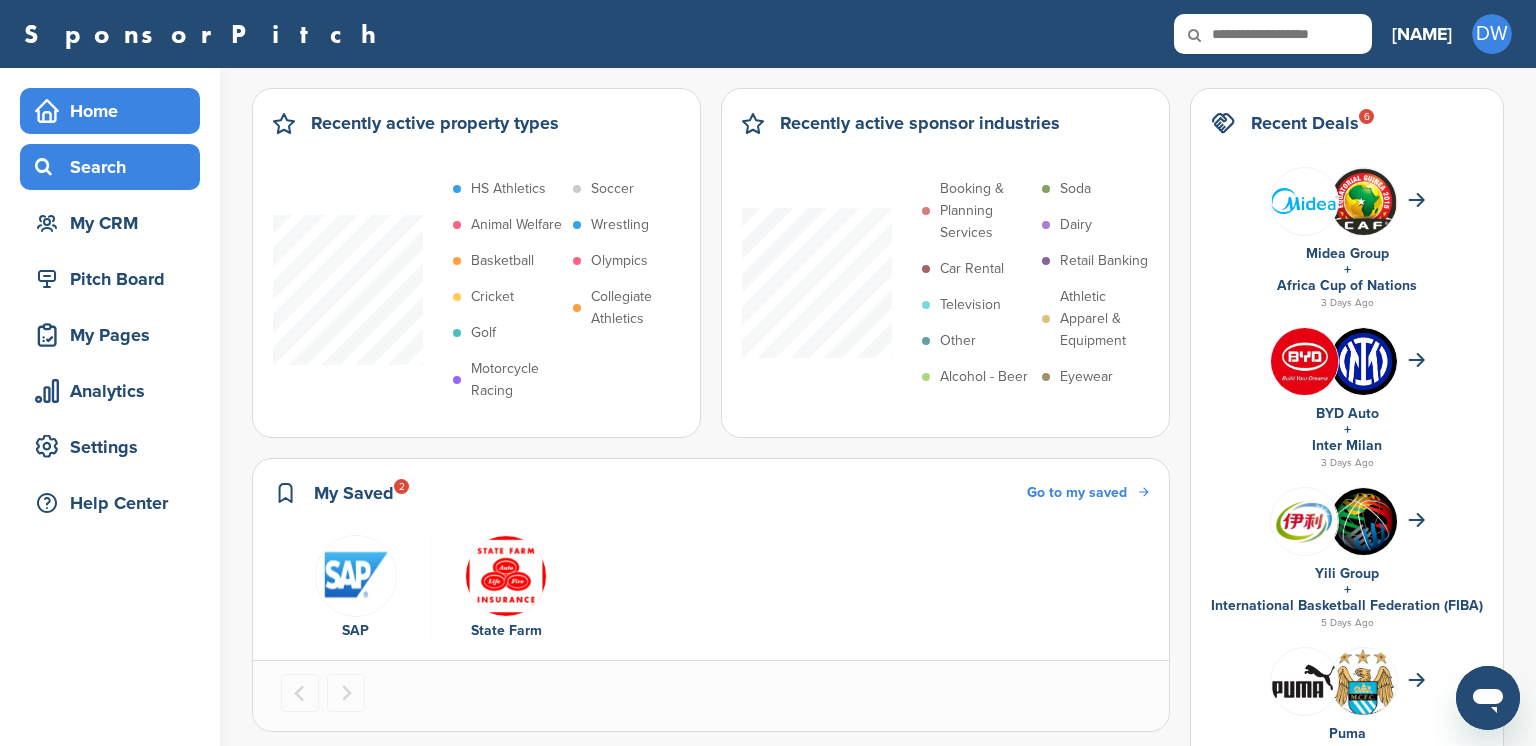 click on "Search" at bounding box center [115, 167] 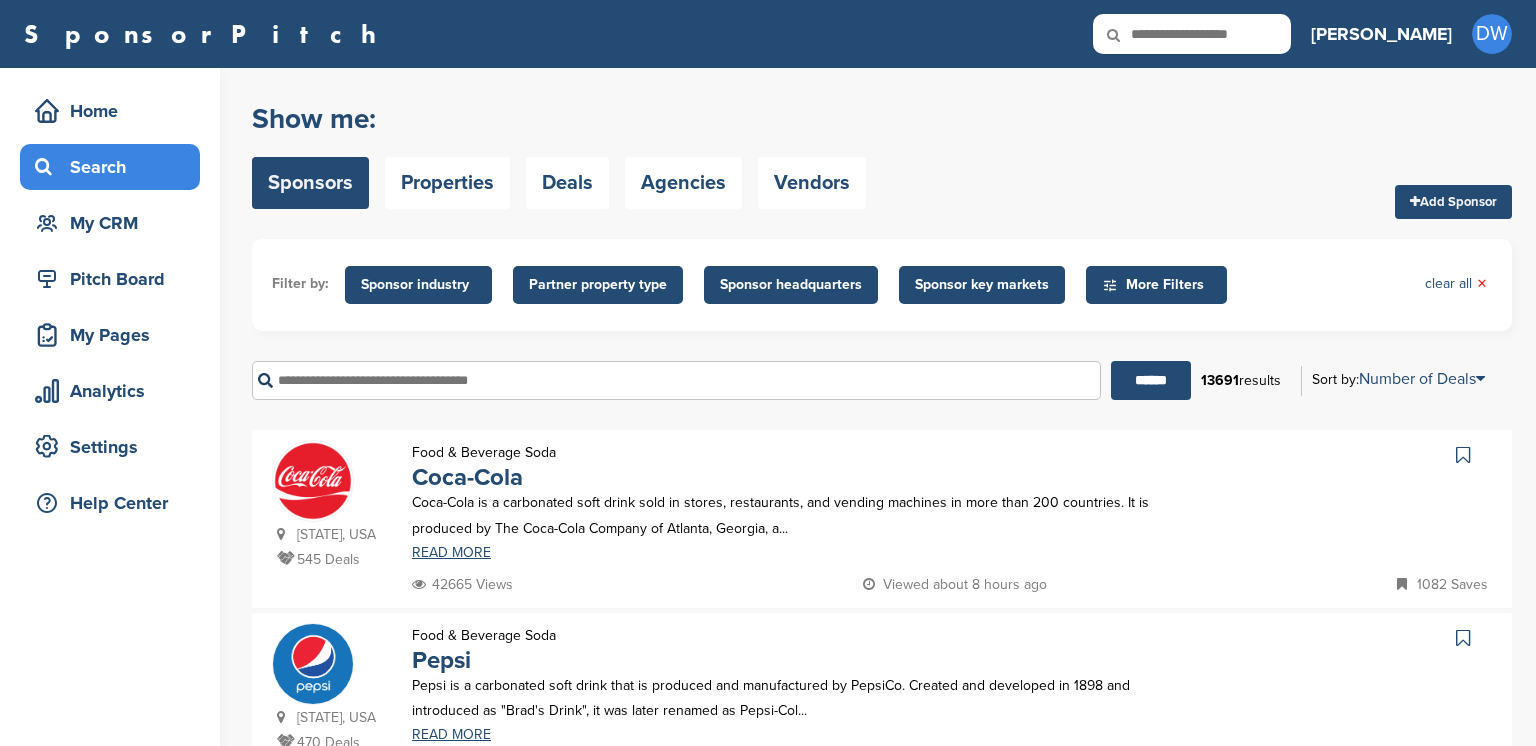 scroll, scrollTop: 0, scrollLeft: 0, axis: both 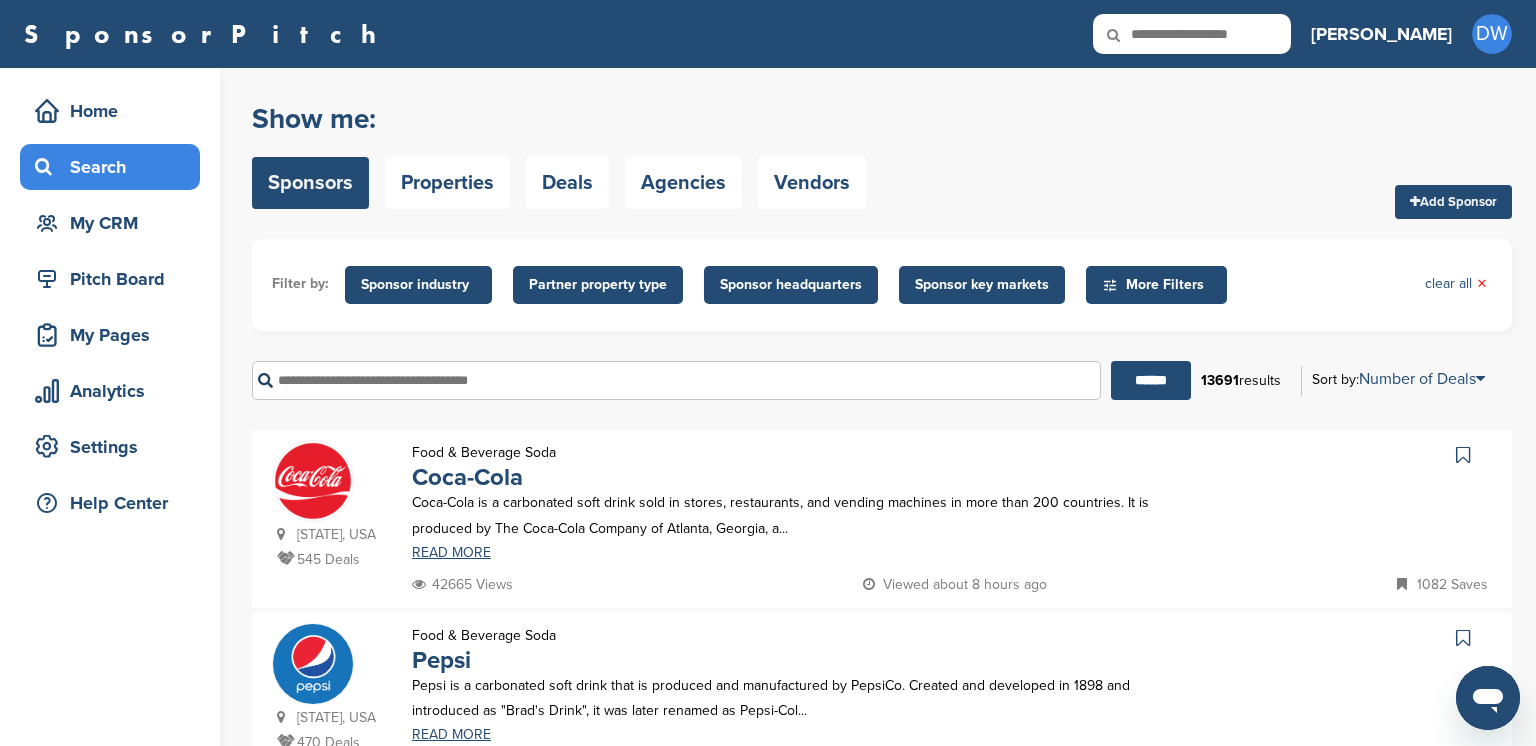 click at bounding box center [676, 380] 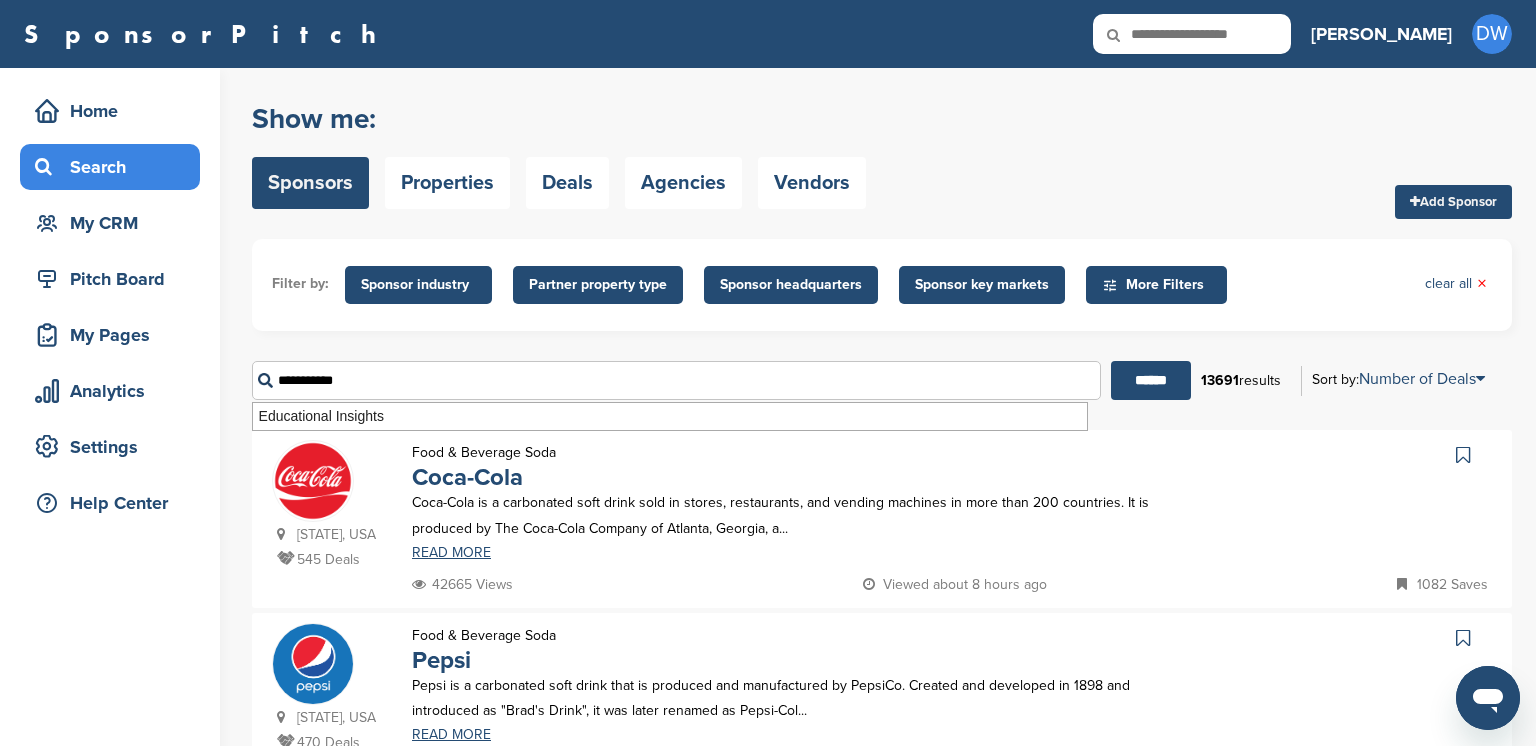 type on "**********" 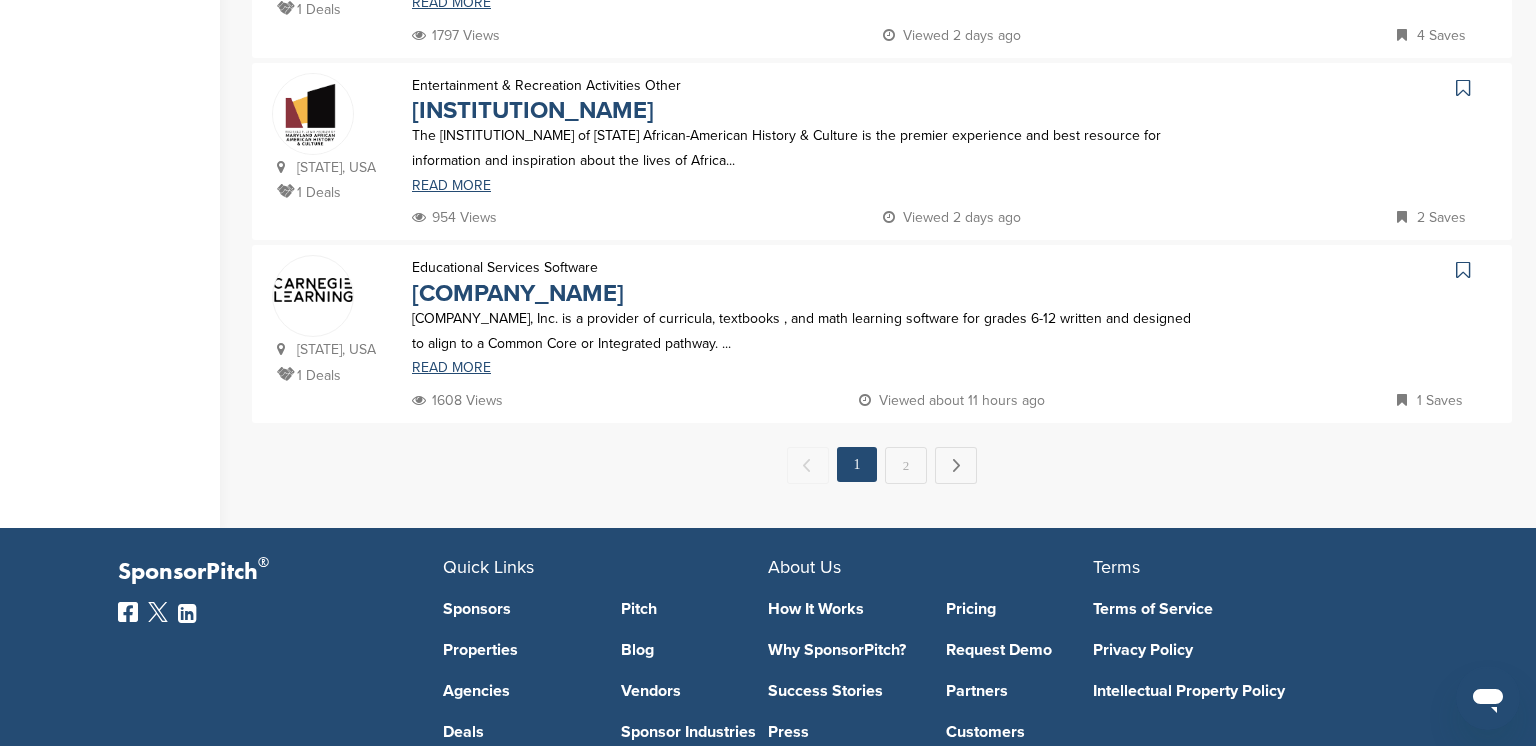 scroll, scrollTop: 1835, scrollLeft: 0, axis: vertical 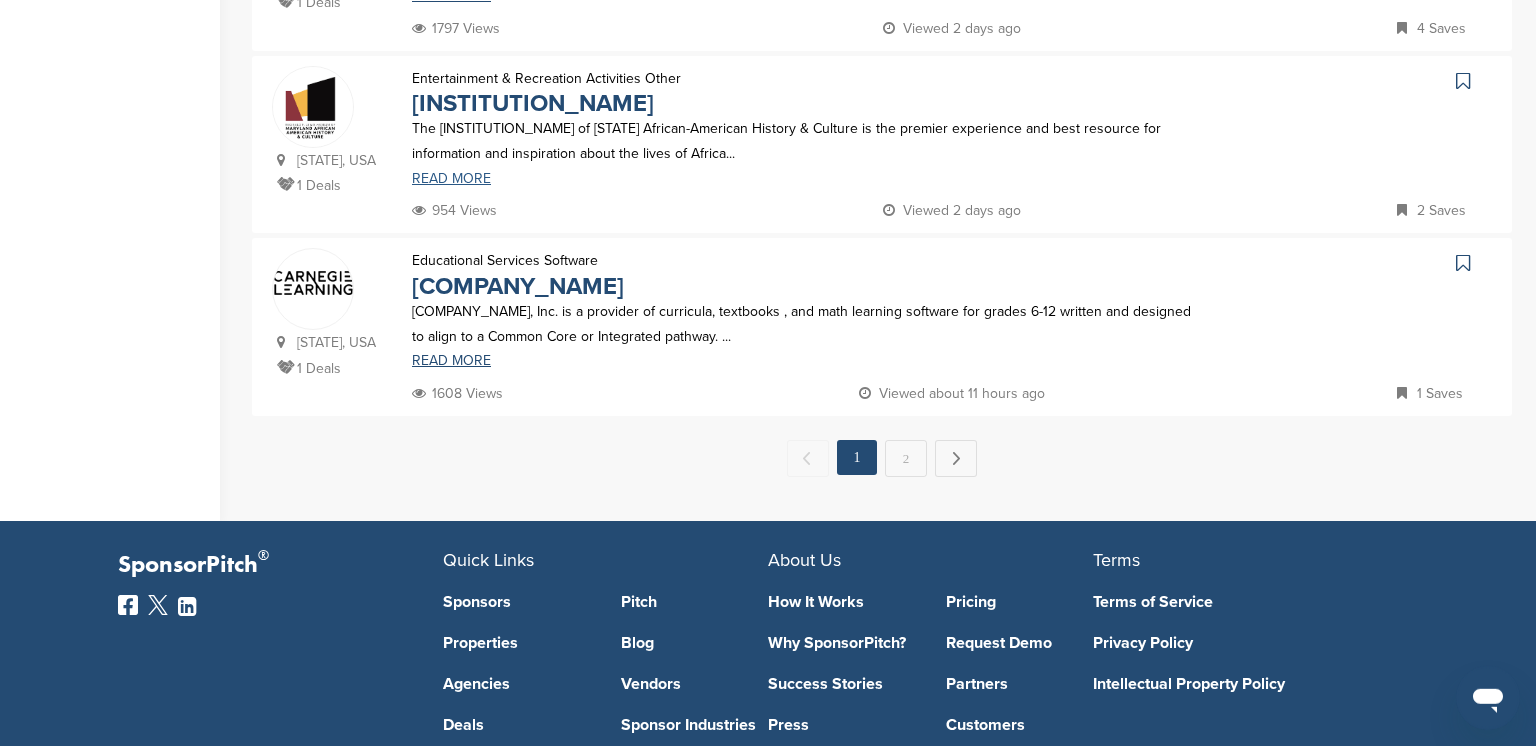click on "READ MORE" at bounding box center (804, 179) 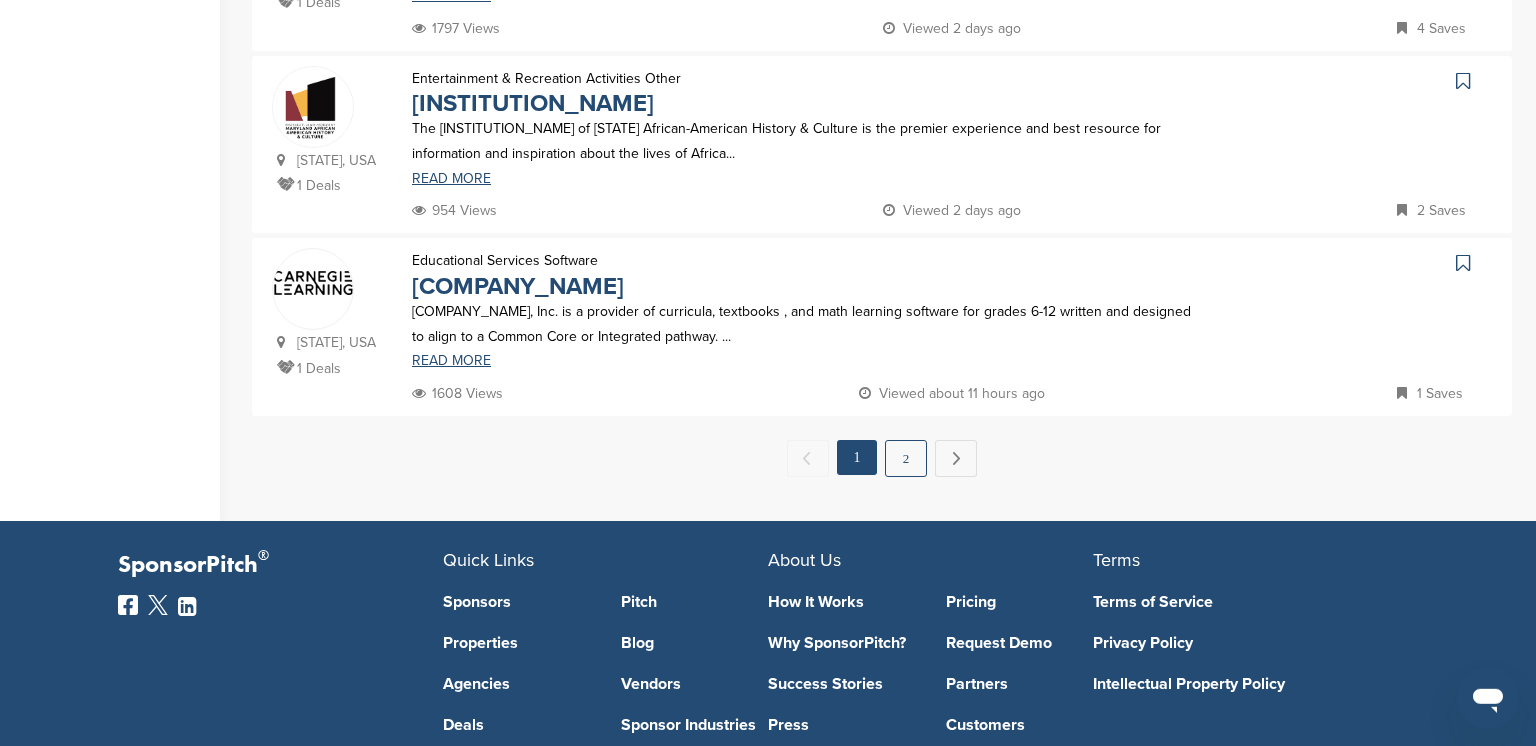 click on "2" at bounding box center (906, 458) 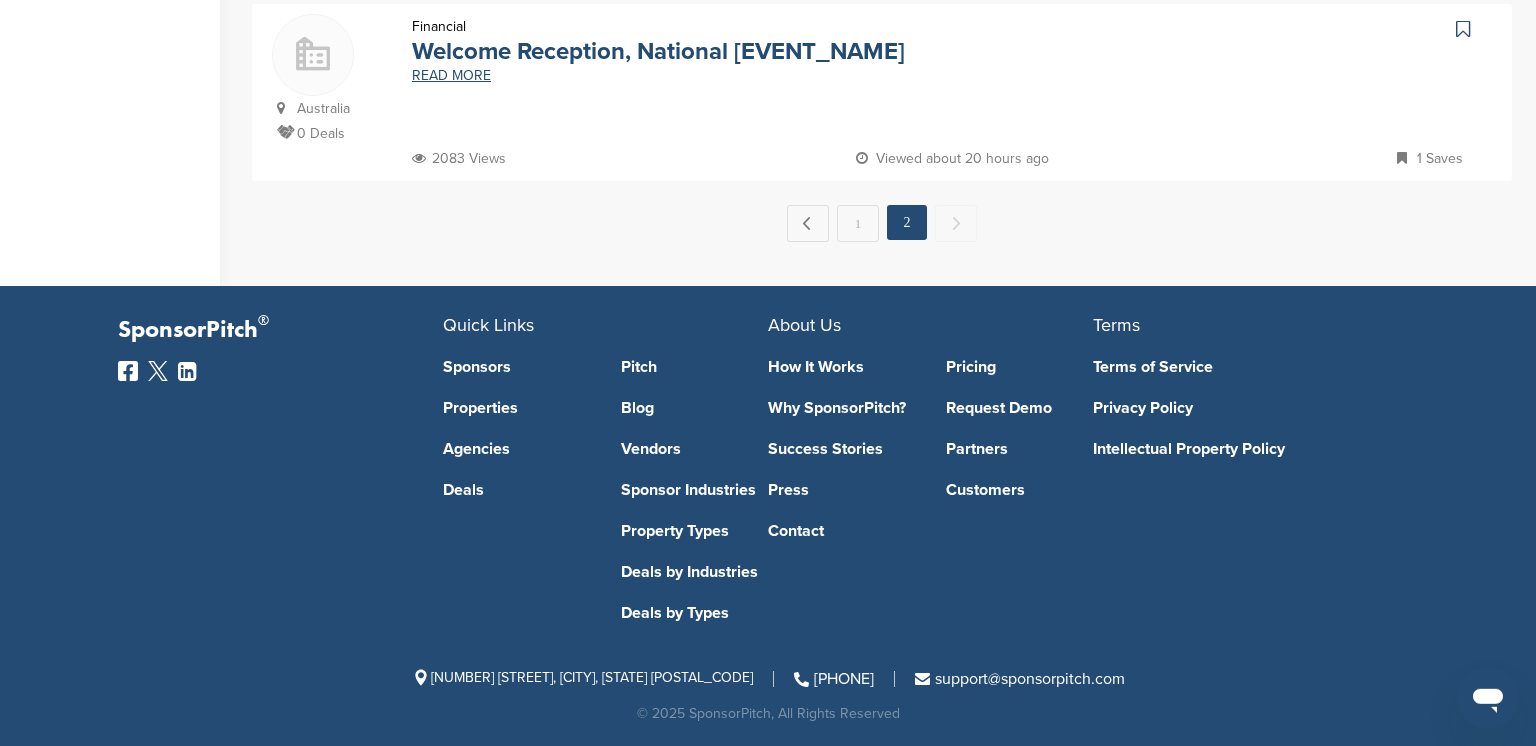 scroll, scrollTop: 0, scrollLeft: 0, axis: both 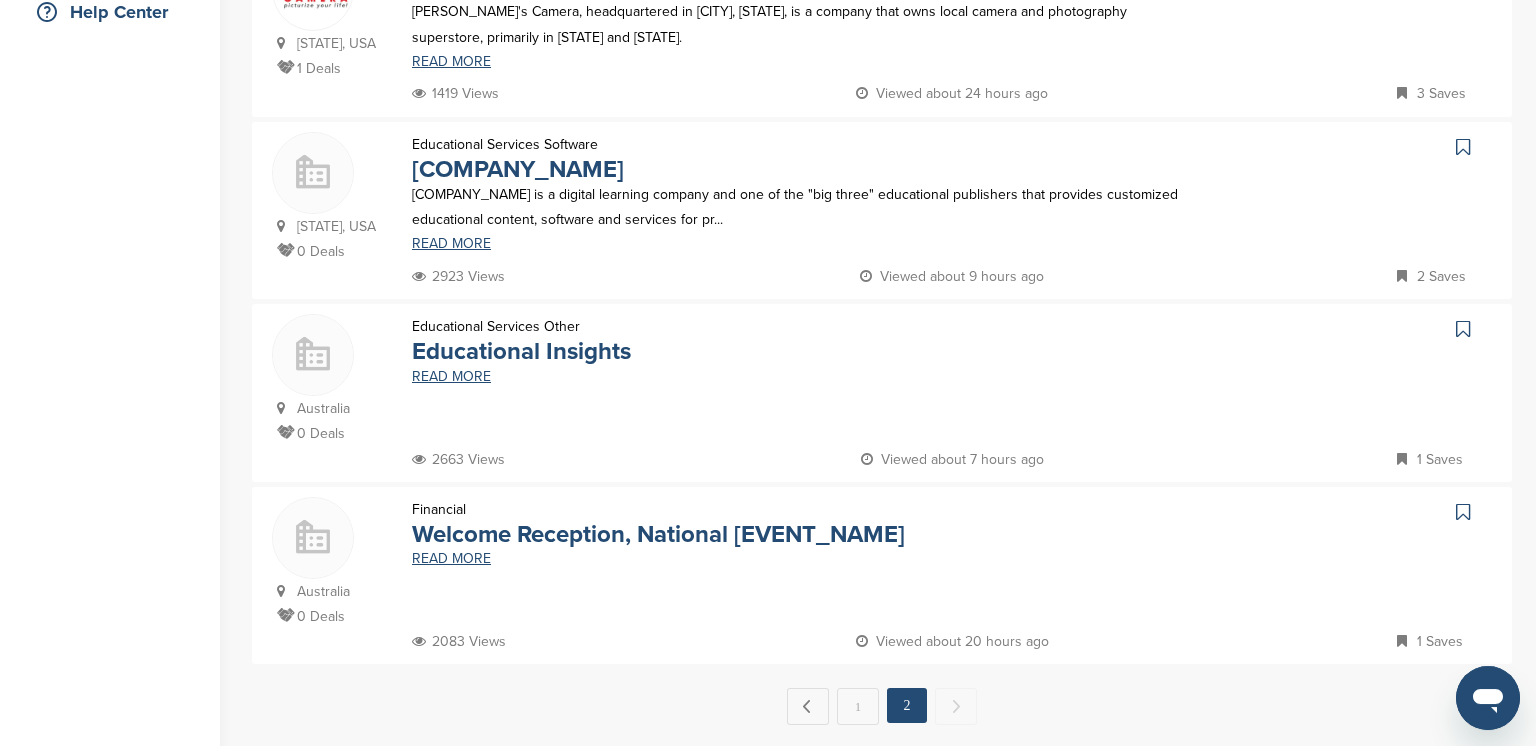 click on "Educational Services Software
McGraw-Hill Education
McGraw-Hill Education  is a digital learning company and one of the "big three" educational publishers that provides customized educational content, software and services for pr...
READ MORE" at bounding box center (804, 198) 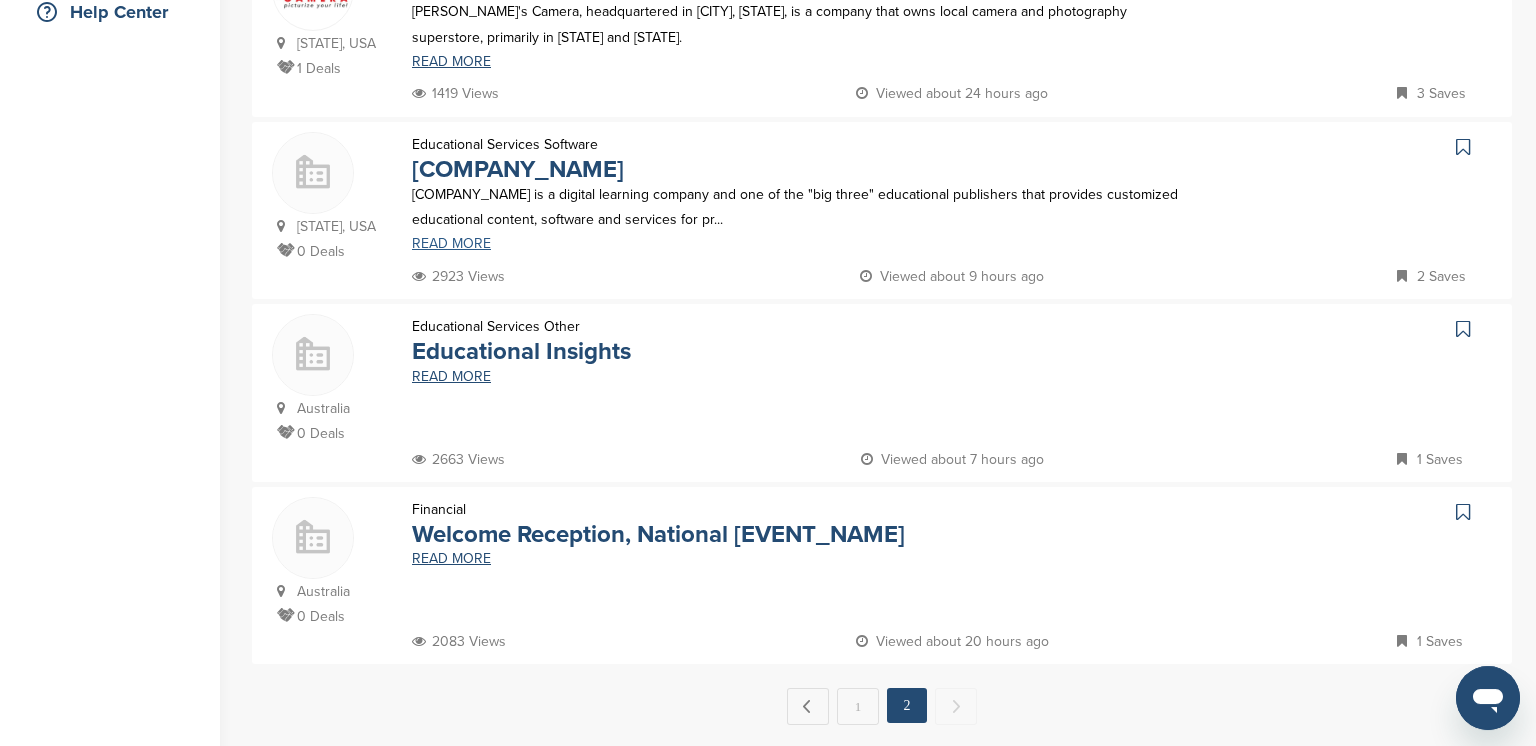 click on "READ MORE" at bounding box center [804, 244] 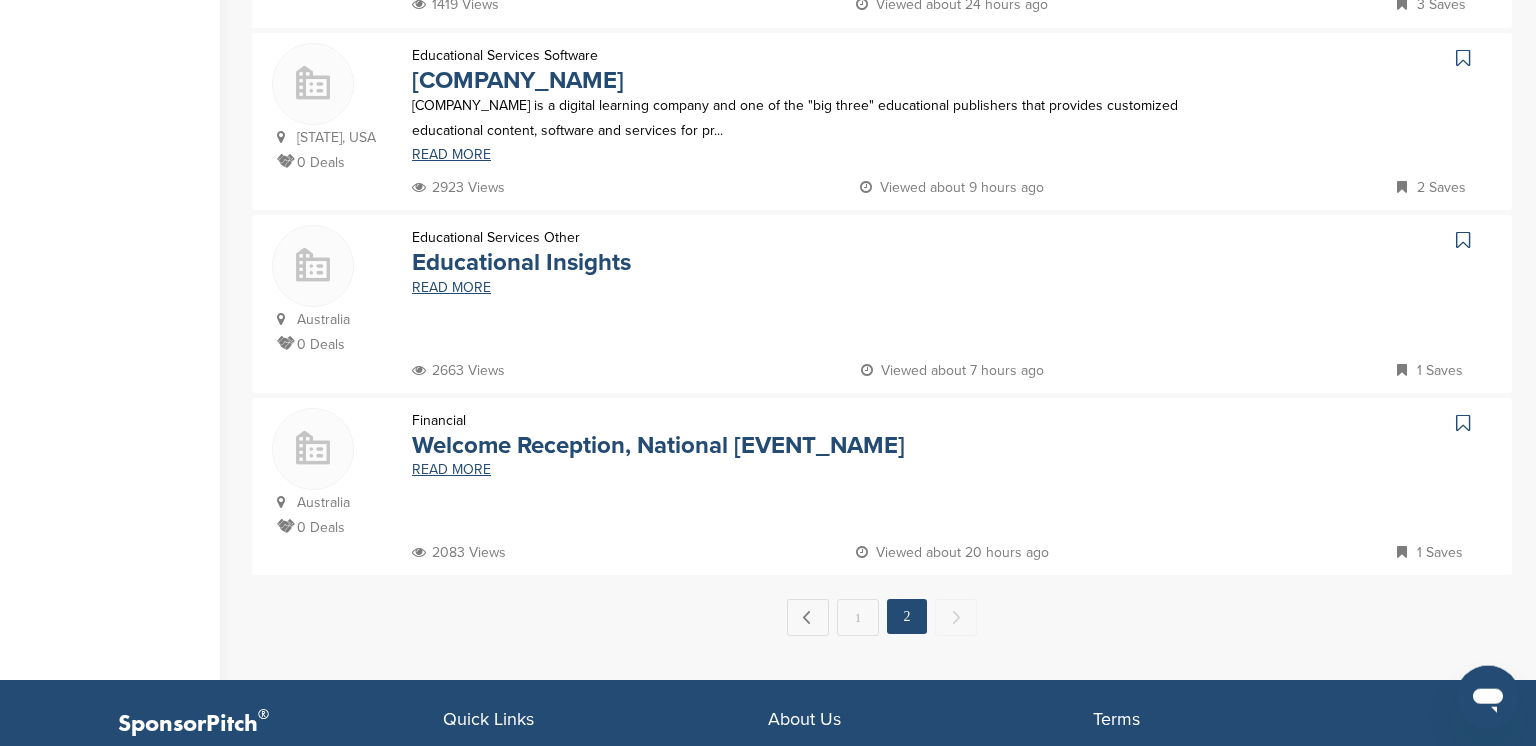 scroll, scrollTop: 586, scrollLeft: 0, axis: vertical 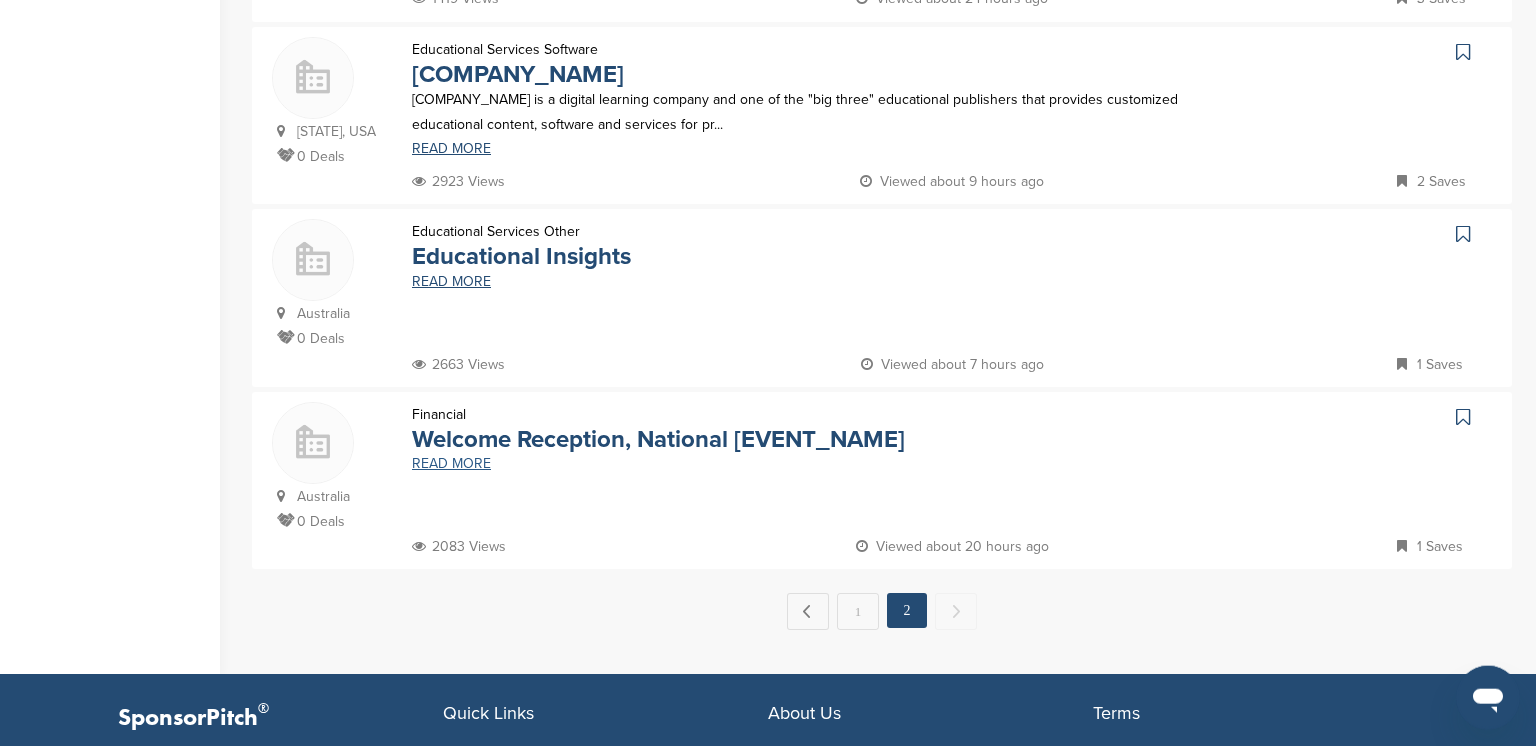 click on "READ MORE" at bounding box center (804, 464) 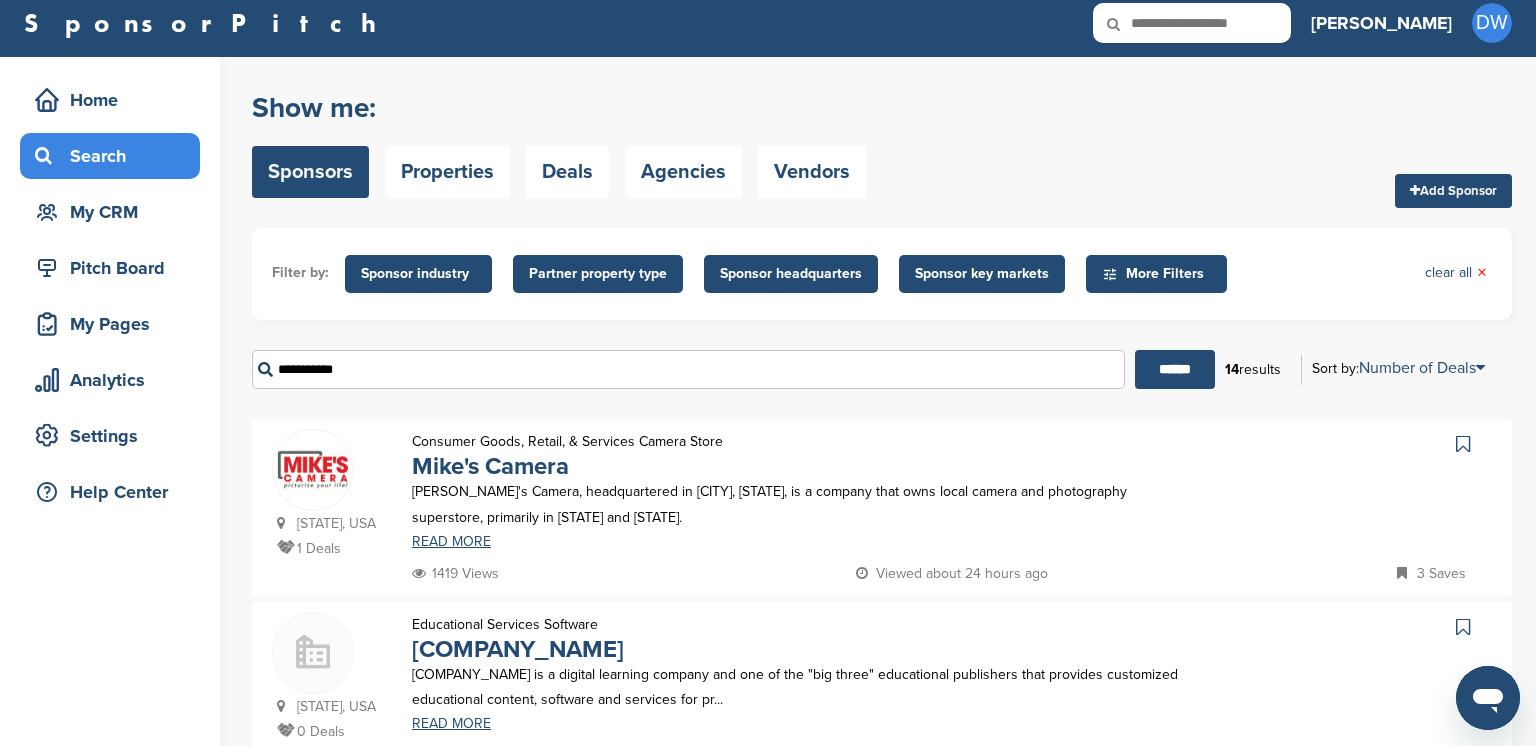 scroll, scrollTop: 0, scrollLeft: 0, axis: both 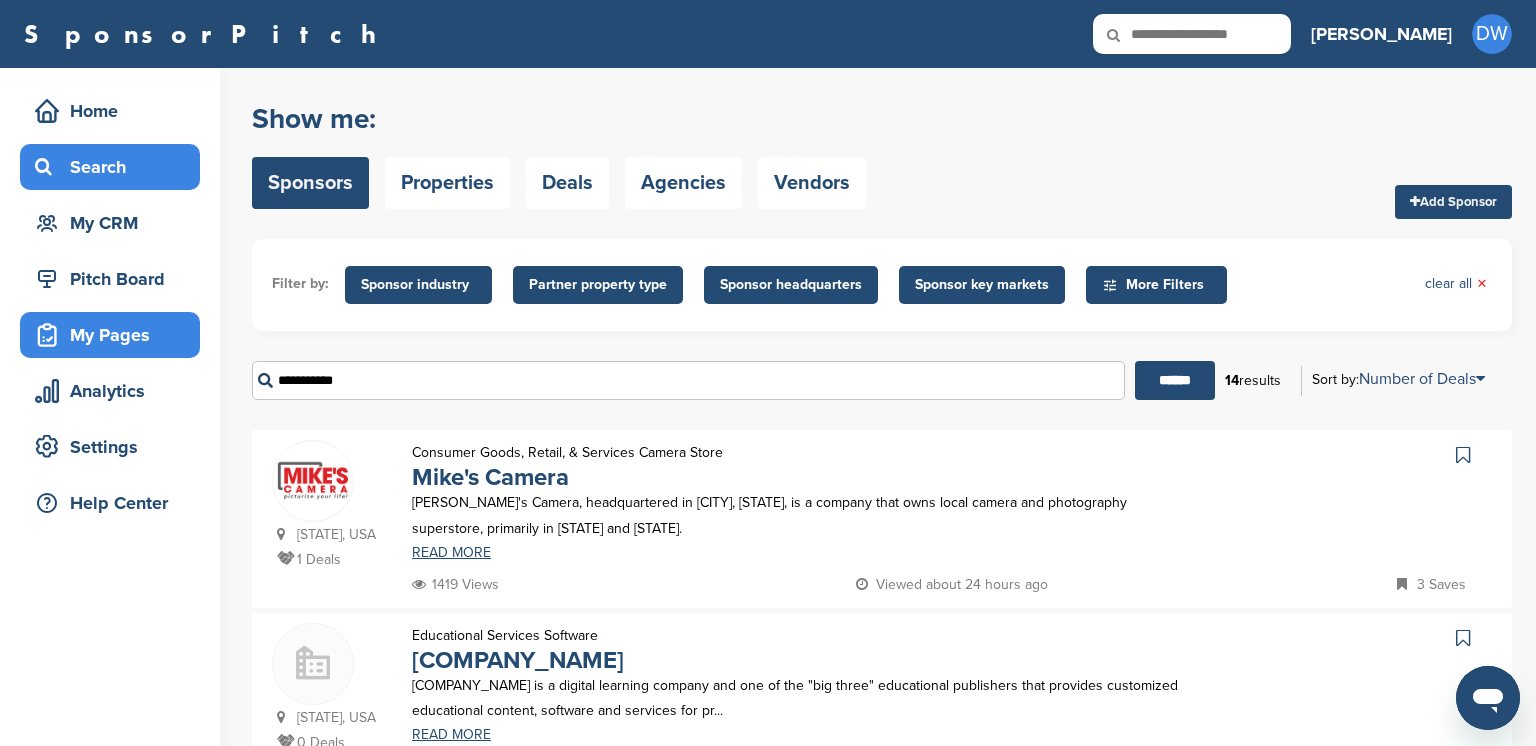 click on "My Pages" at bounding box center [115, 335] 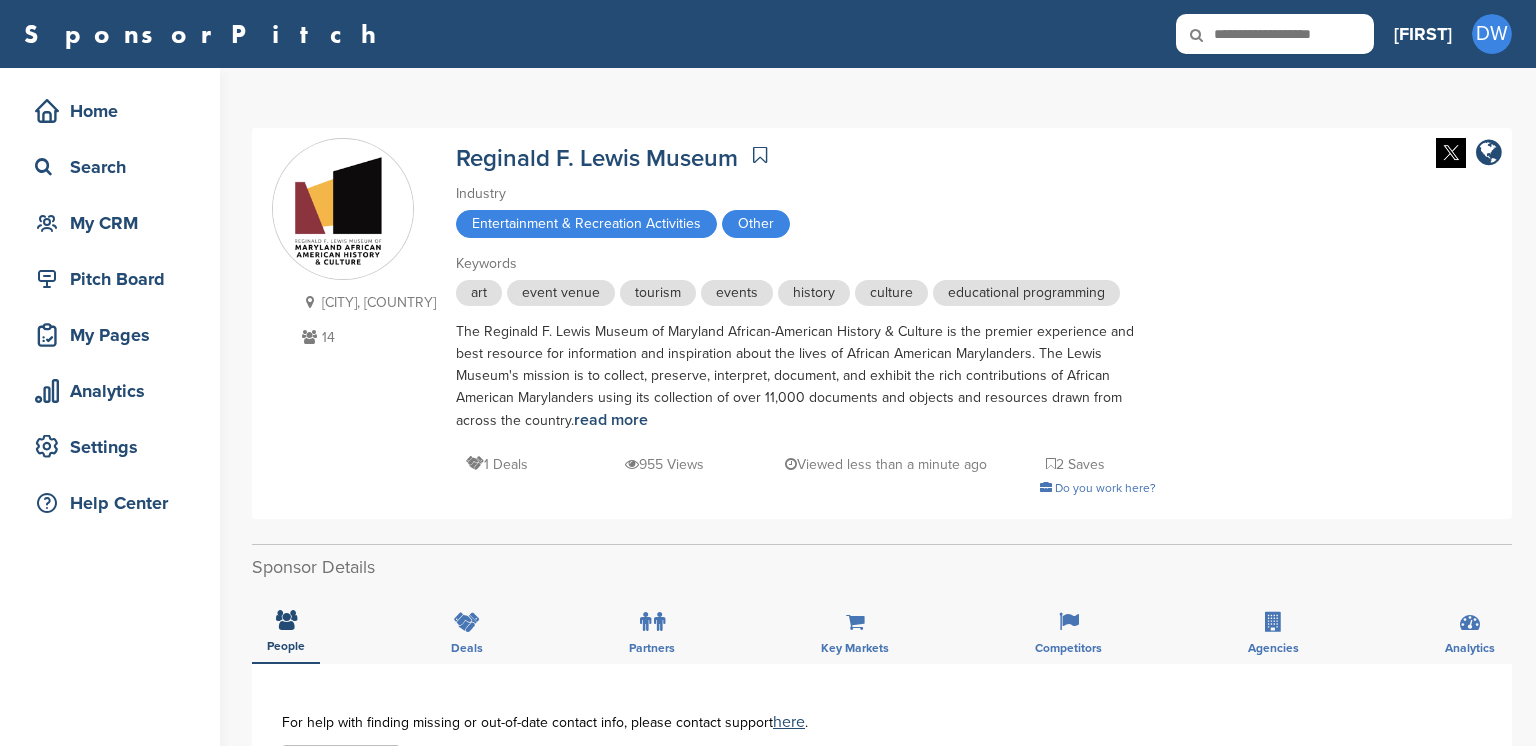 scroll, scrollTop: 0, scrollLeft: 0, axis: both 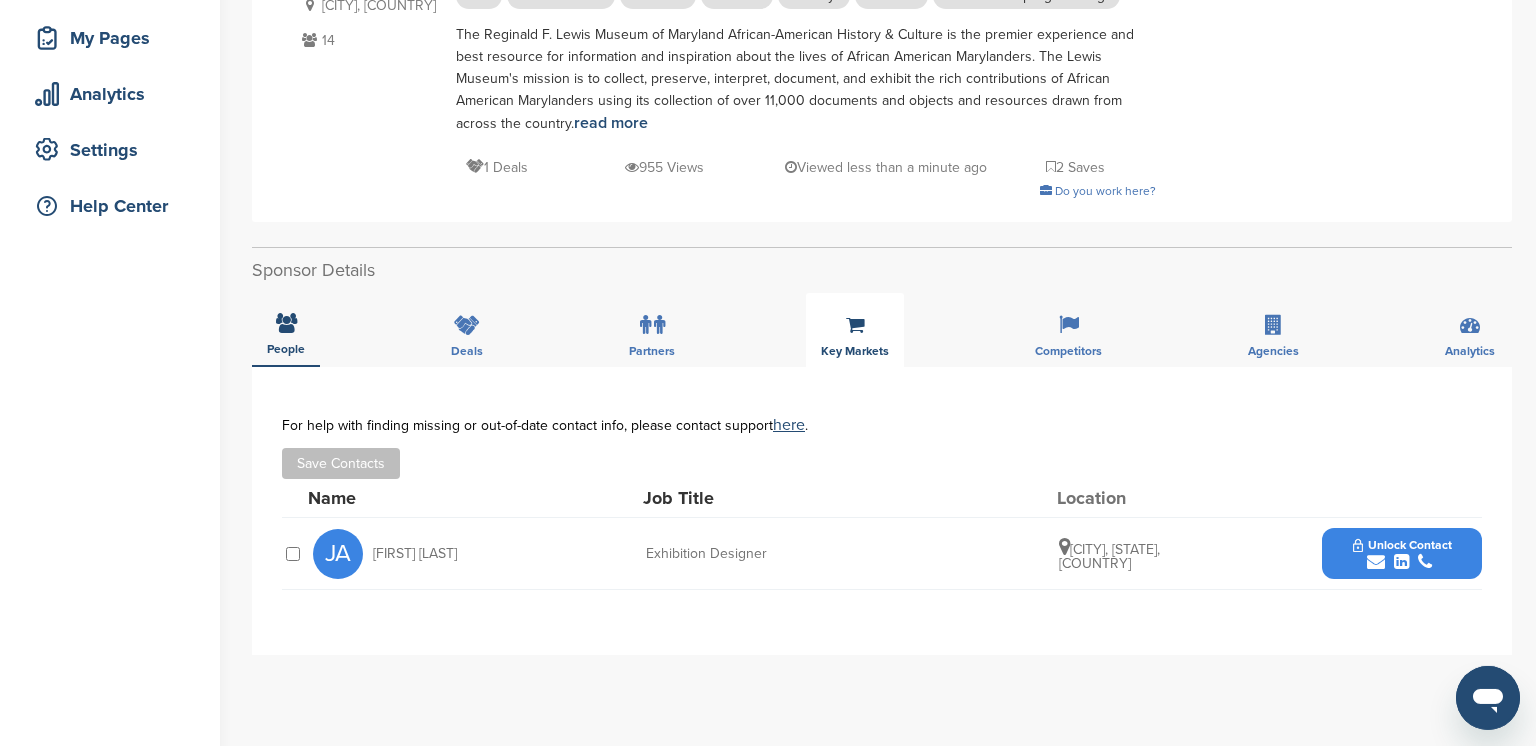 click on "Key Markets" at bounding box center [855, 330] 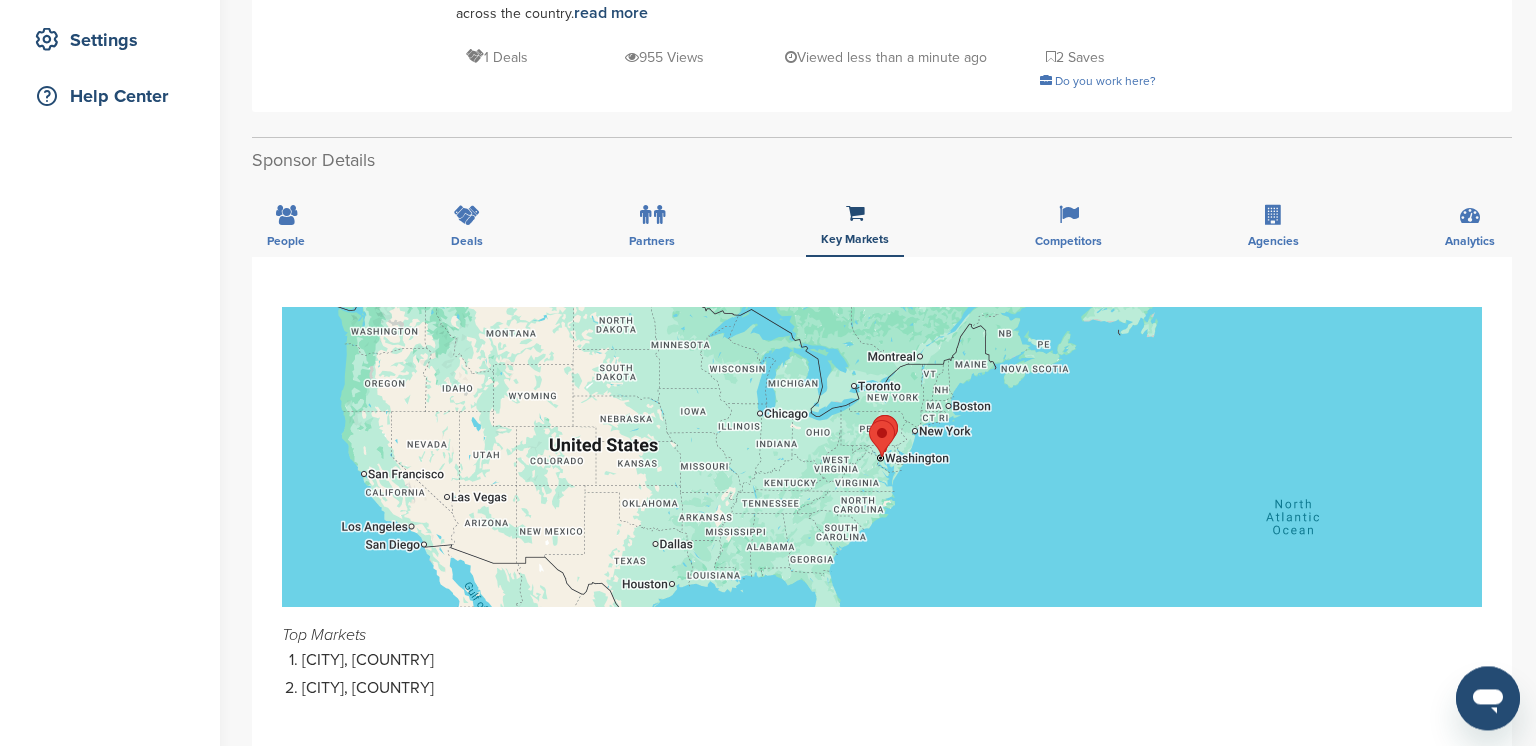 scroll, scrollTop: 475, scrollLeft: 0, axis: vertical 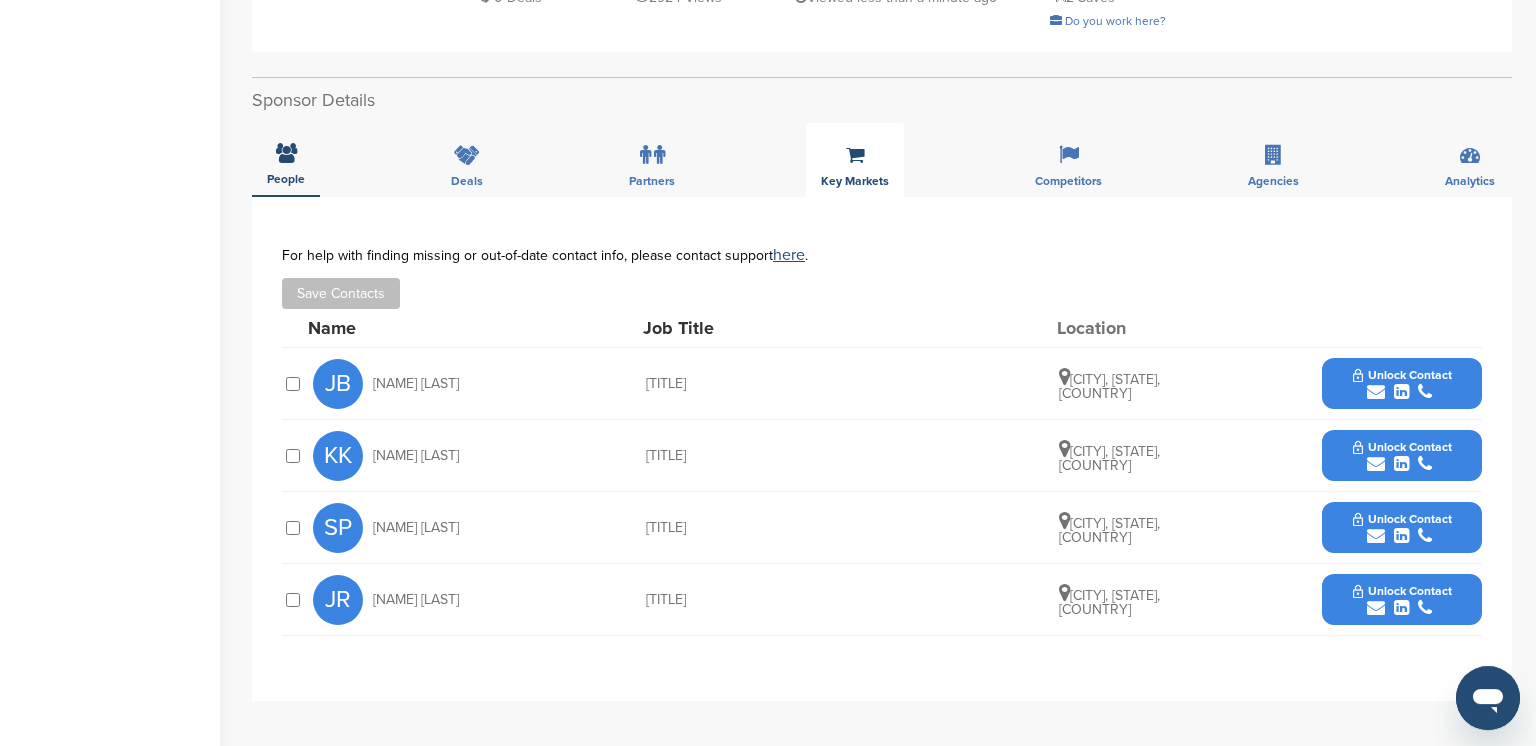 click on "Key Markets" at bounding box center [286, 179] 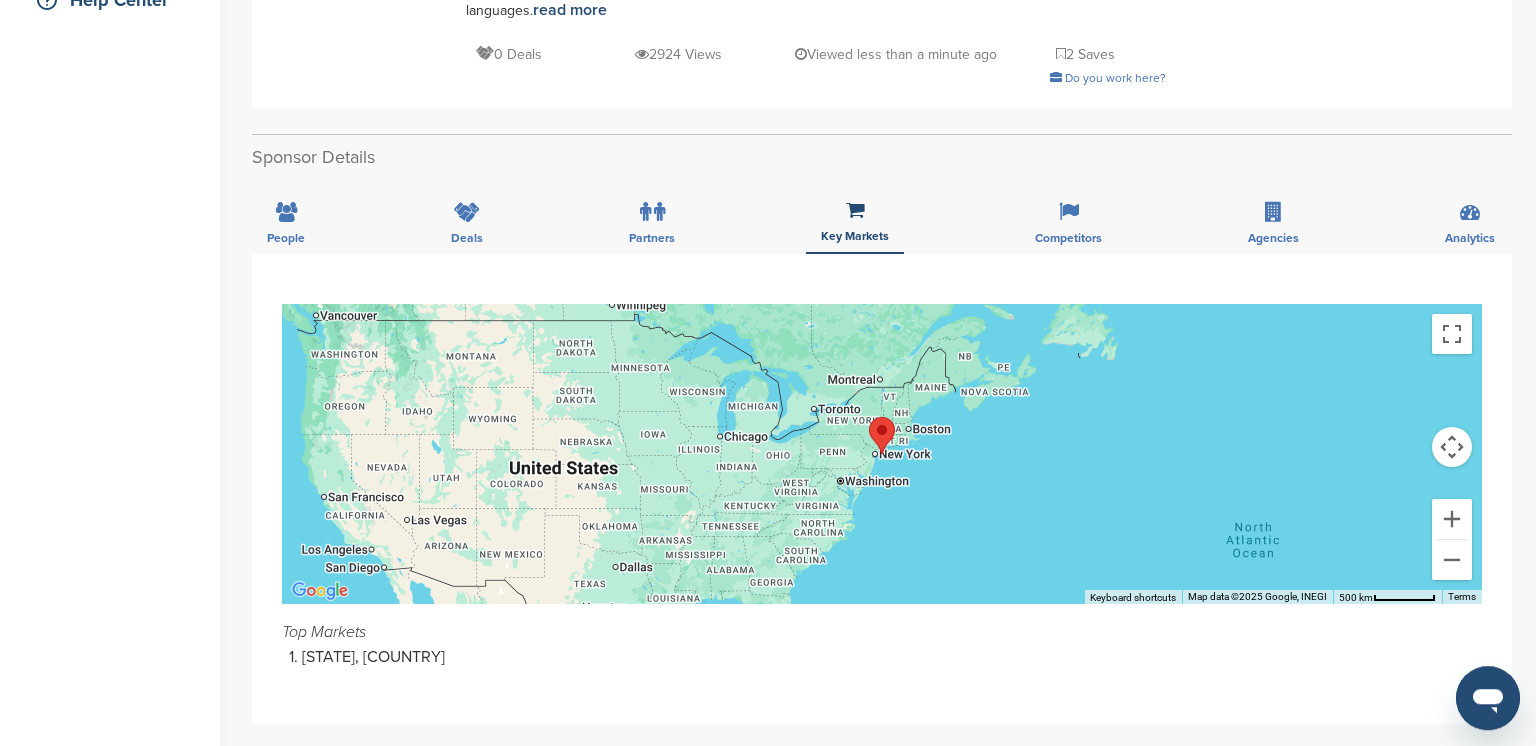 scroll, scrollTop: 420, scrollLeft: 0, axis: vertical 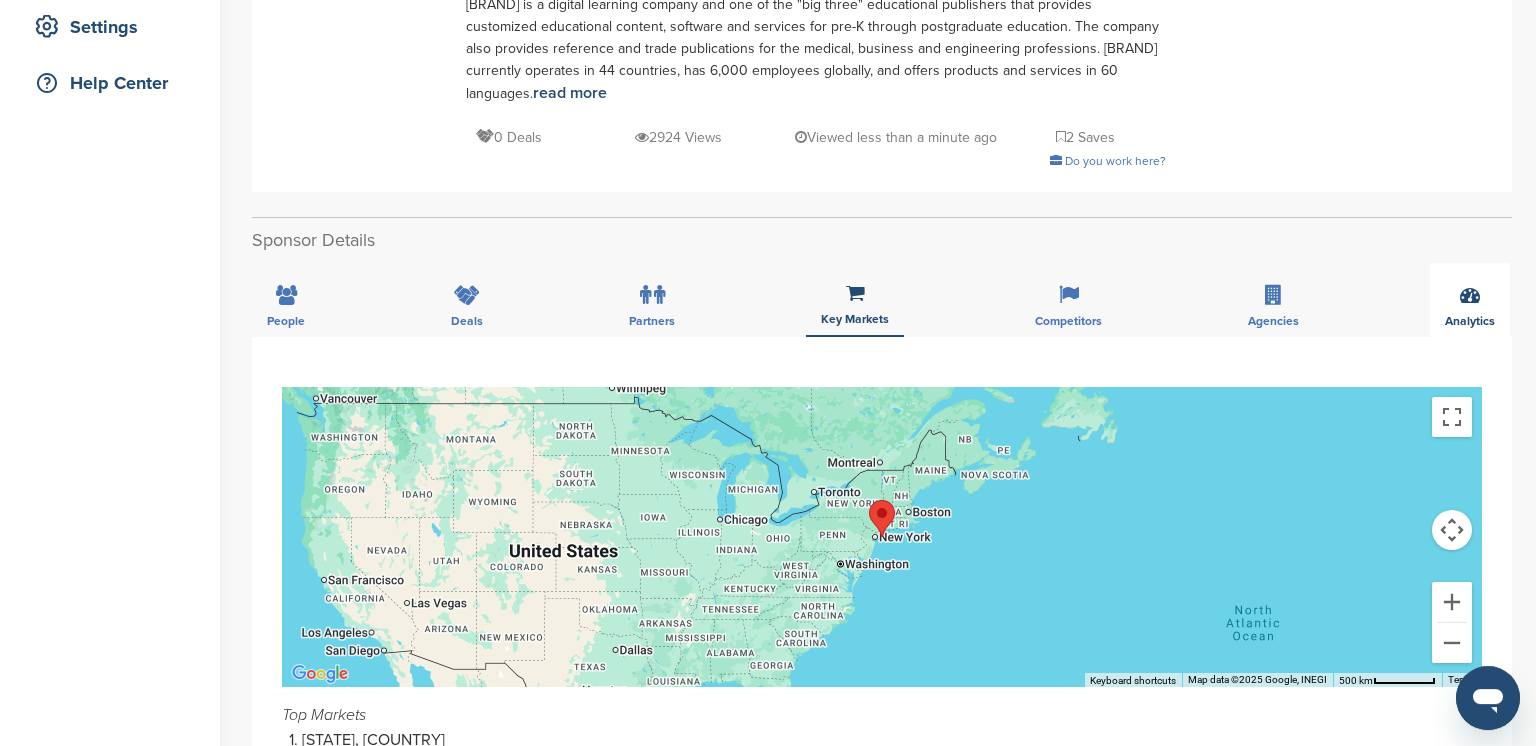 click at bounding box center (1470, 295) 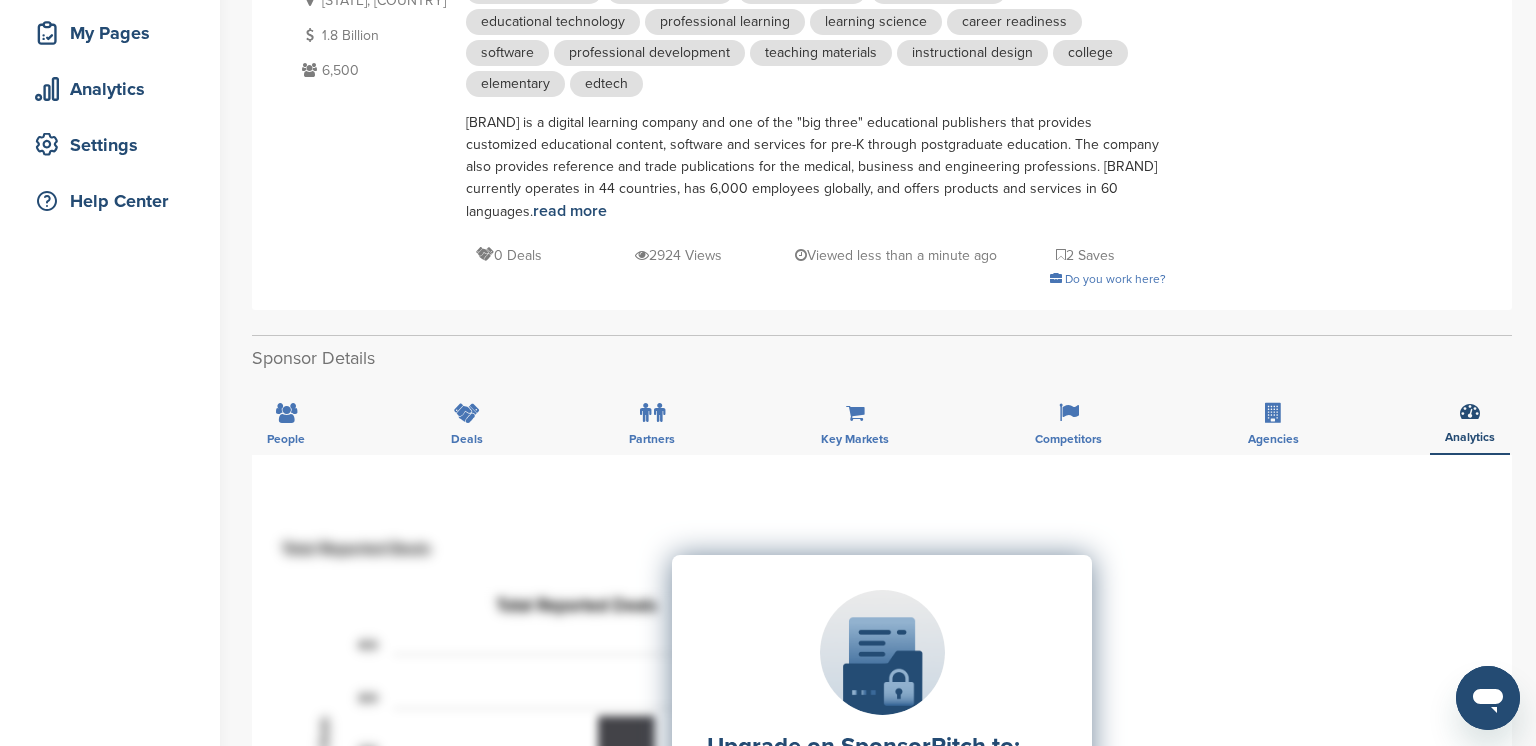 scroll, scrollTop: 0, scrollLeft: 0, axis: both 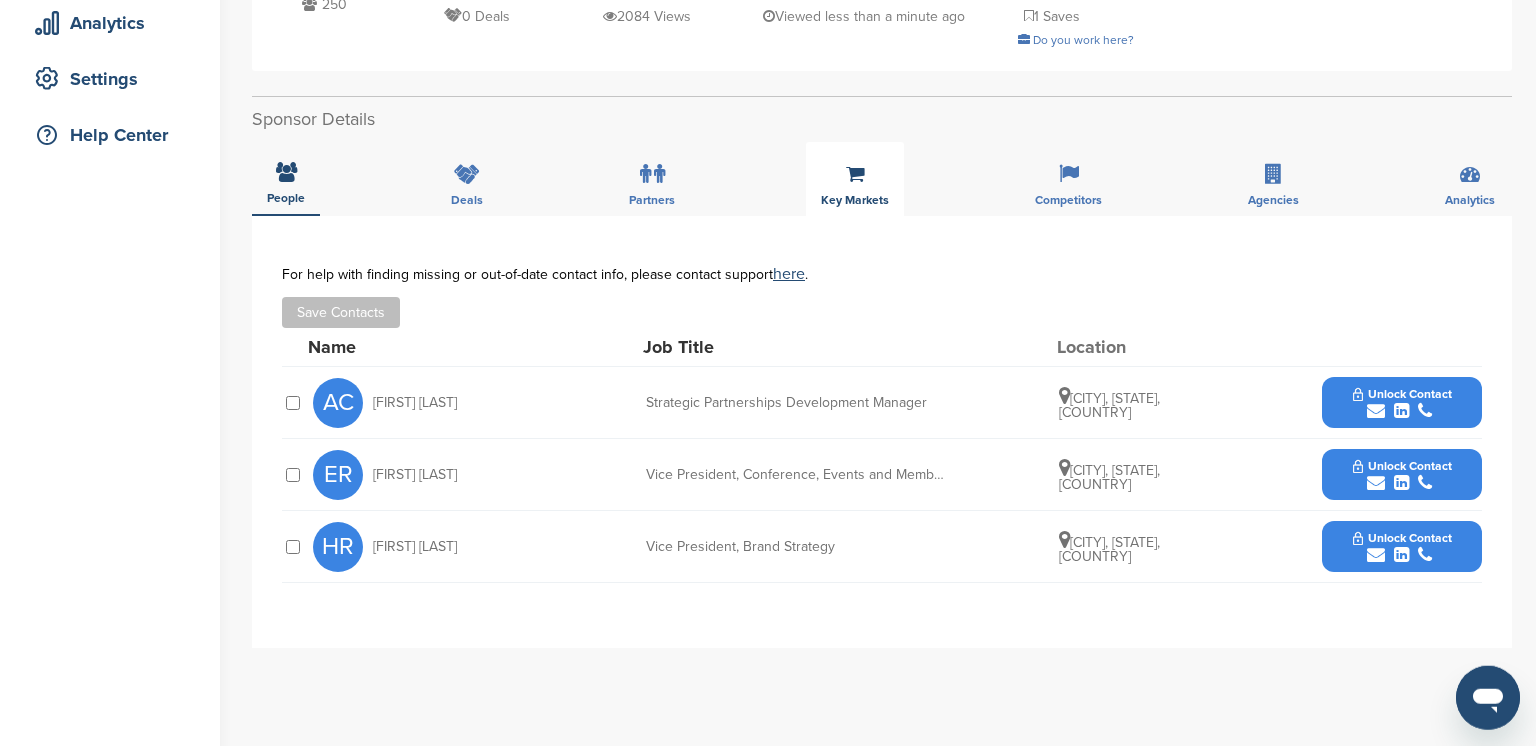 click at bounding box center (855, 174) 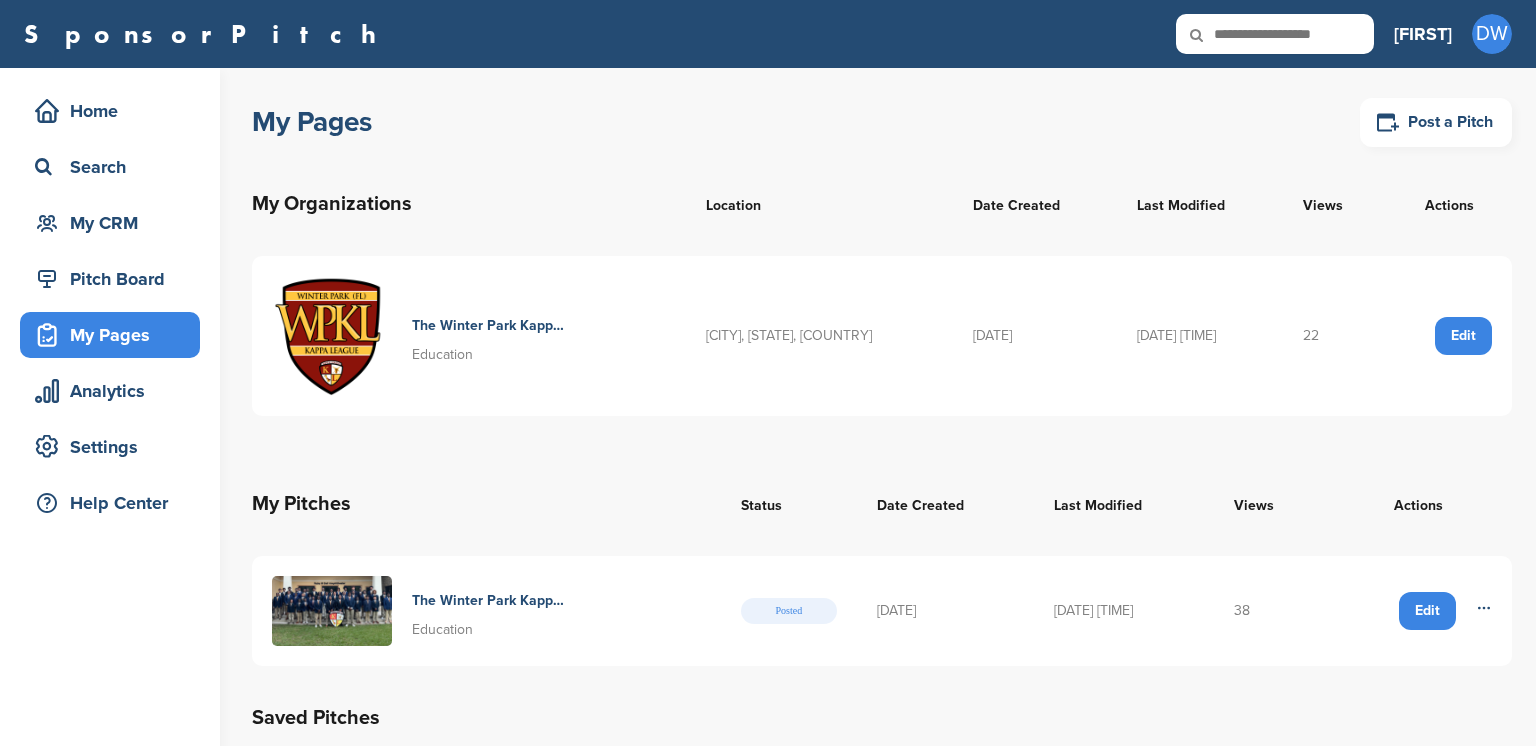scroll, scrollTop: 0, scrollLeft: 0, axis: both 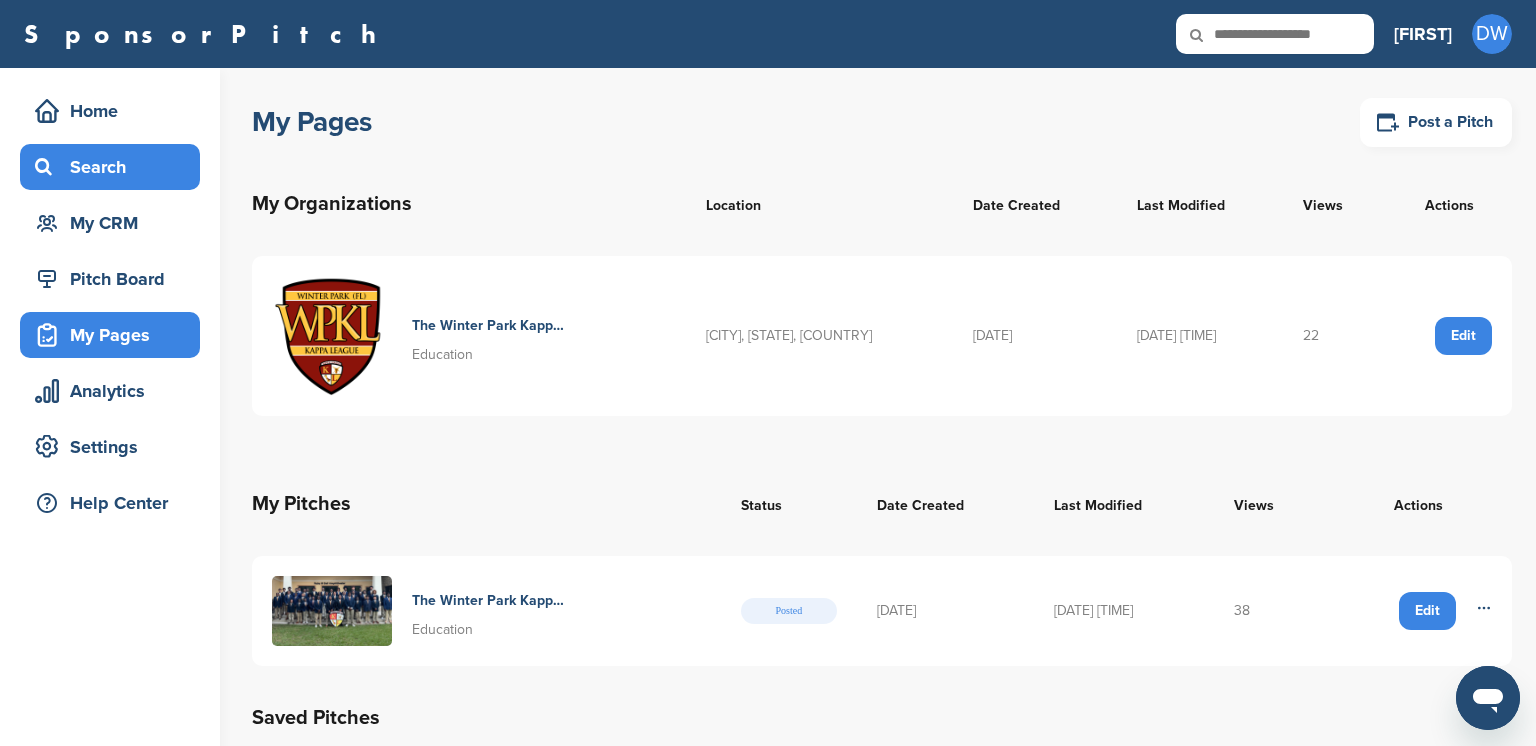 click on "Search" at bounding box center [115, 167] 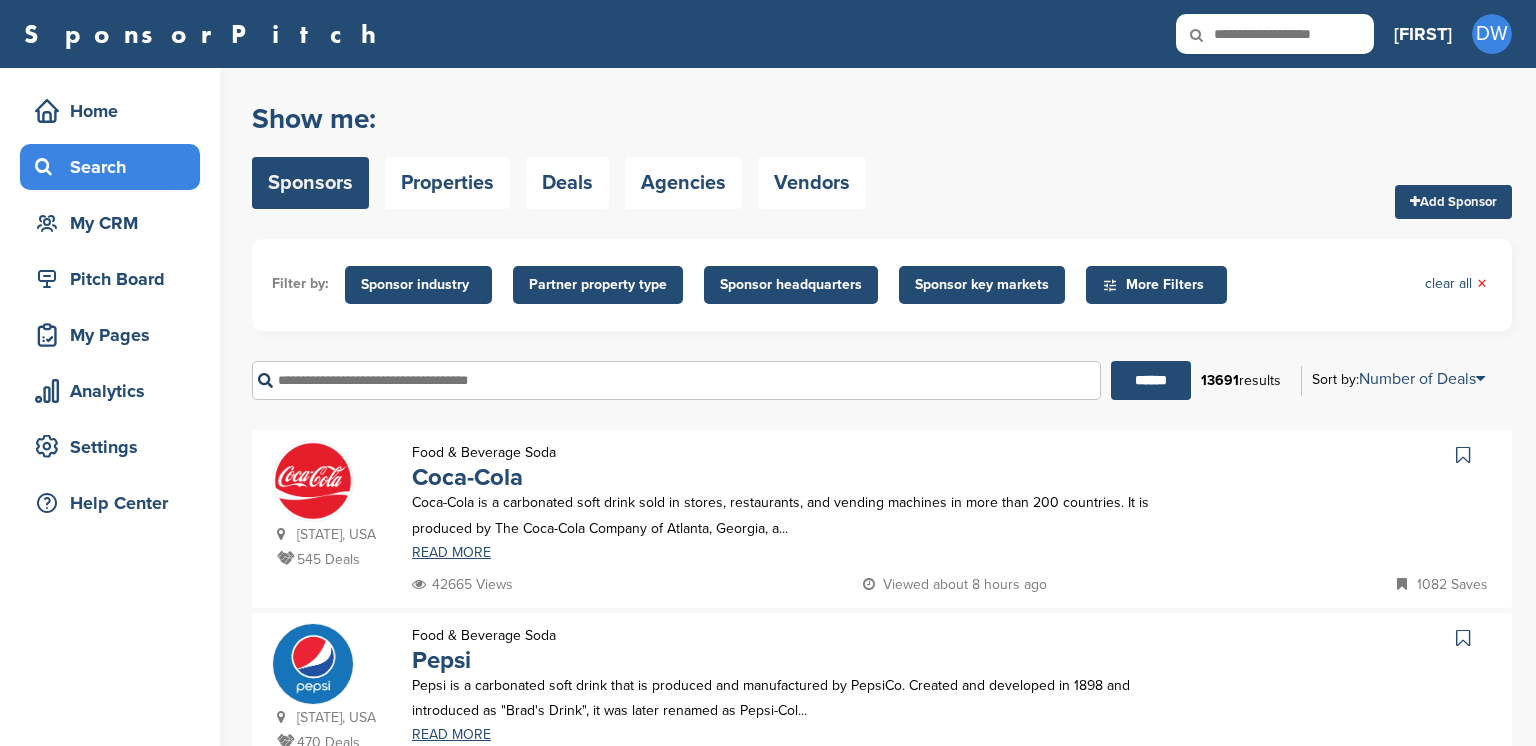 scroll, scrollTop: 0, scrollLeft: 0, axis: both 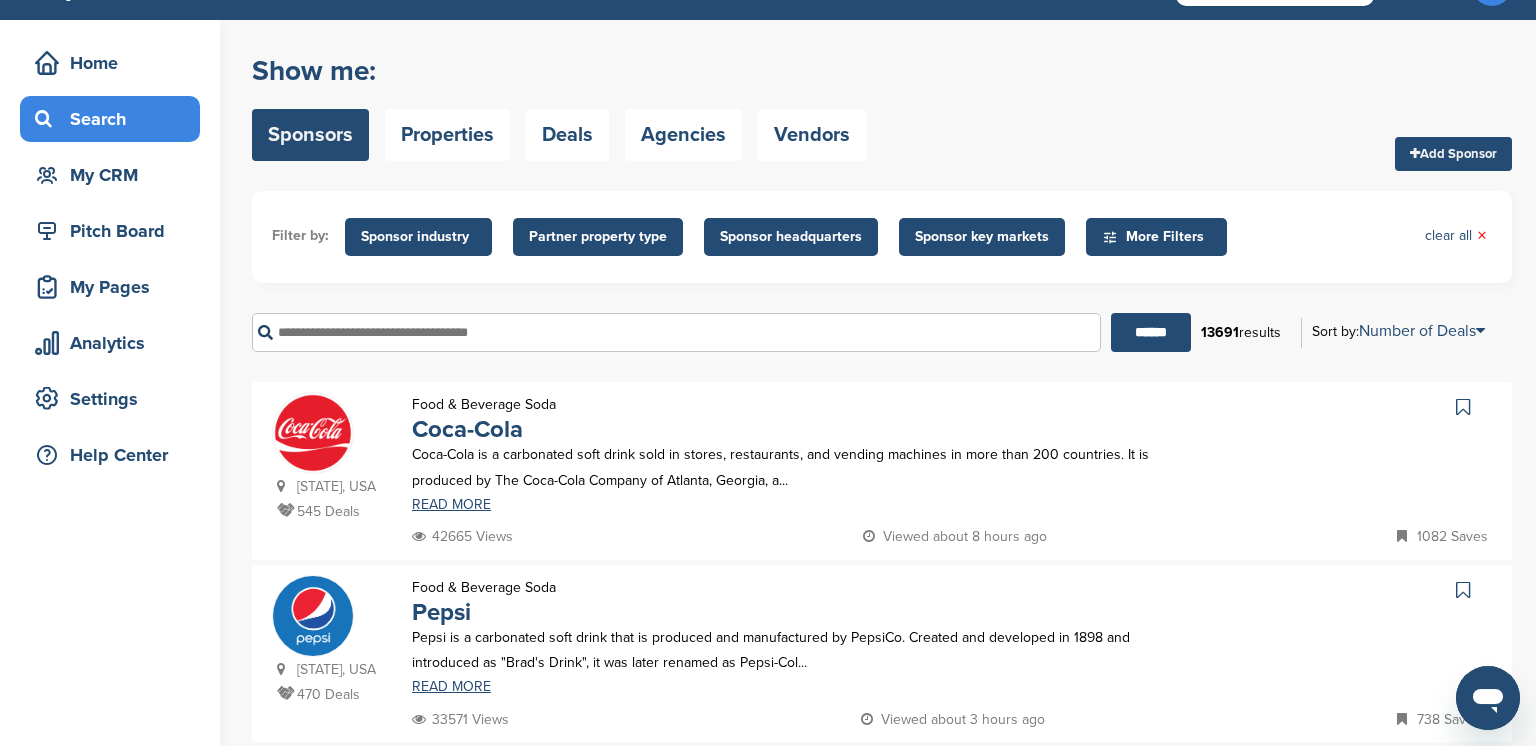 click on "More Filters" at bounding box center (1159, 237) 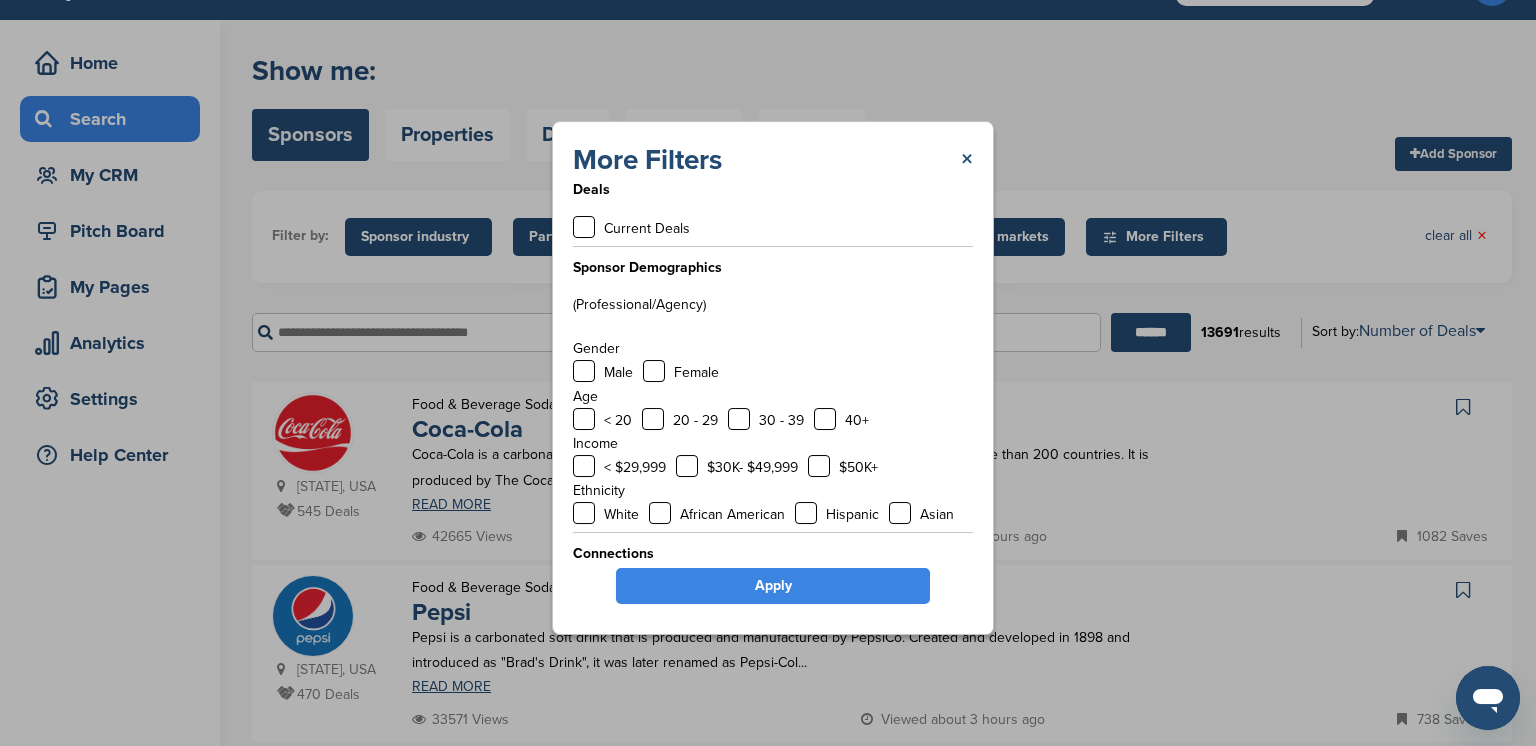 scroll, scrollTop: 0, scrollLeft: 0, axis: both 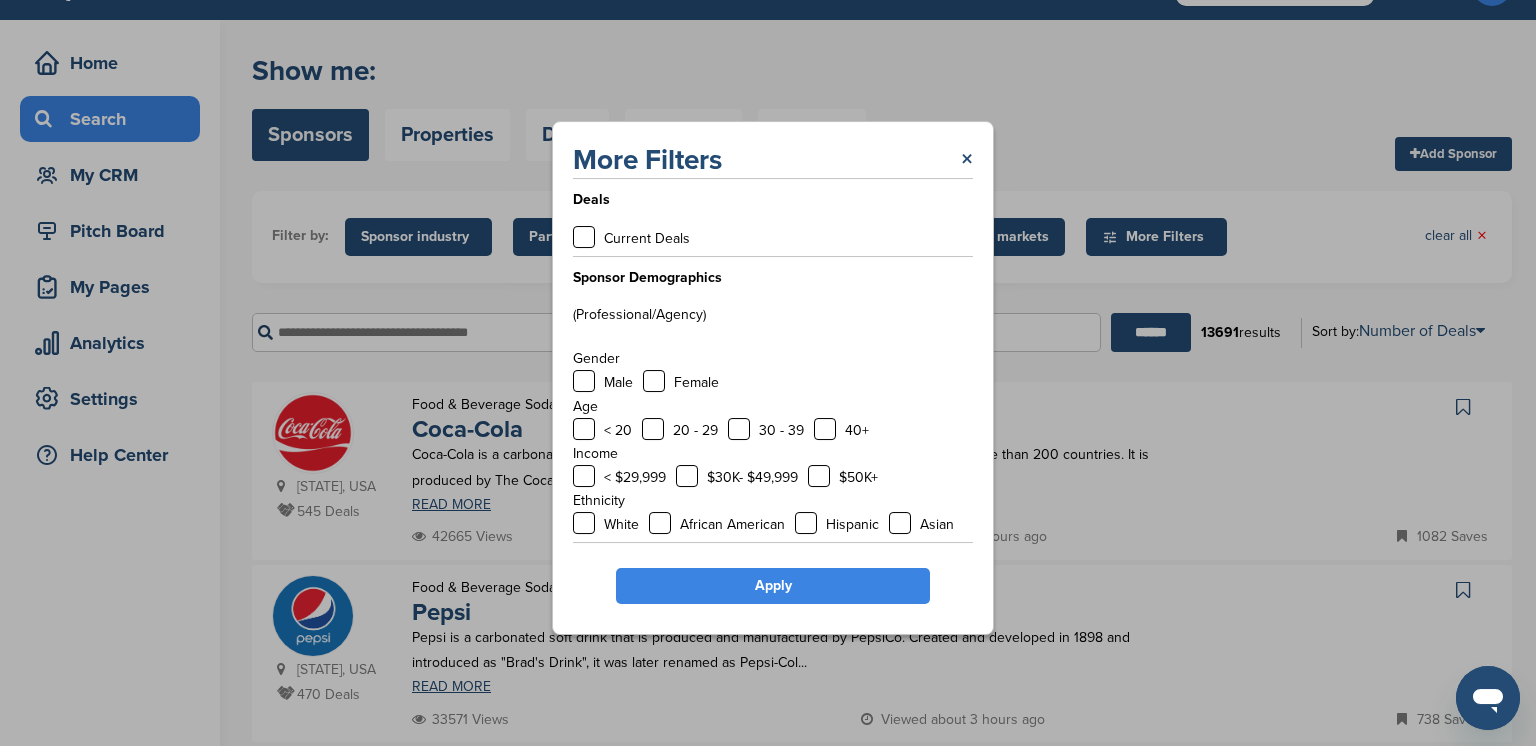 click on "More Filters
×" at bounding box center (773, 160) 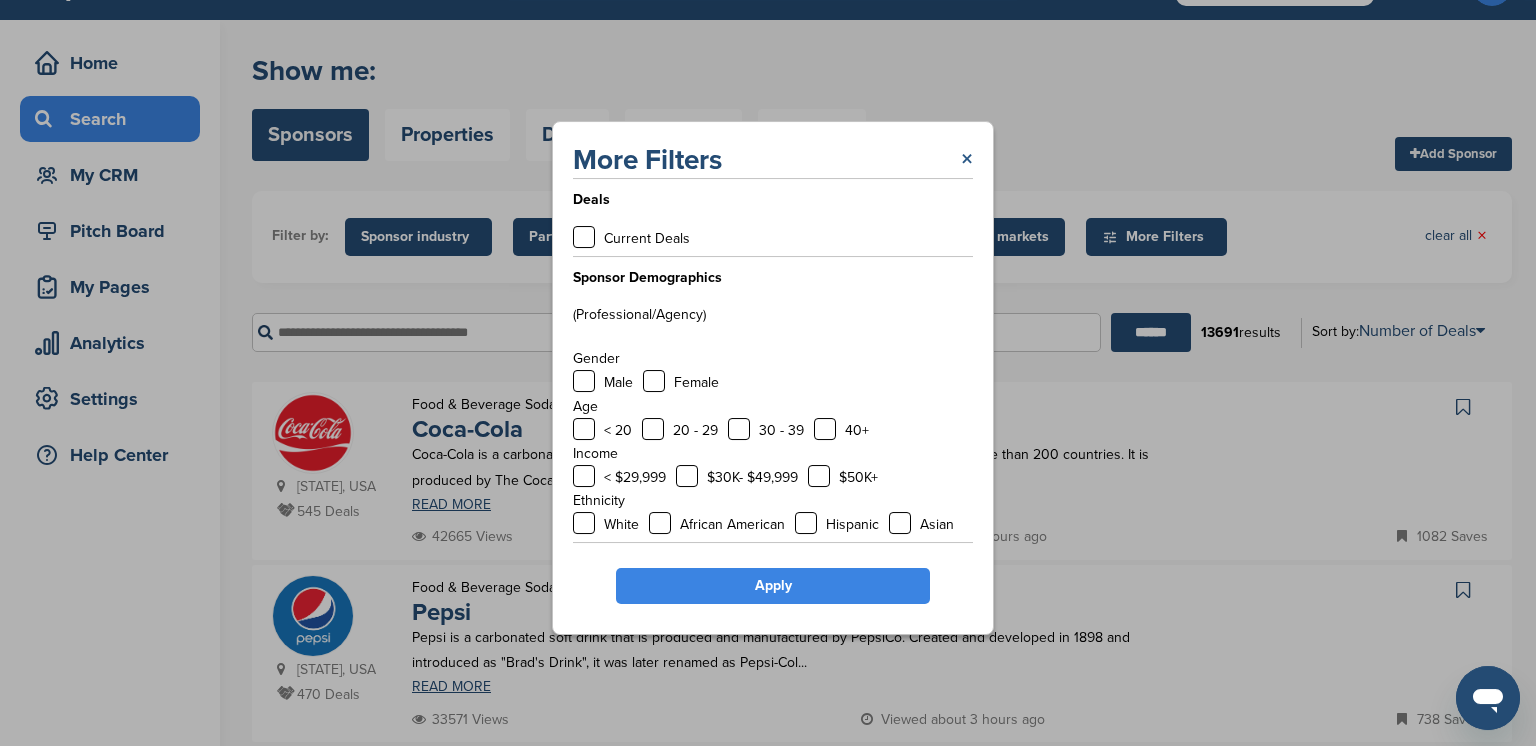 click on "×" at bounding box center [967, 160] 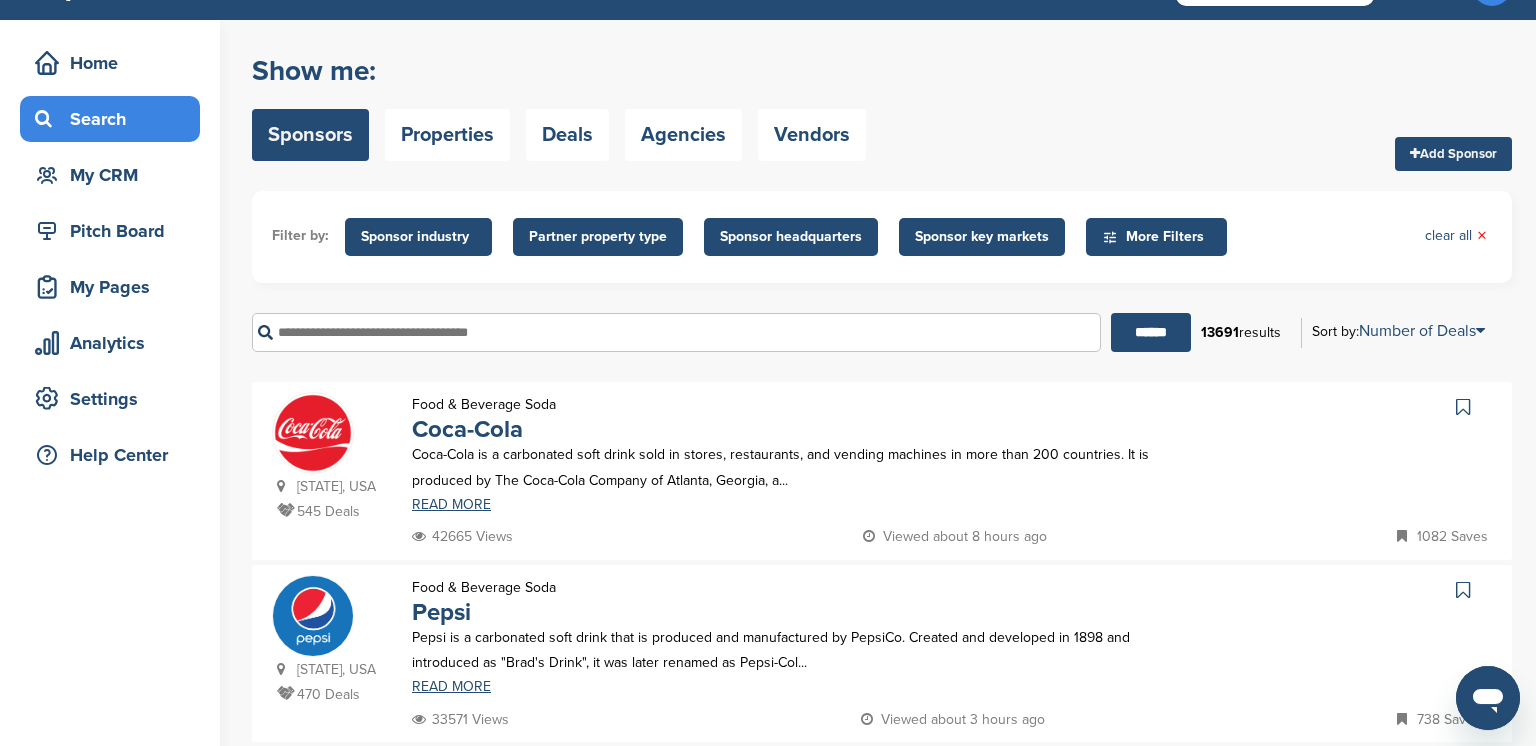 click on "Sponsor key markets" at bounding box center [982, 237] 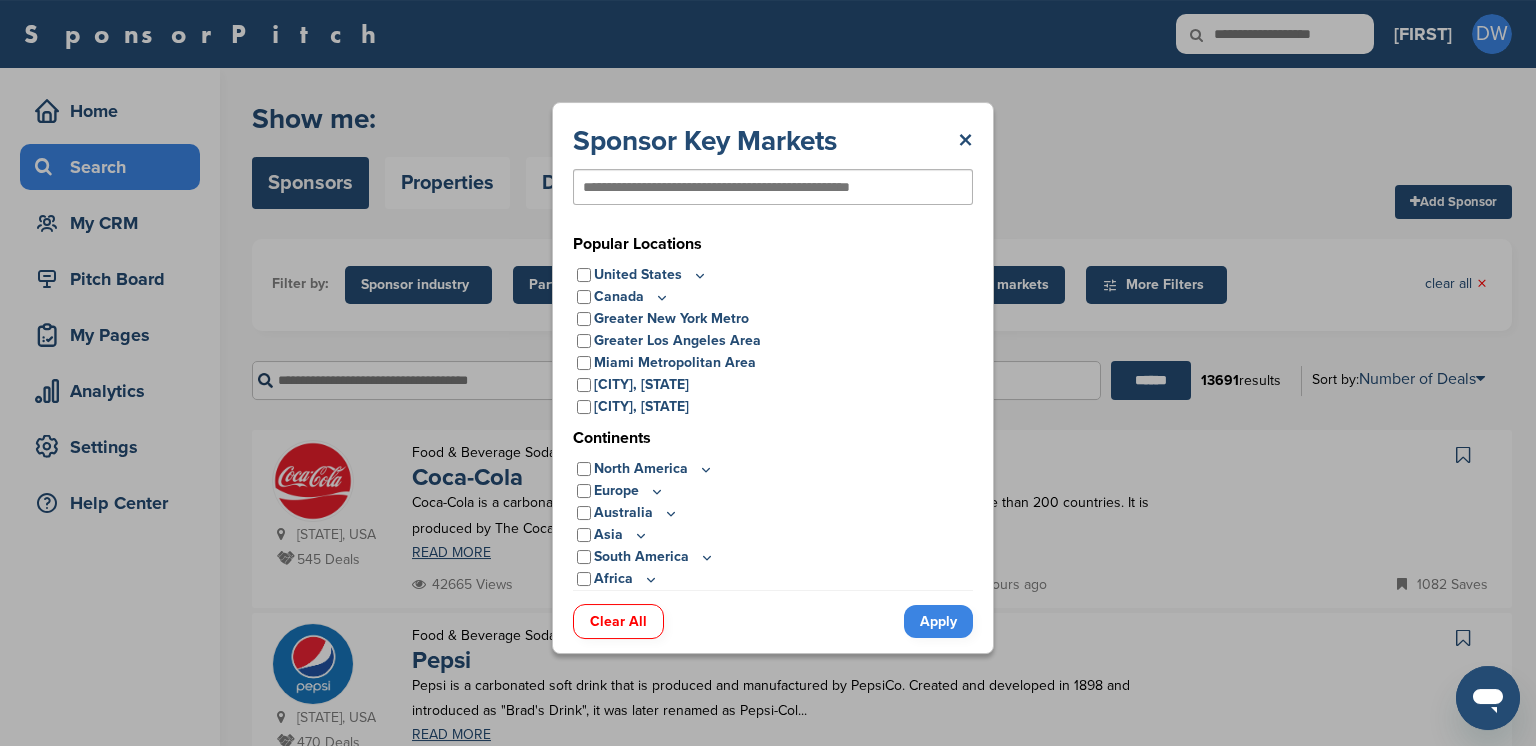 scroll, scrollTop: 0, scrollLeft: 0, axis: both 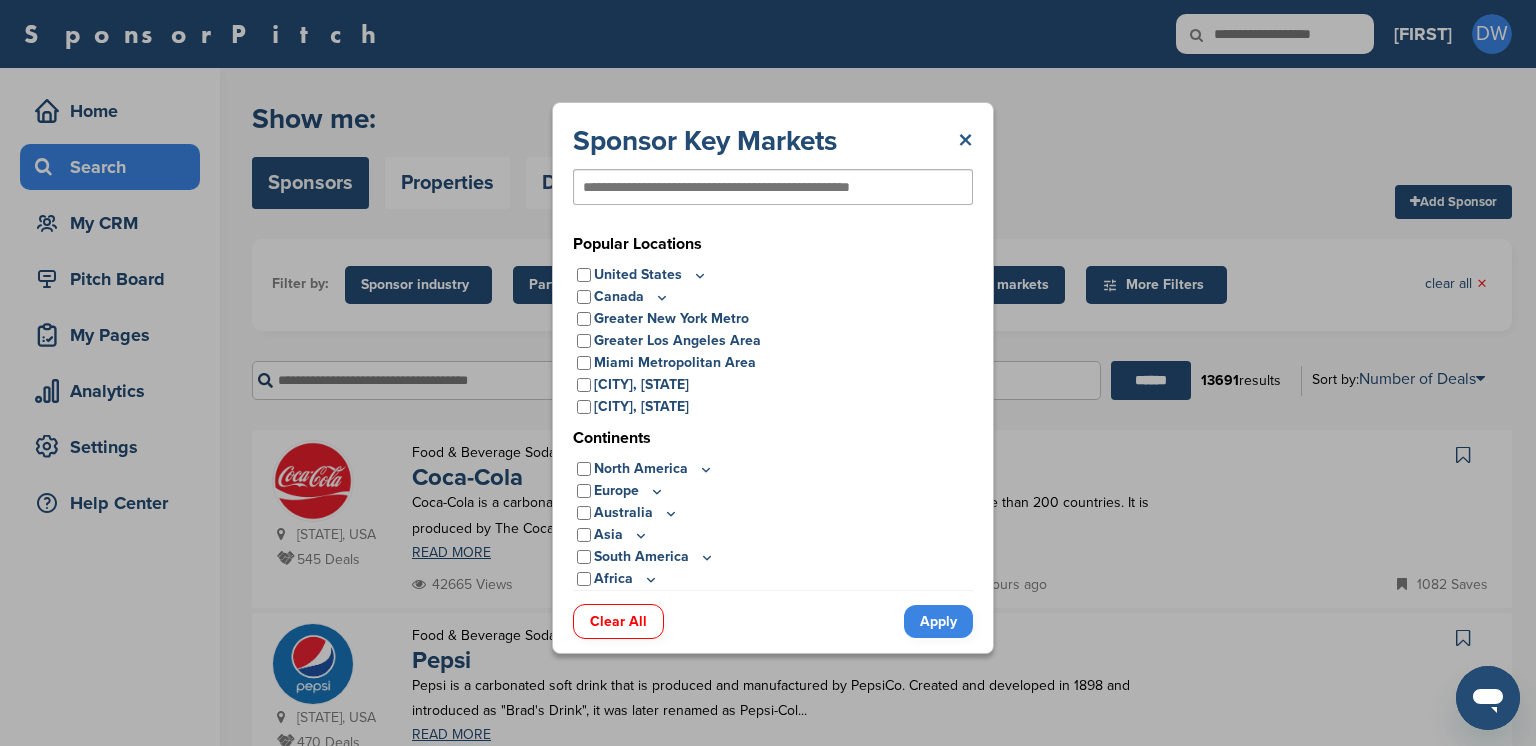 click on "×" at bounding box center [965, 141] 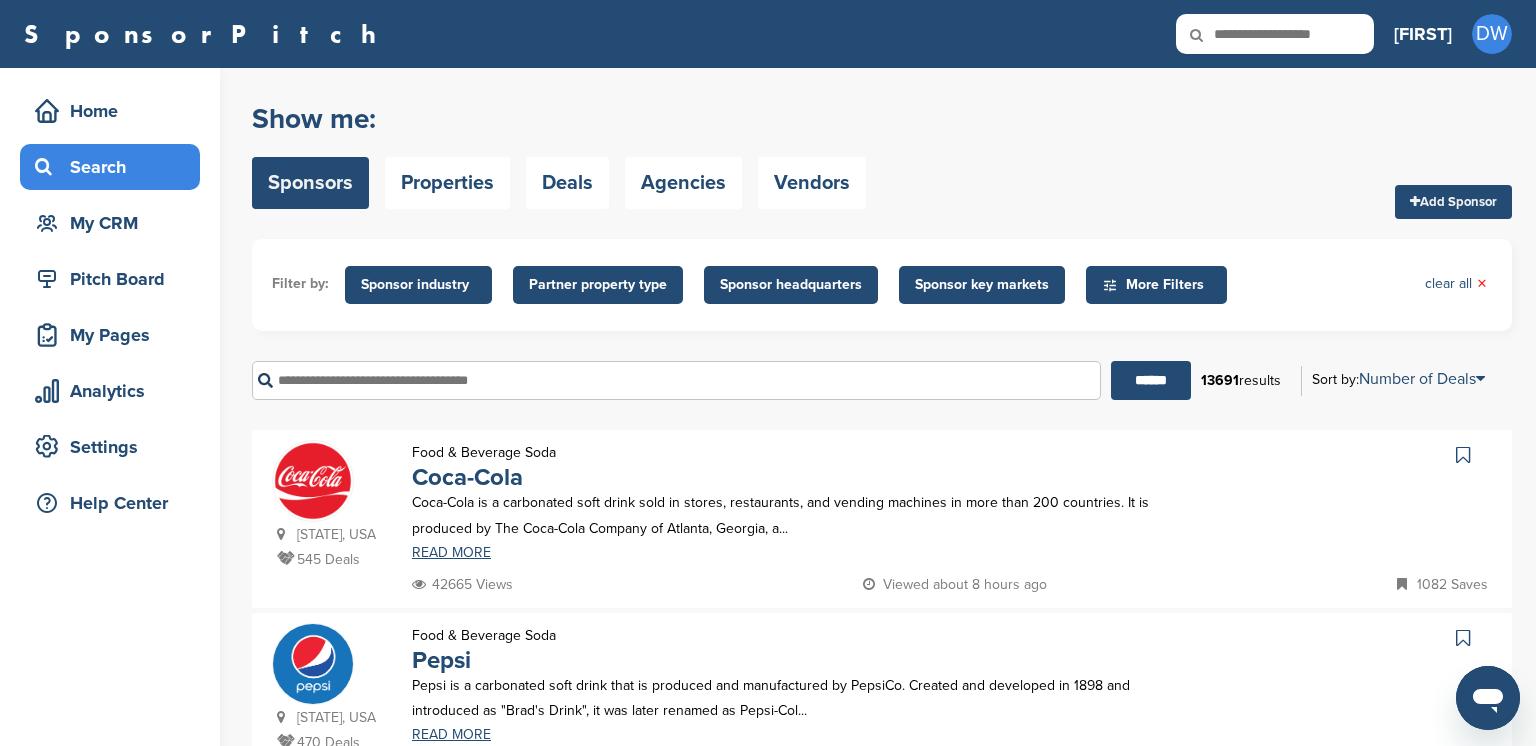 click on "Partner property type" at bounding box center [598, 285] 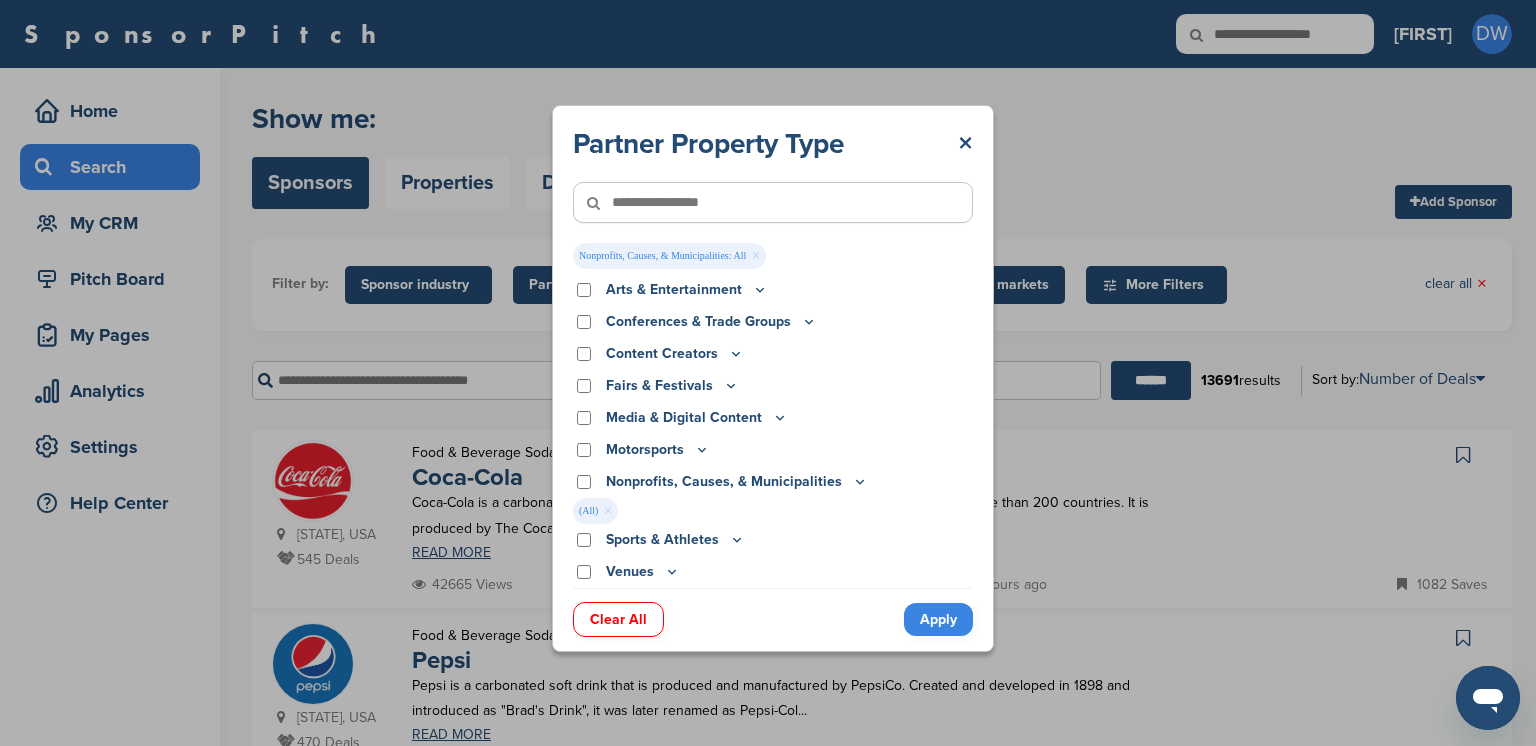 click 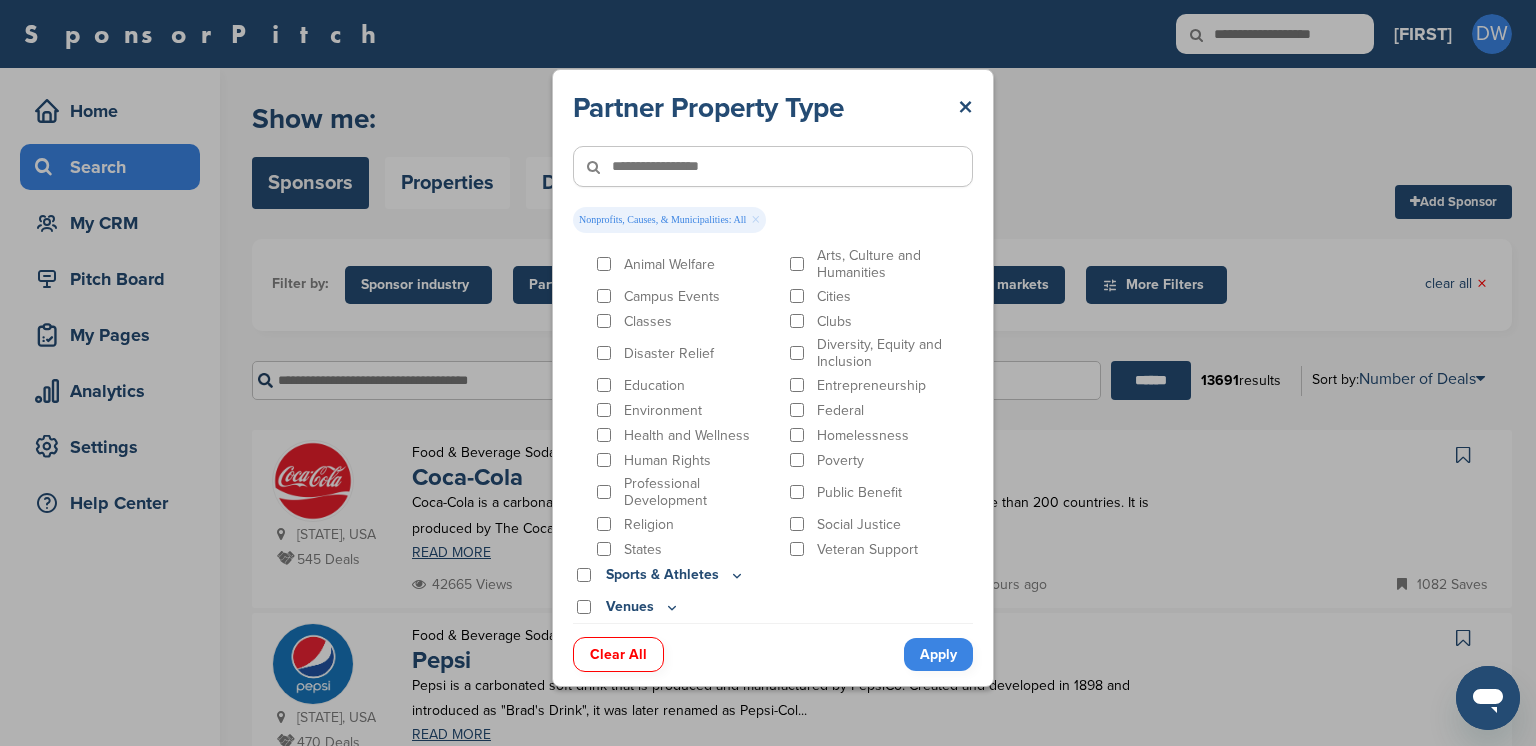scroll, scrollTop: 210, scrollLeft: 0, axis: vertical 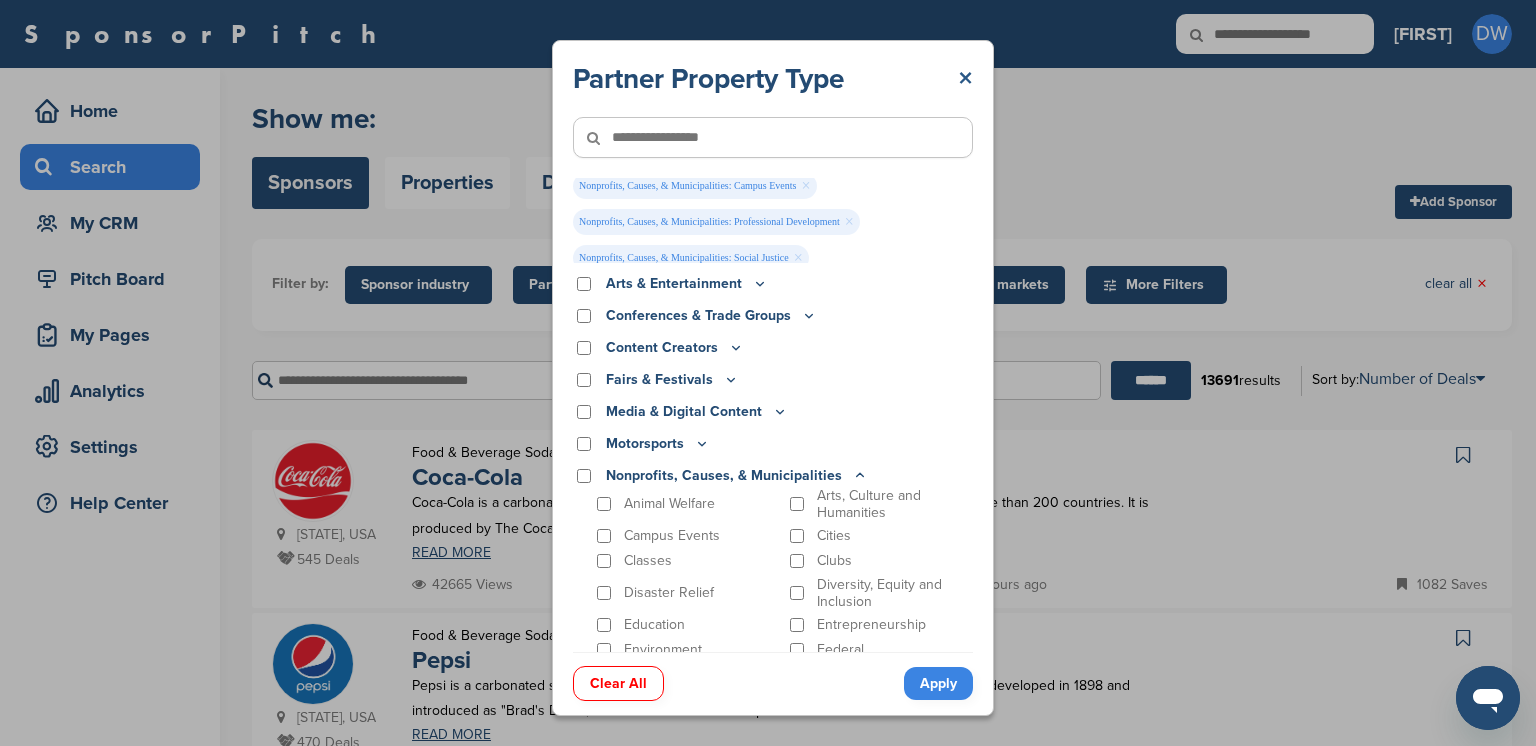 click on "×" at bounding box center (965, 79) 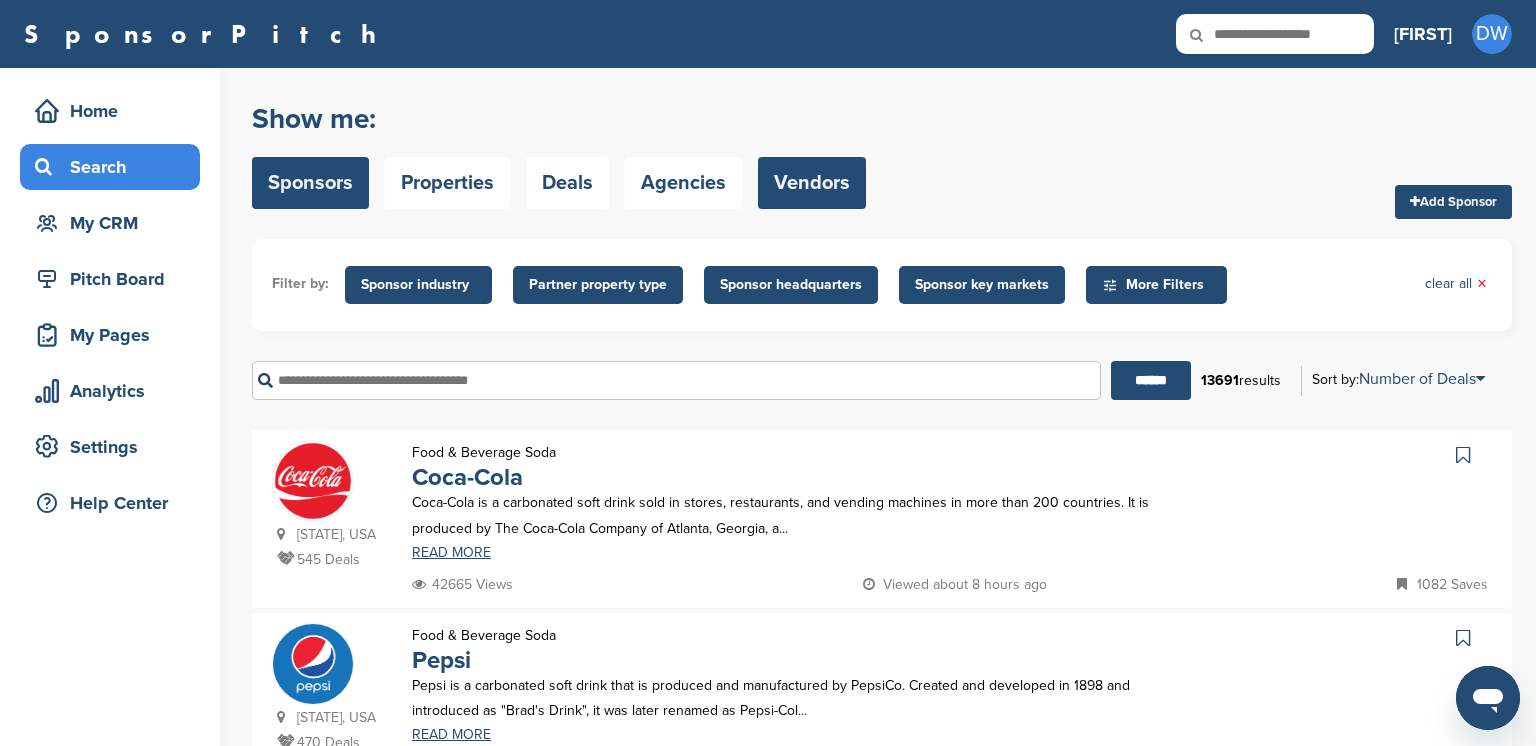 click on "Vendors" at bounding box center [812, 183] 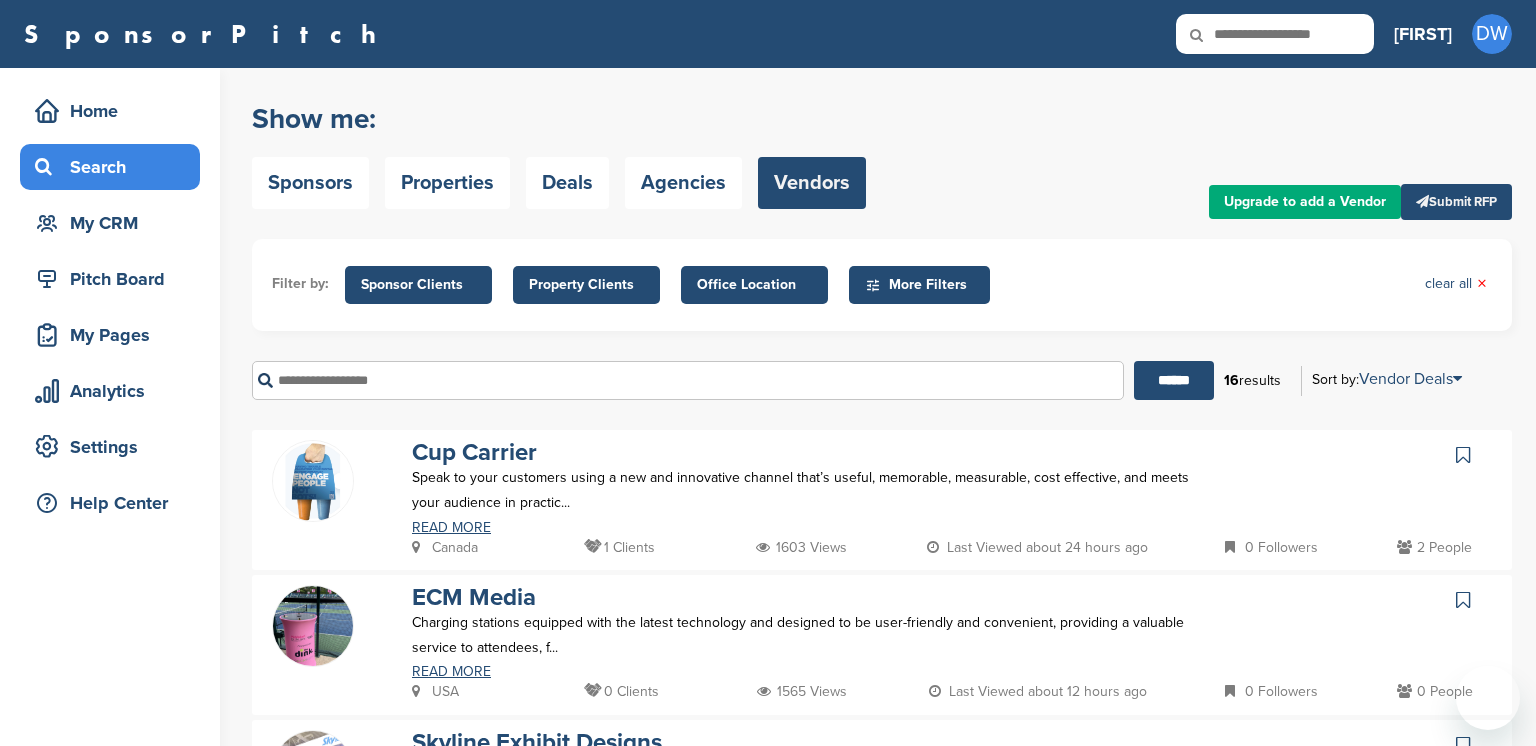 scroll, scrollTop: 0, scrollLeft: 0, axis: both 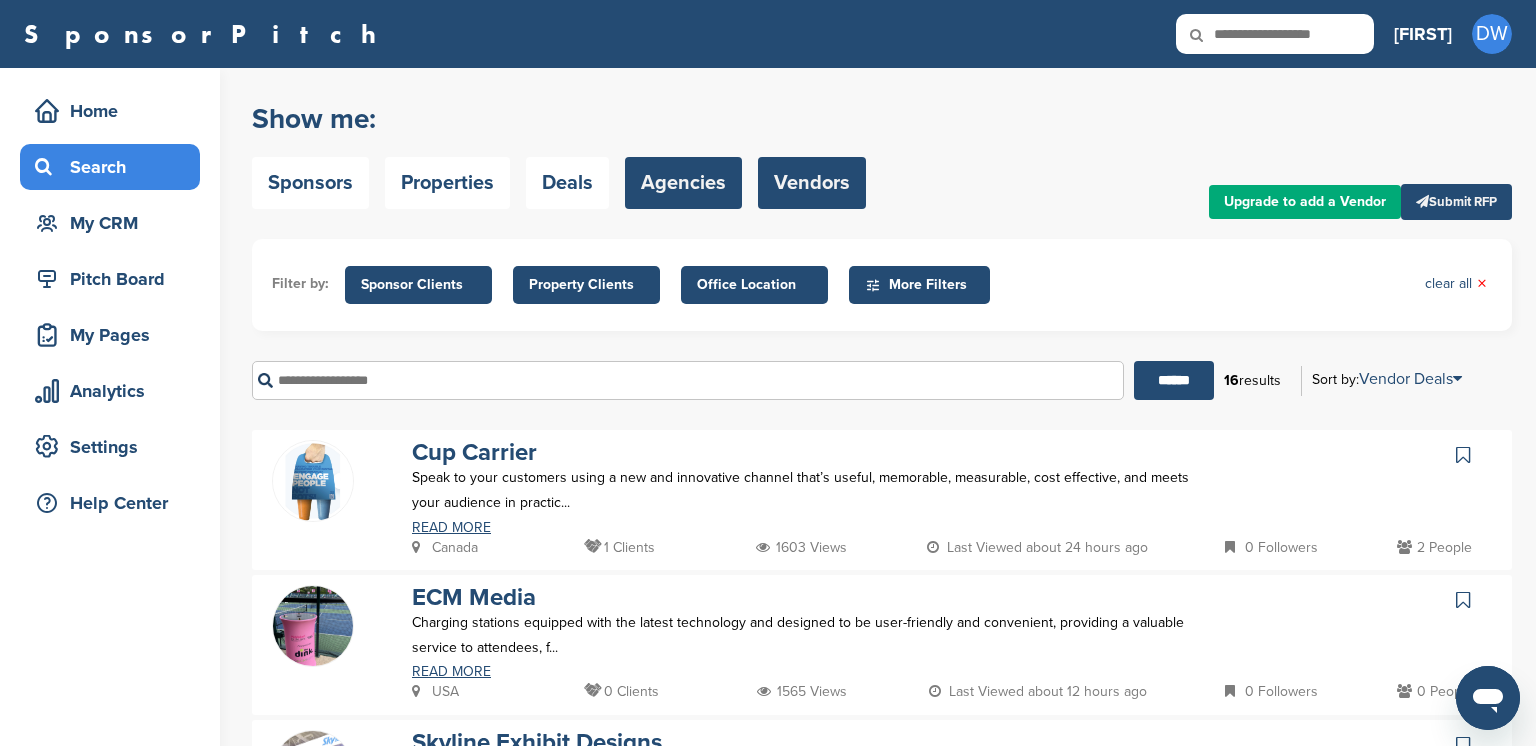 click on "Agencies" at bounding box center [683, 183] 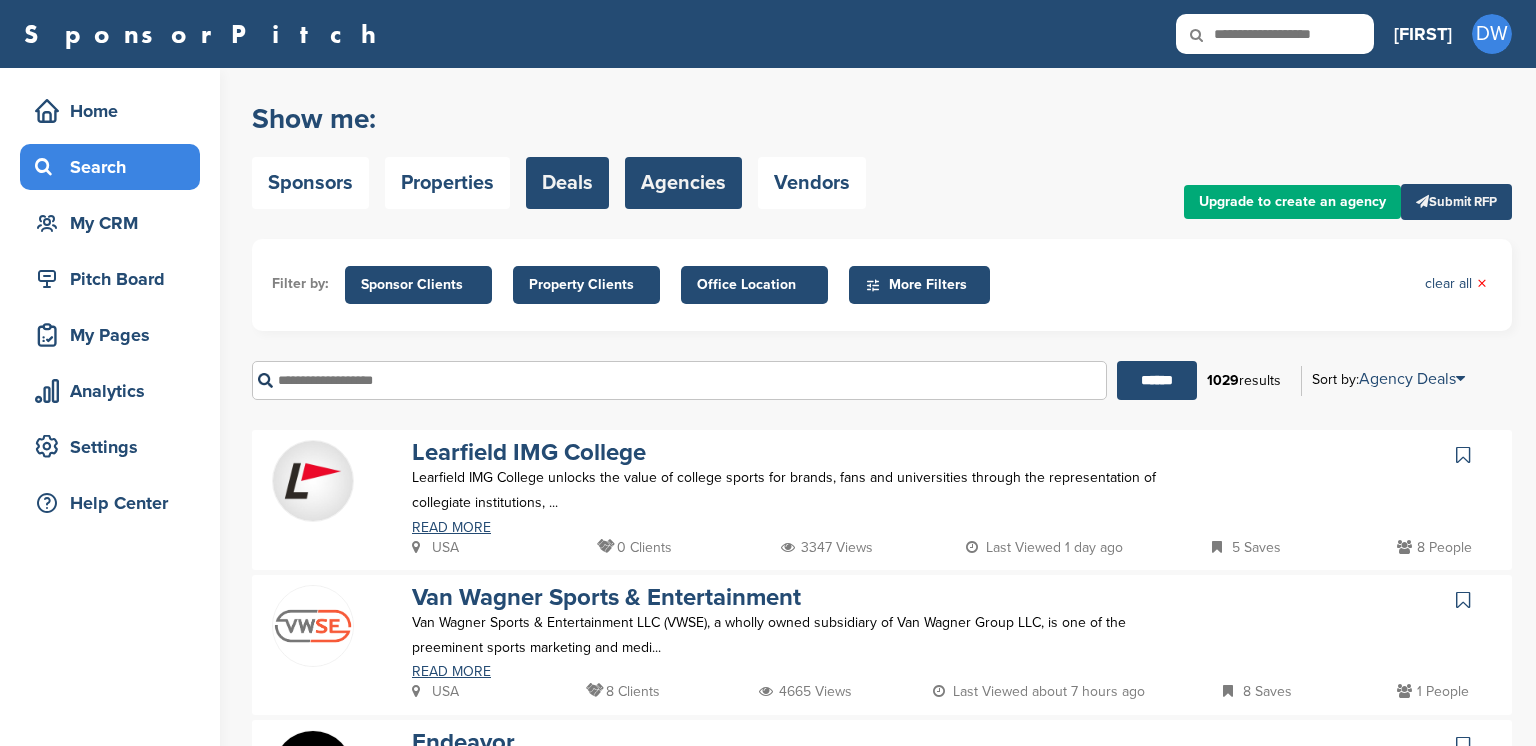 scroll, scrollTop: 0, scrollLeft: 0, axis: both 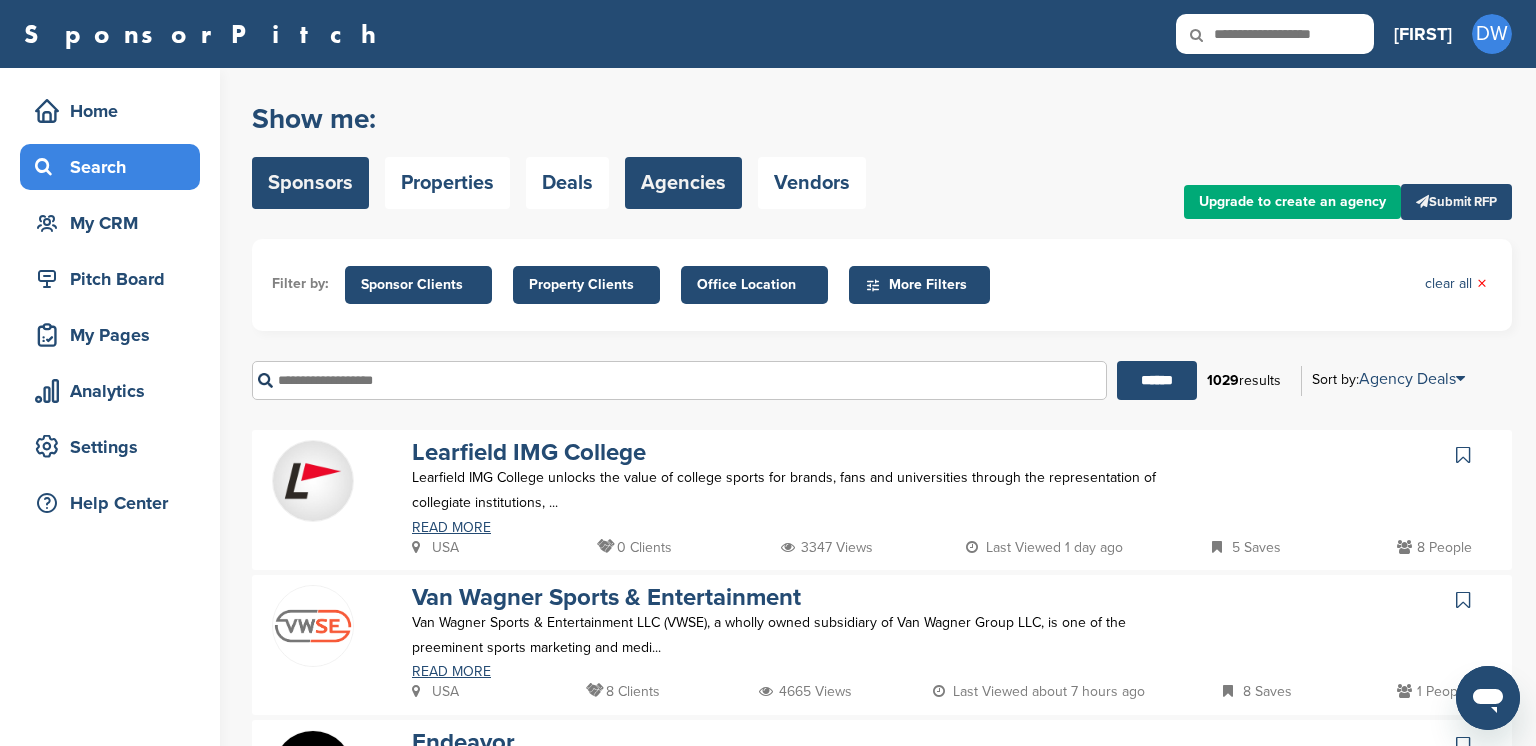 click on "Sponsors" at bounding box center (310, 183) 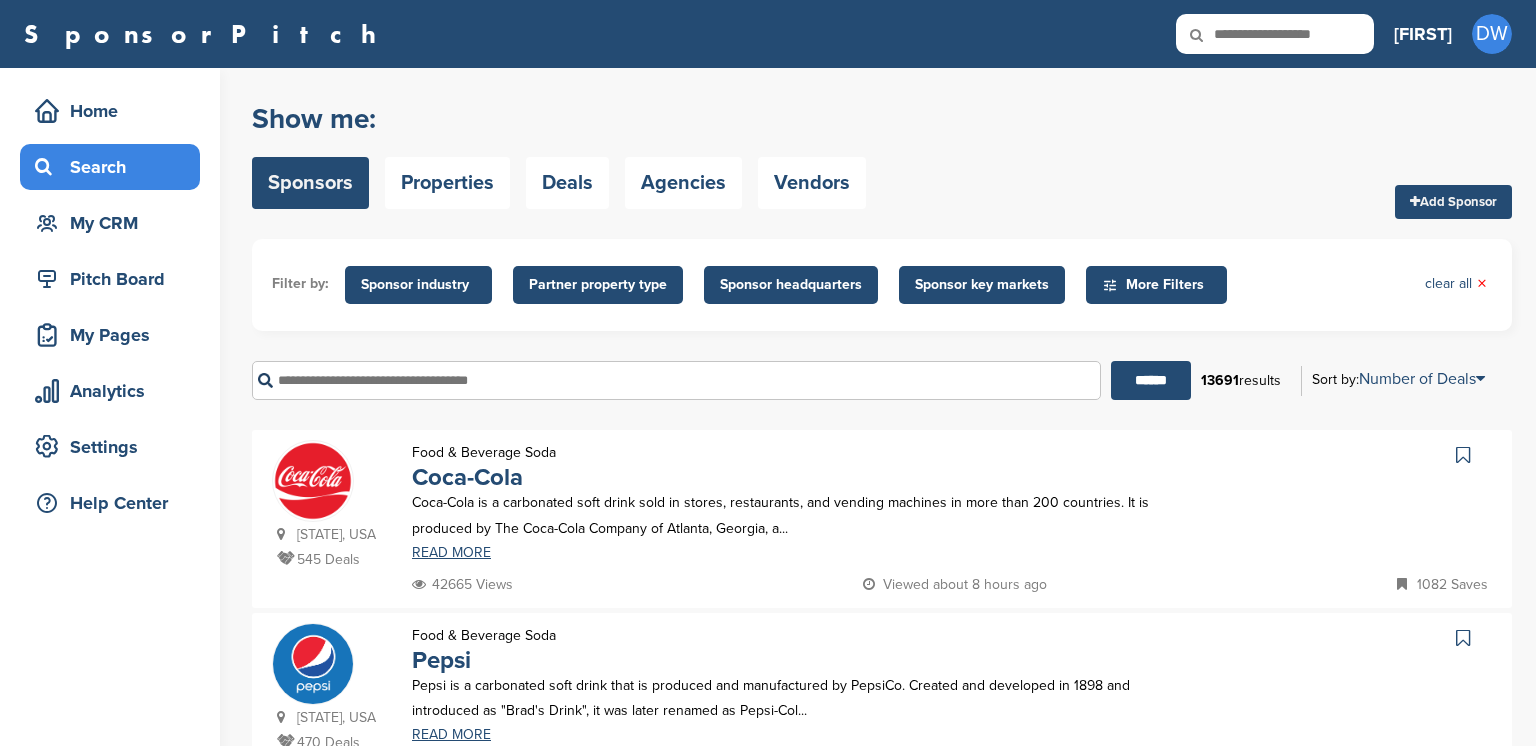 scroll, scrollTop: 0, scrollLeft: 0, axis: both 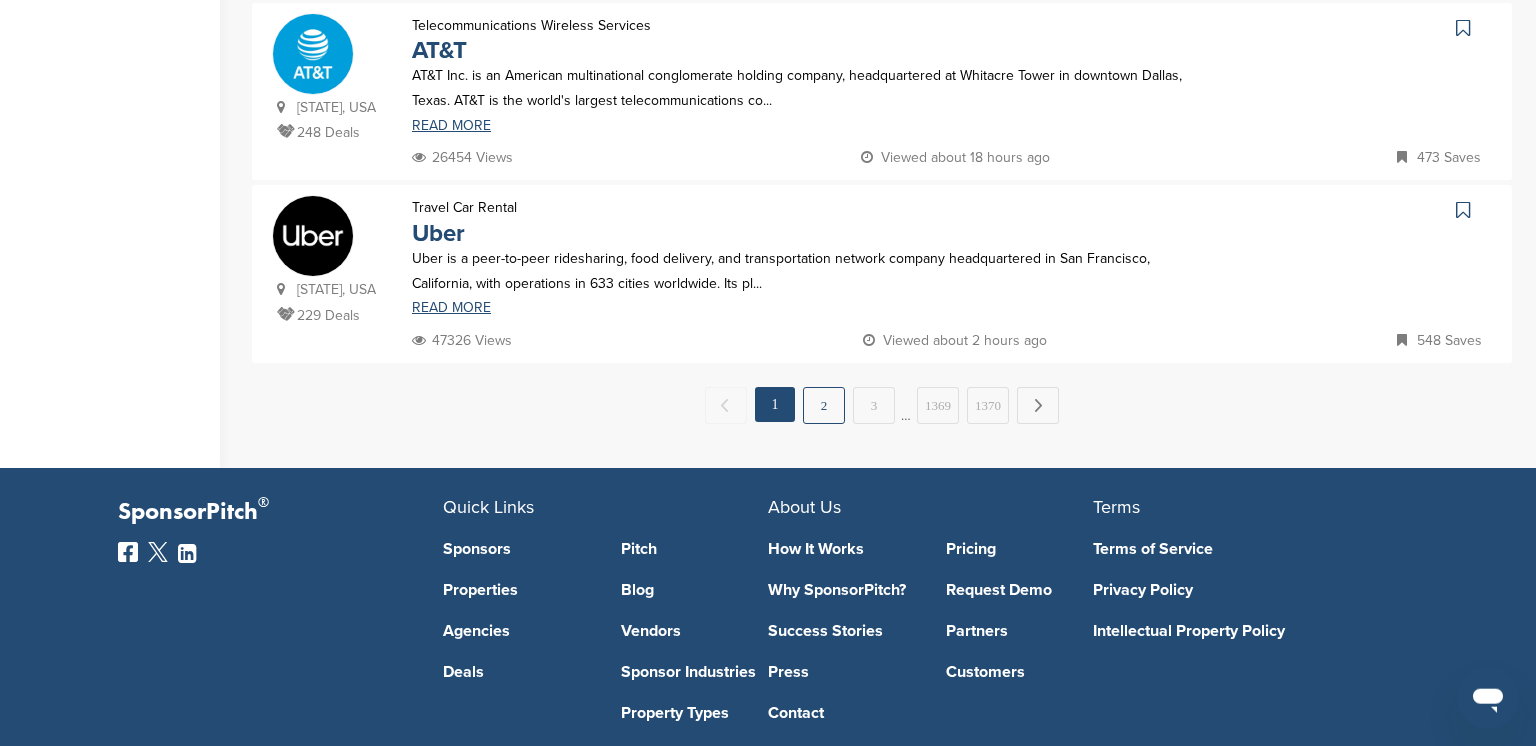 click on "2" at bounding box center (824, 405) 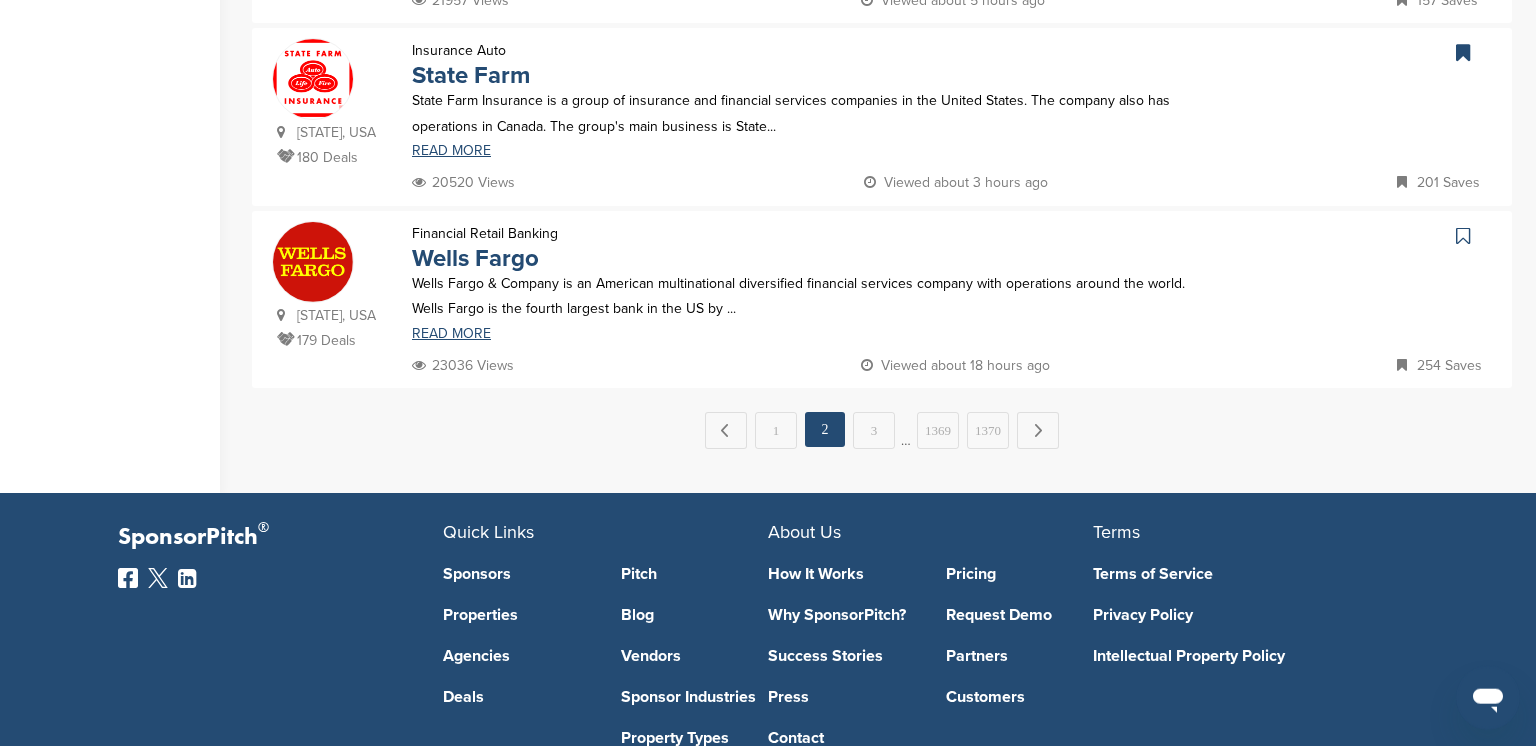 scroll, scrollTop: 0, scrollLeft: 0, axis: both 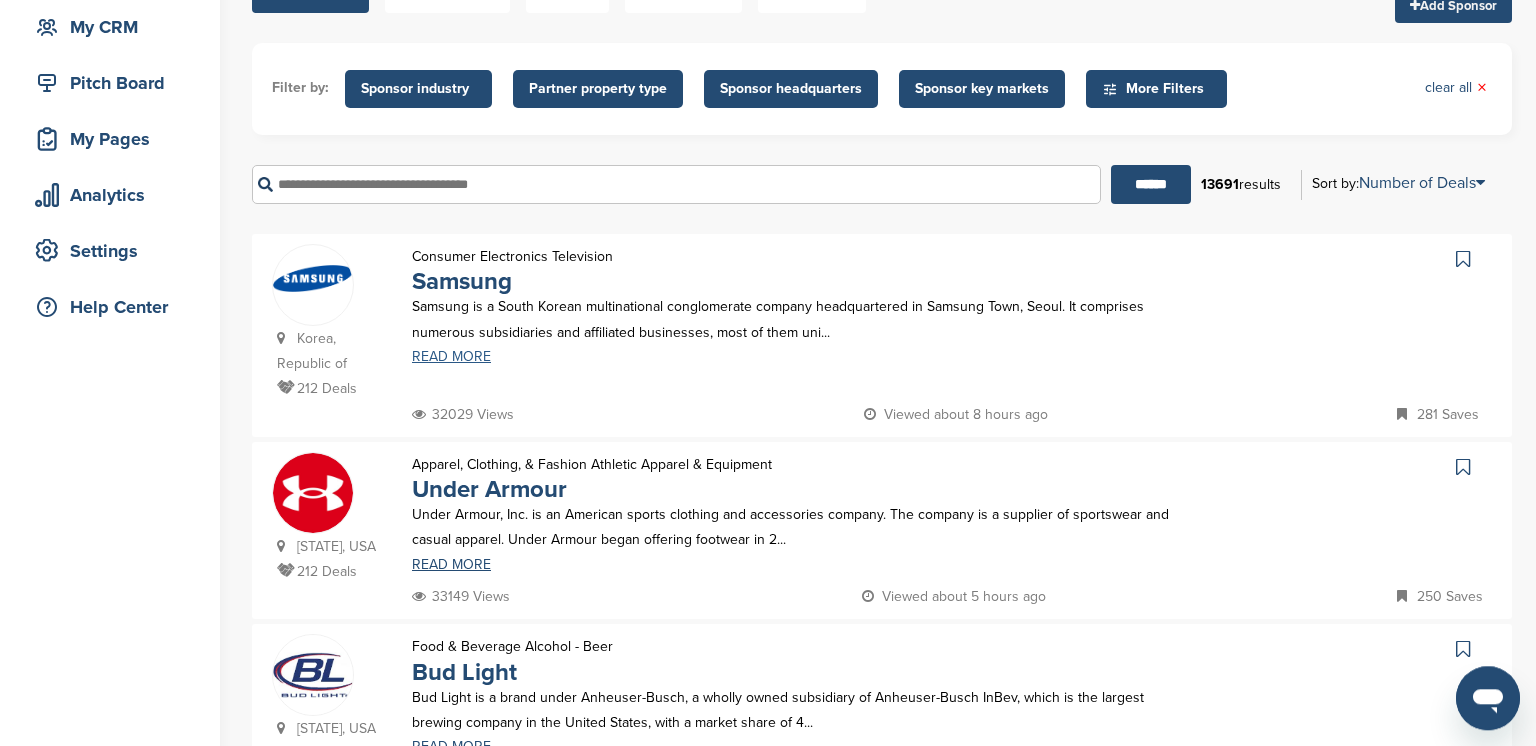 click on "READ MORE" at bounding box center [804, 357] 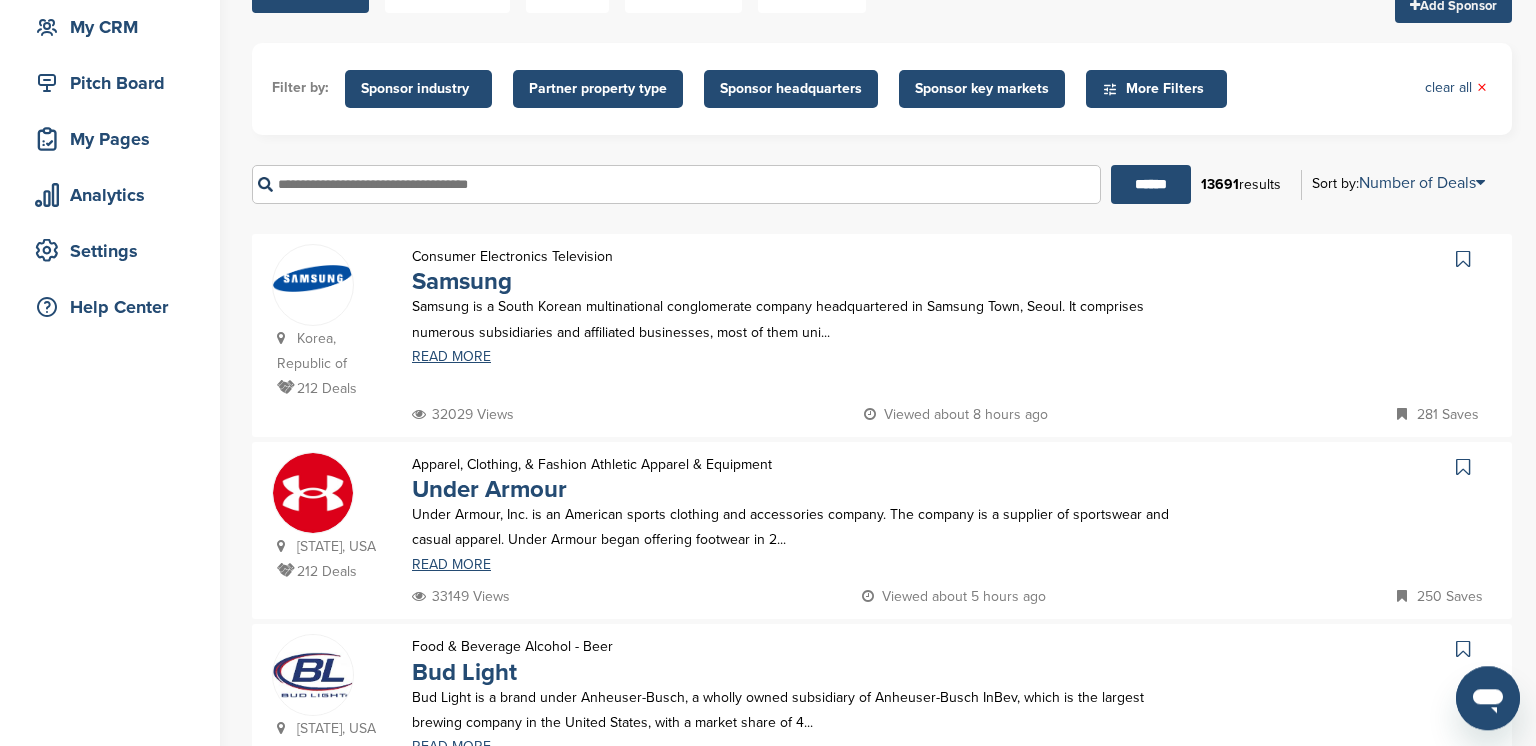 drag, startPoint x: 1533, startPoint y: 122, endPoint x: 1535, endPoint y: 173, distance: 51.0392 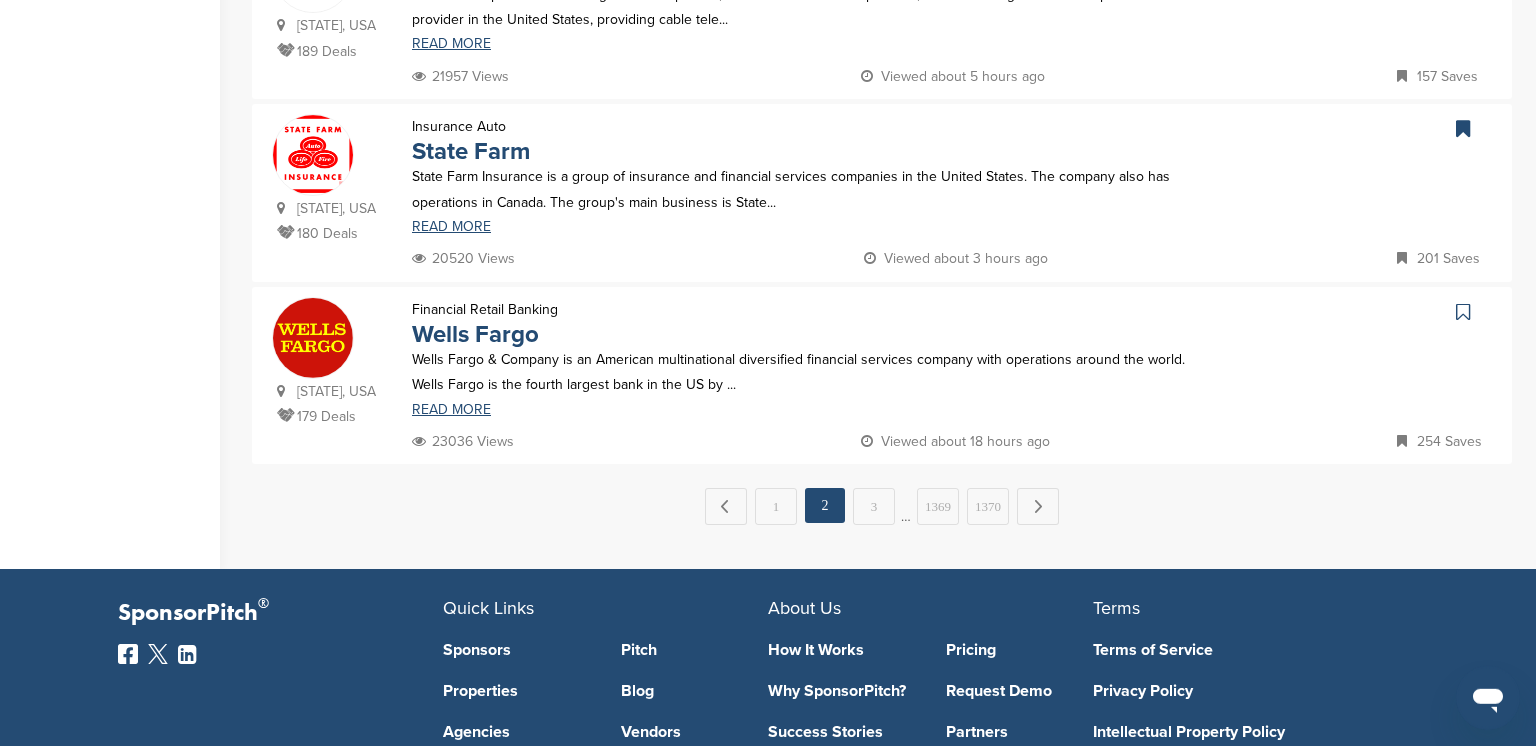 scroll, scrollTop: 1816, scrollLeft: 0, axis: vertical 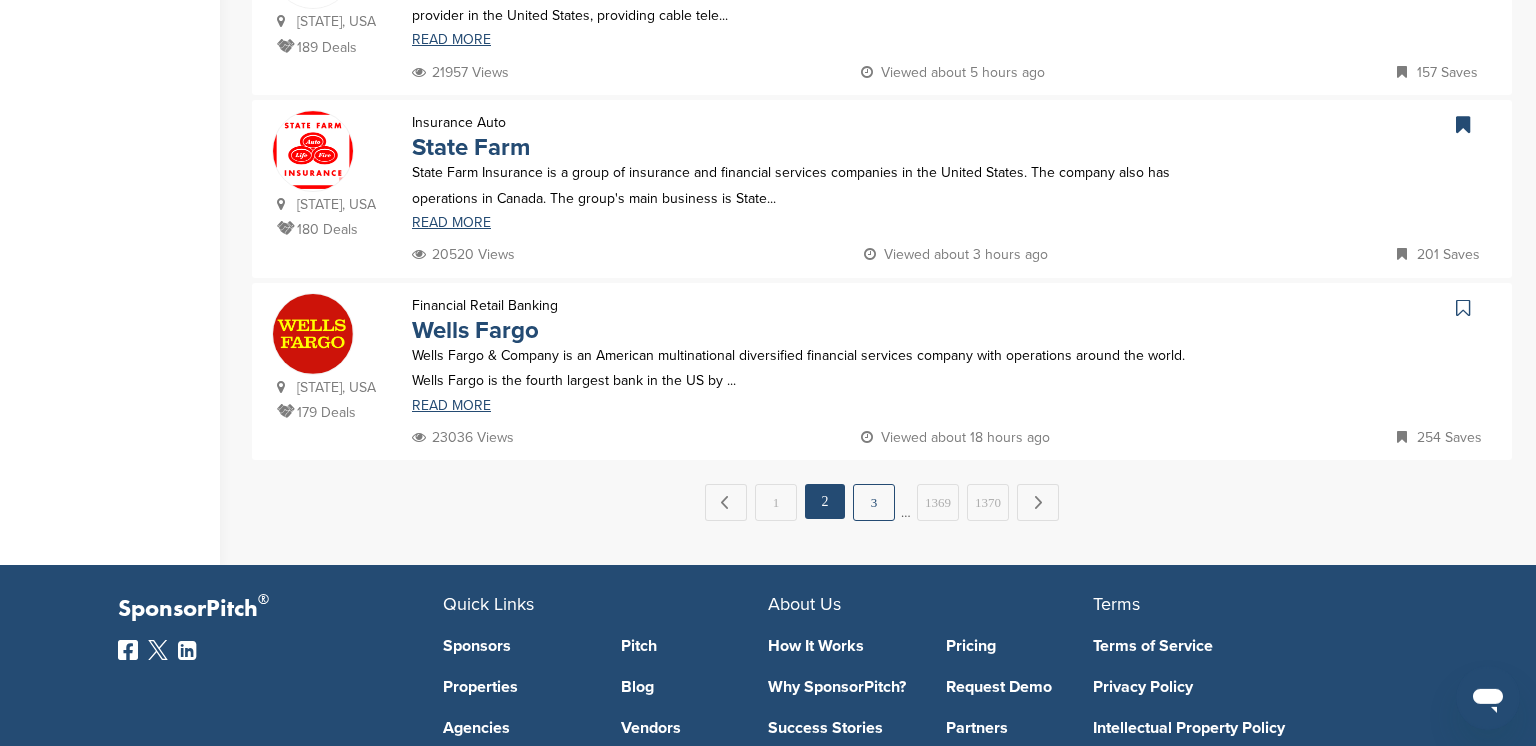 click on "3" at bounding box center (874, 502) 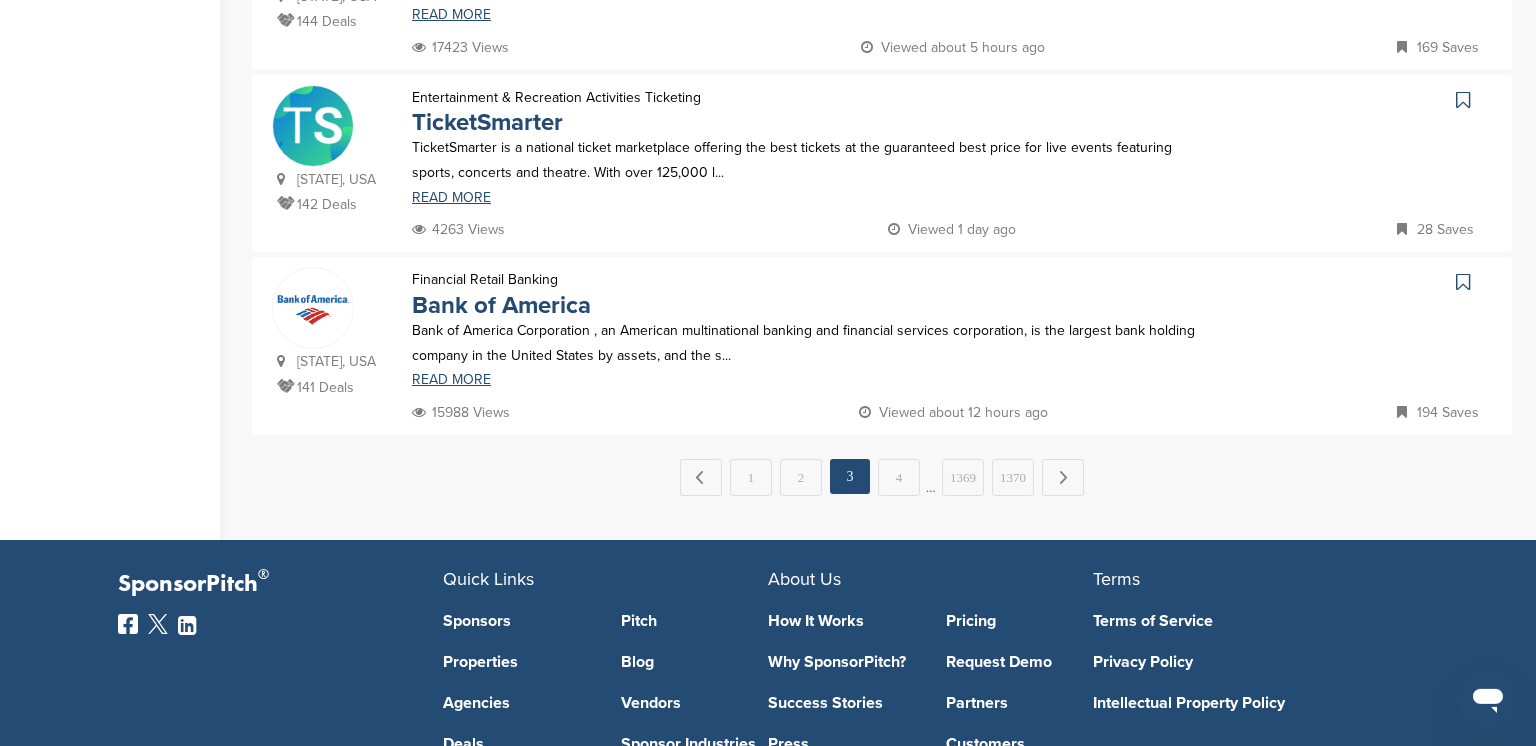 scroll, scrollTop: 0, scrollLeft: 0, axis: both 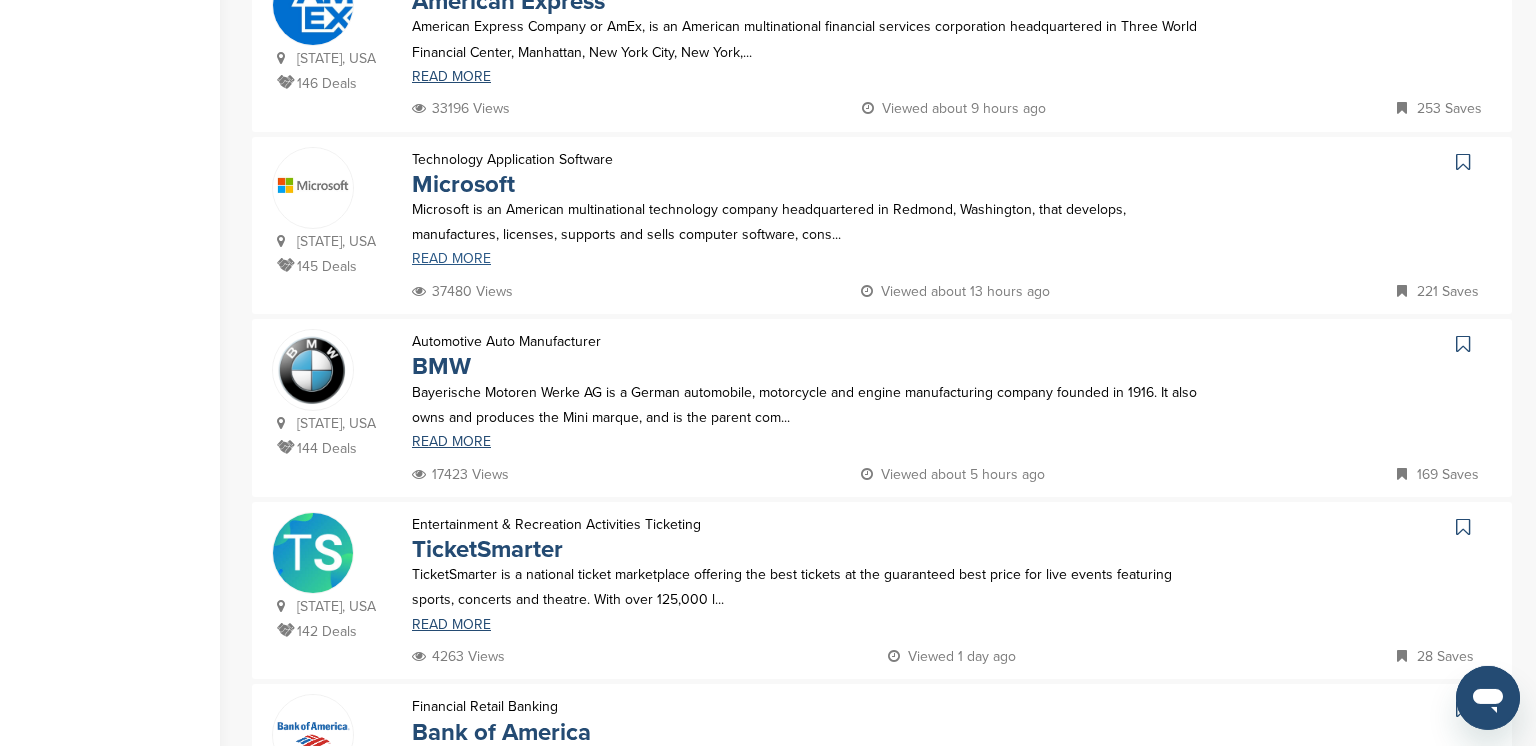 click on "READ MORE" at bounding box center (804, 259) 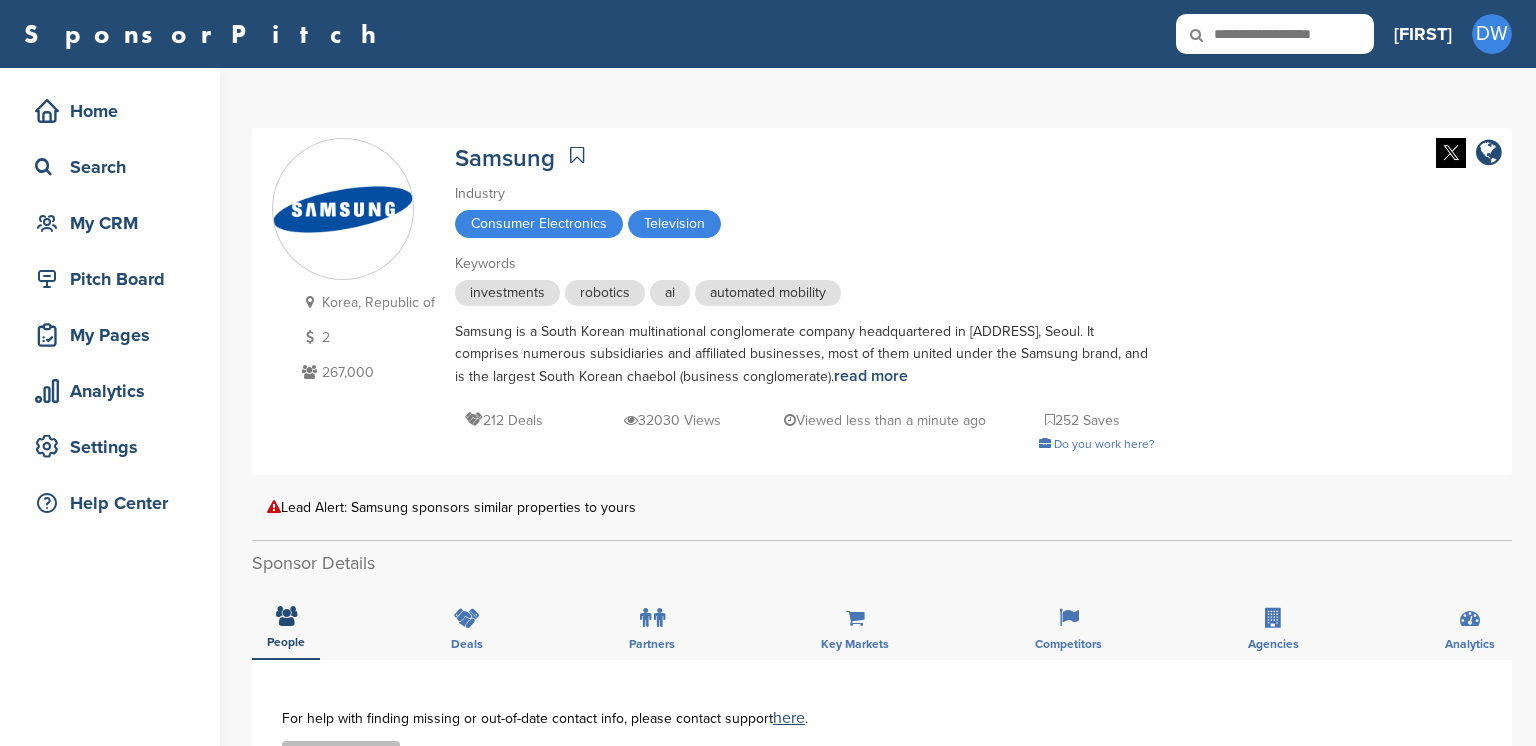 scroll, scrollTop: 0, scrollLeft: 0, axis: both 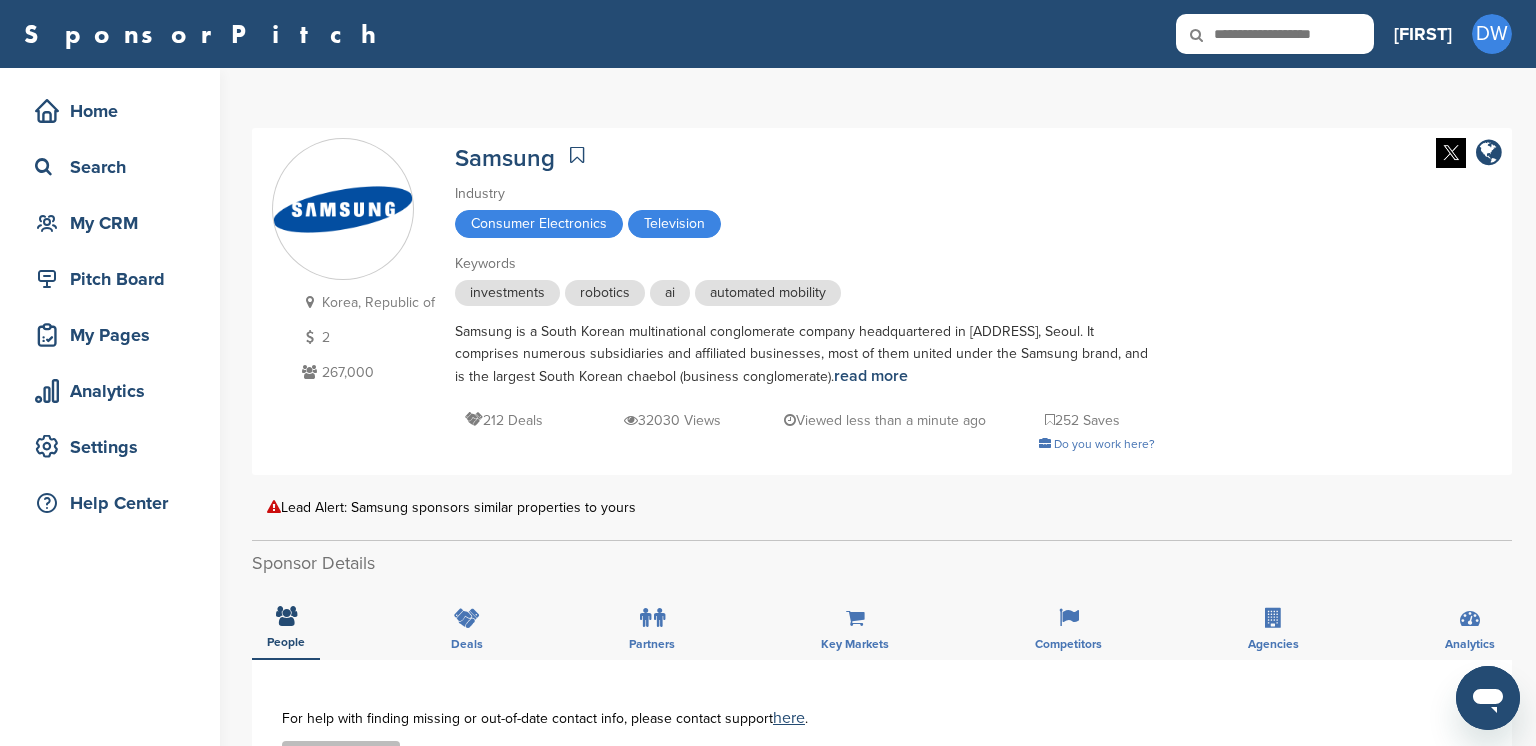drag, startPoint x: 1534, startPoint y: 116, endPoint x: 1535, endPoint y: 142, distance: 26.019224 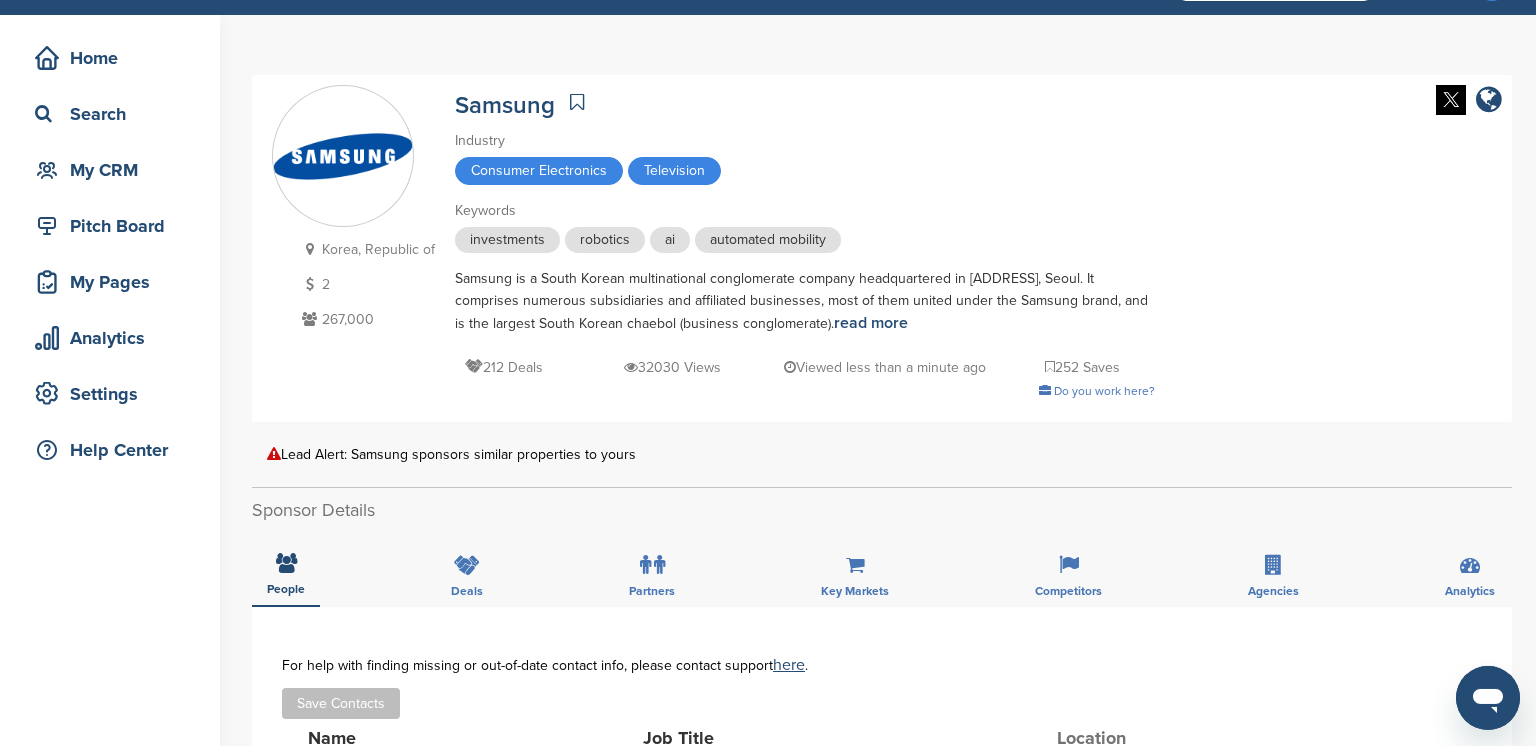 scroll, scrollTop: 46, scrollLeft: 0, axis: vertical 